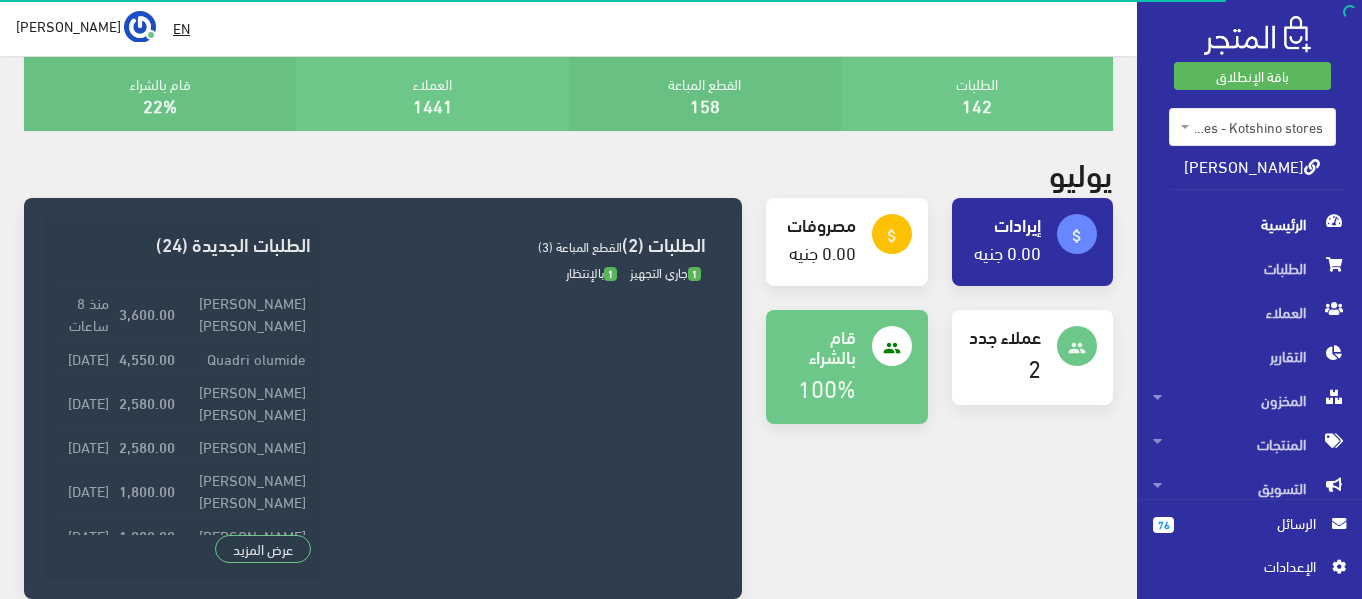 scroll, scrollTop: 86, scrollLeft: 0, axis: vertical 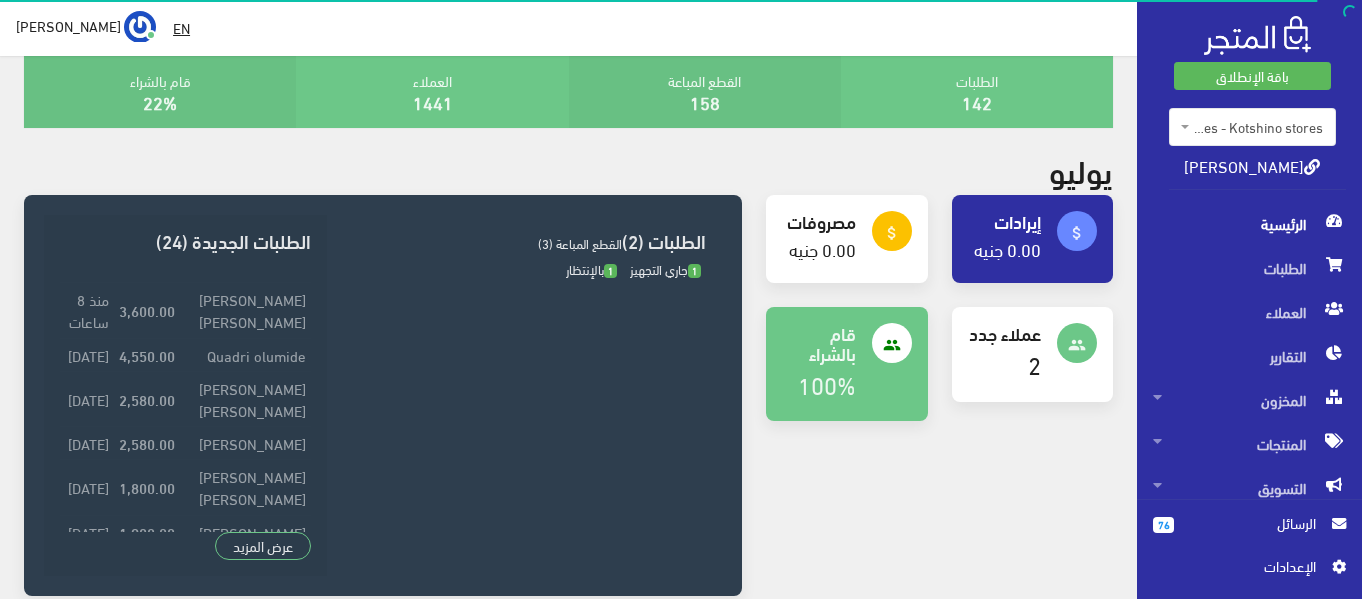 click on "اﻹعدادات" at bounding box center (1242, 566) 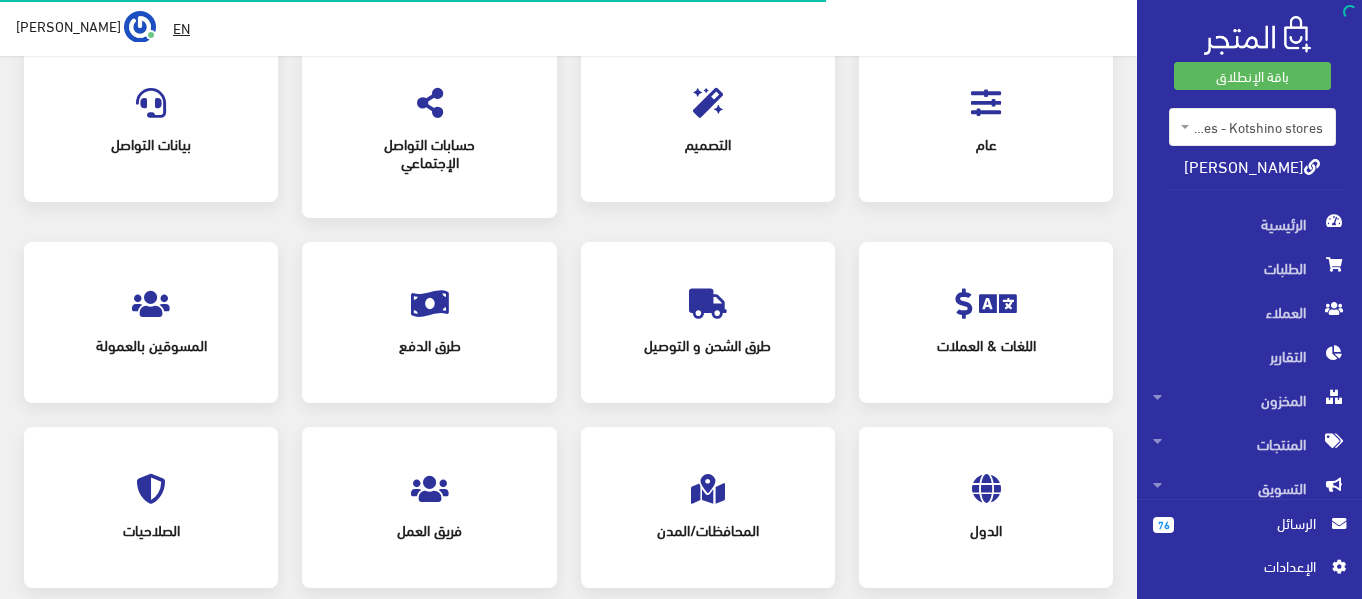 scroll, scrollTop: 250, scrollLeft: 0, axis: vertical 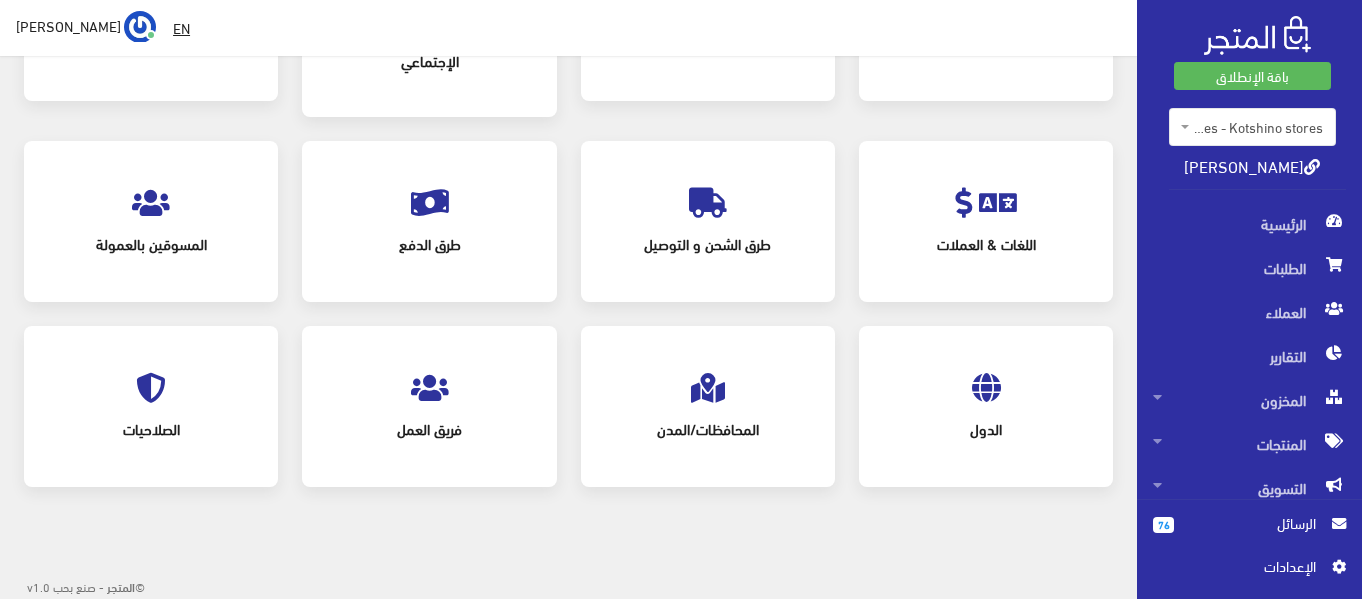 click on "طرق الدفع" at bounding box center (429, 244) 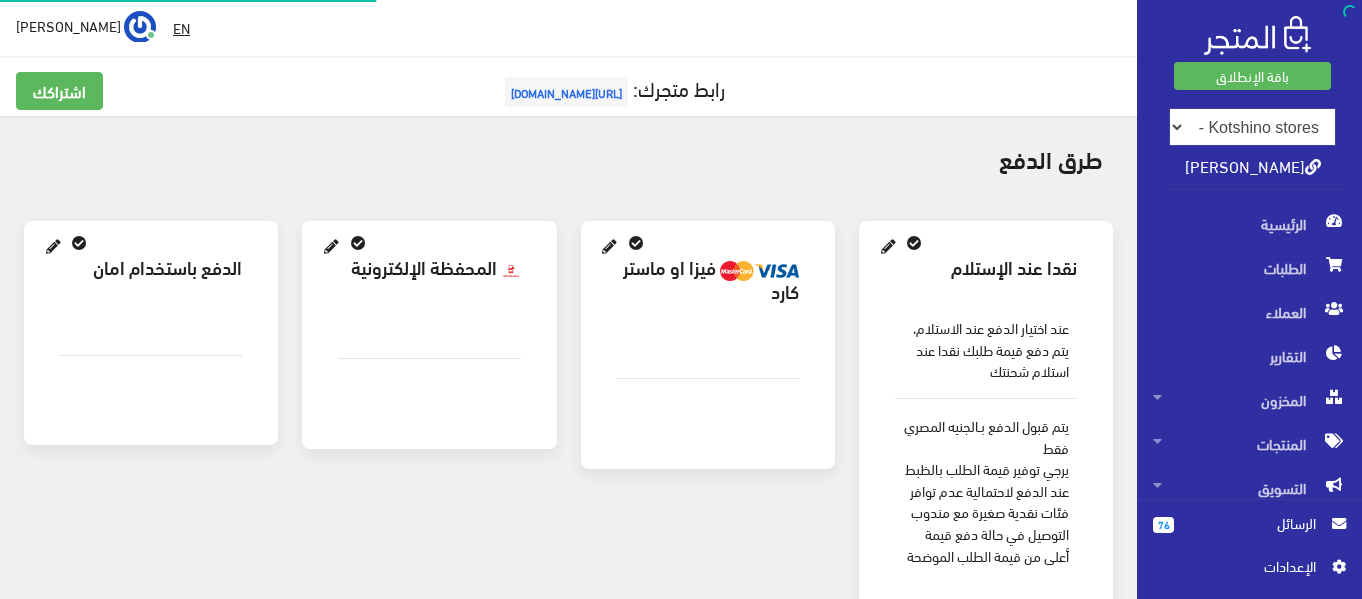 scroll, scrollTop: 0, scrollLeft: 0, axis: both 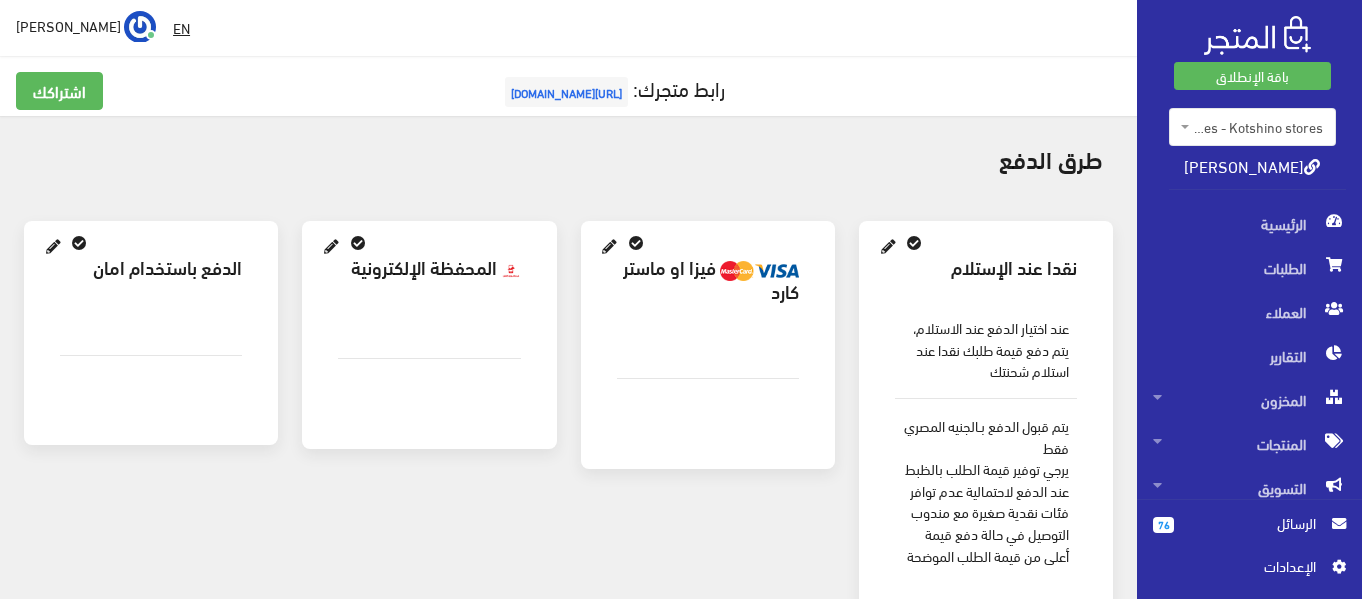 click at bounding box center [609, 247] 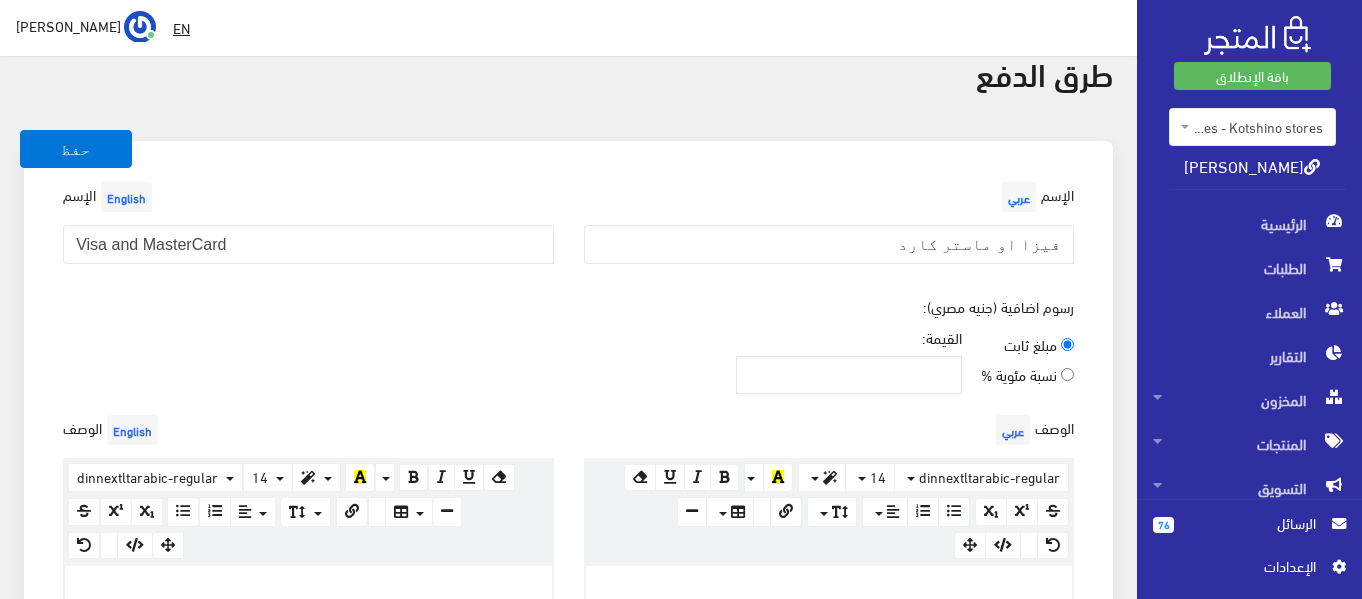 scroll, scrollTop: 82, scrollLeft: 0, axis: vertical 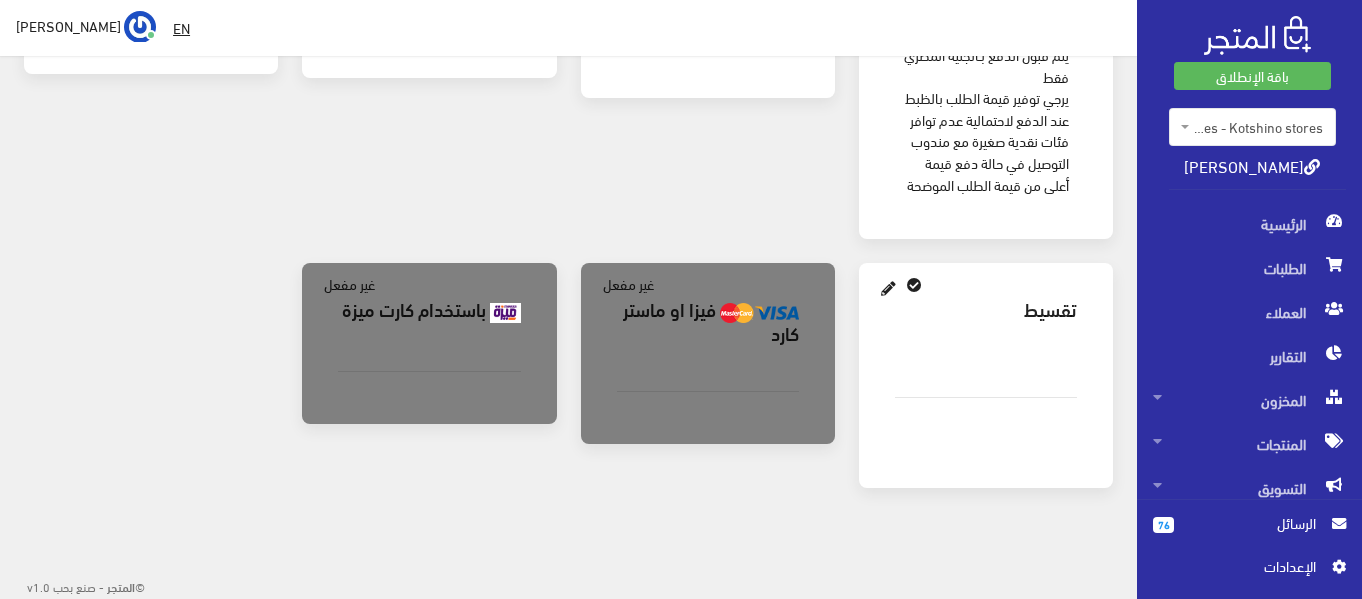 click at bounding box center [888, 289] 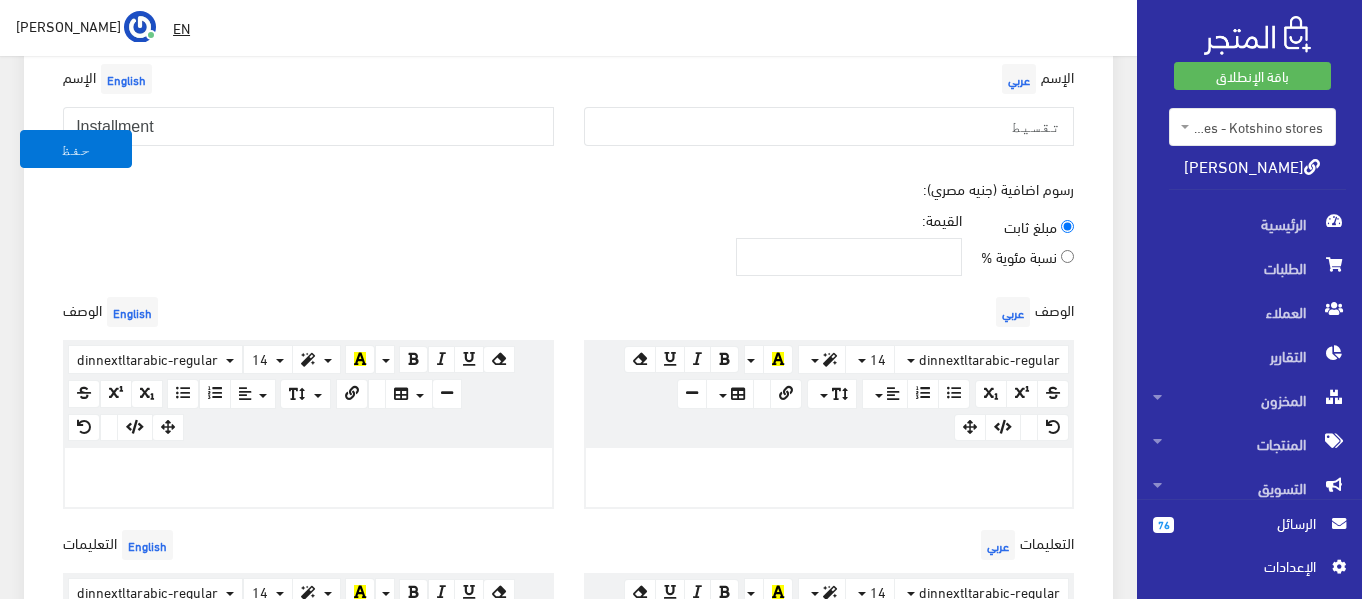 scroll, scrollTop: 200, scrollLeft: 0, axis: vertical 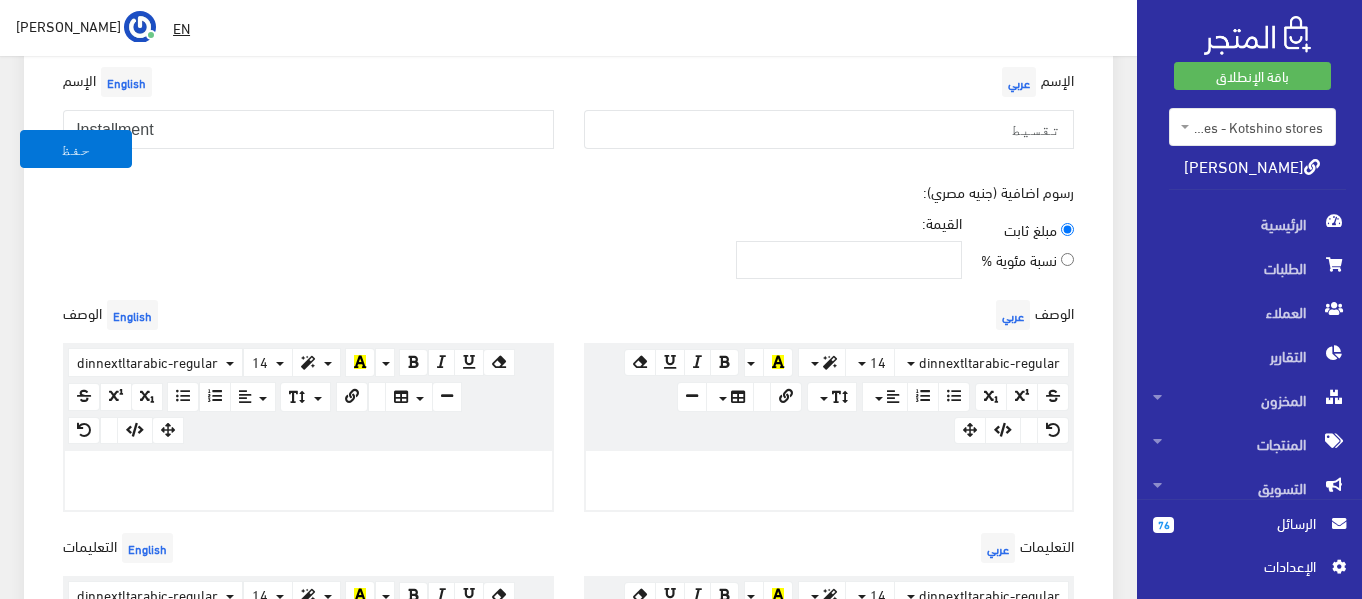click on "نسبة مئوية %" at bounding box center (1019, 259) 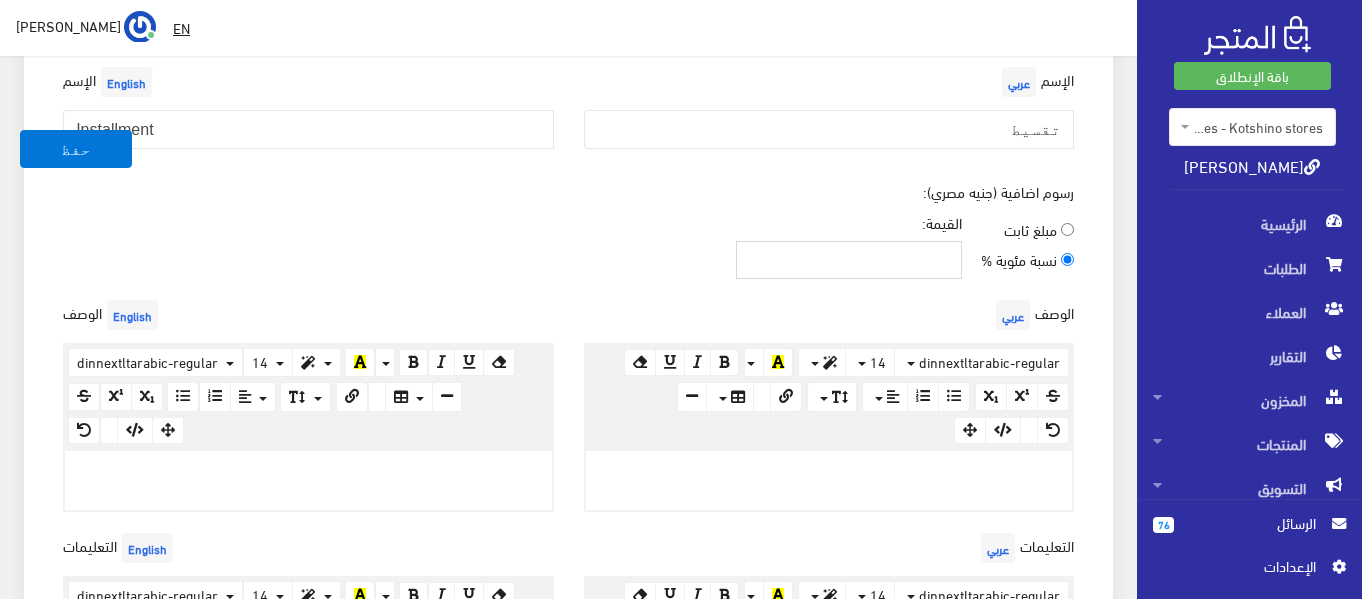click on "القيمة:" at bounding box center [849, 260] 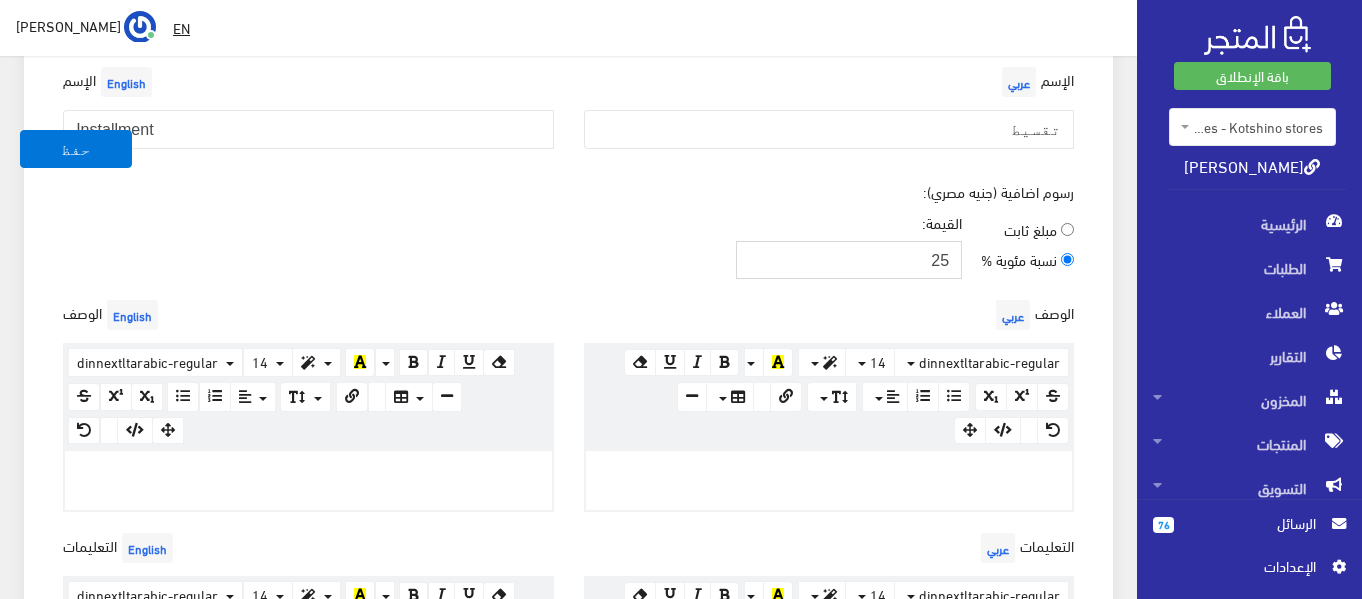 type on "25" 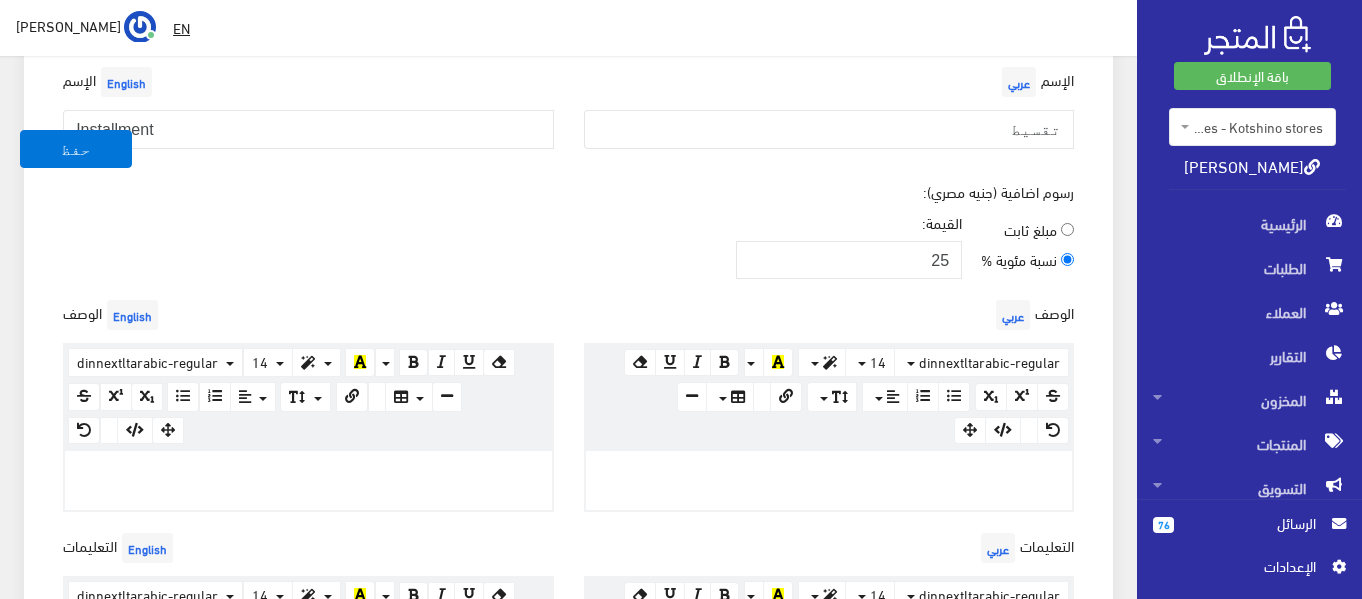 click on "رسوم اضافية (جنيه مصري):
مبلغ ثابت
نسبة مئوية %
القيمة:
25" at bounding box center (568, 238) 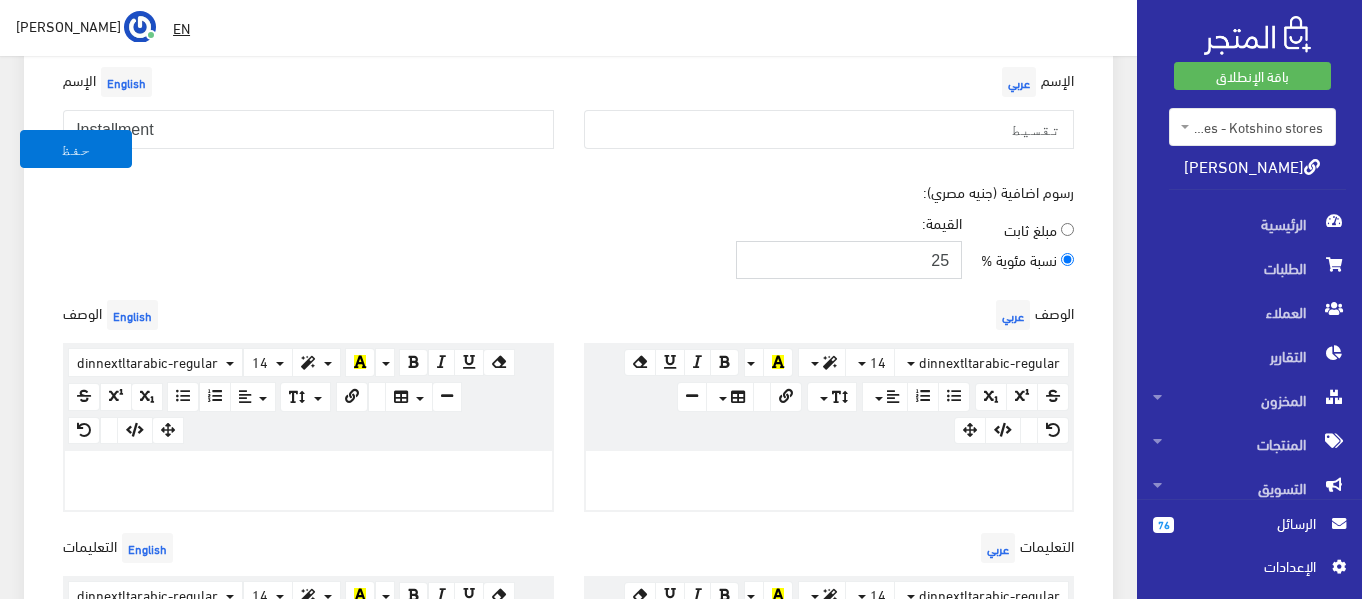 click on "25" at bounding box center [849, 260] 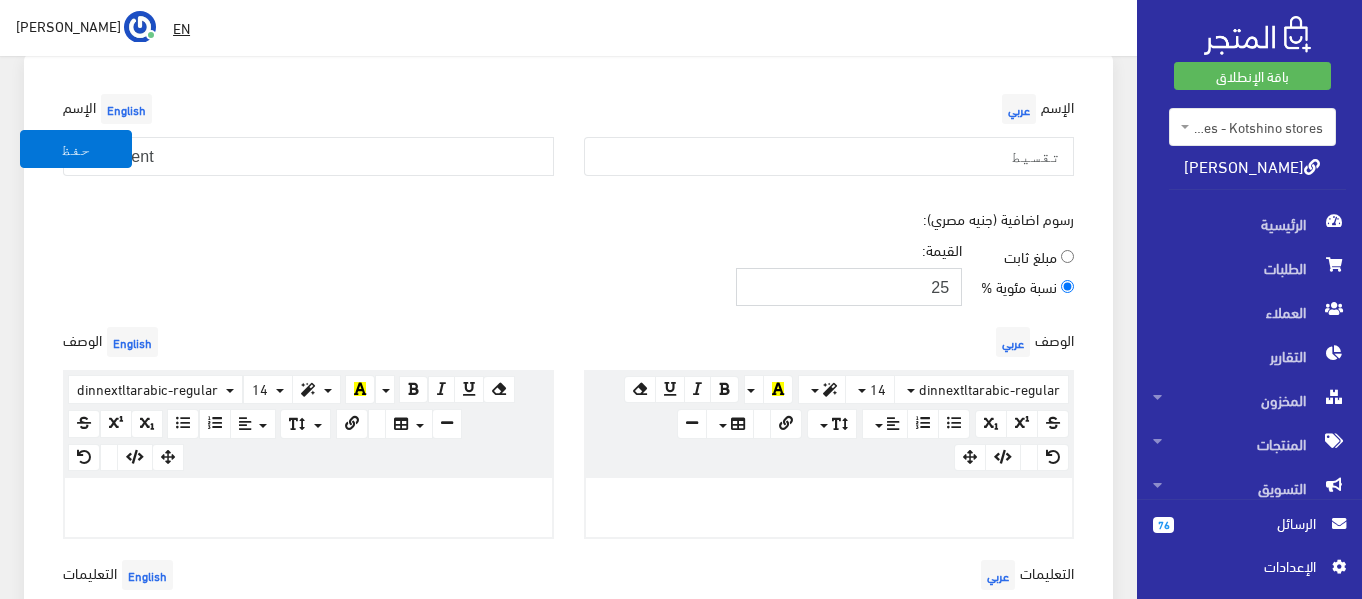 scroll, scrollTop: 0, scrollLeft: 0, axis: both 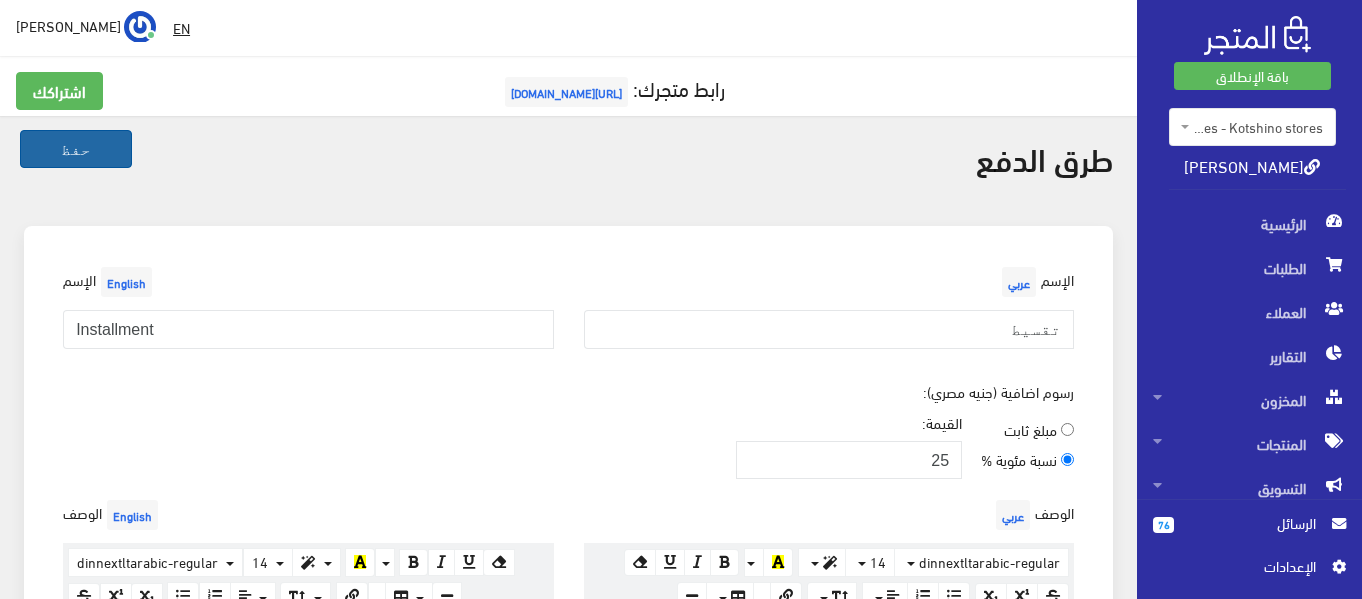 click on "حفظ" at bounding box center (76, 149) 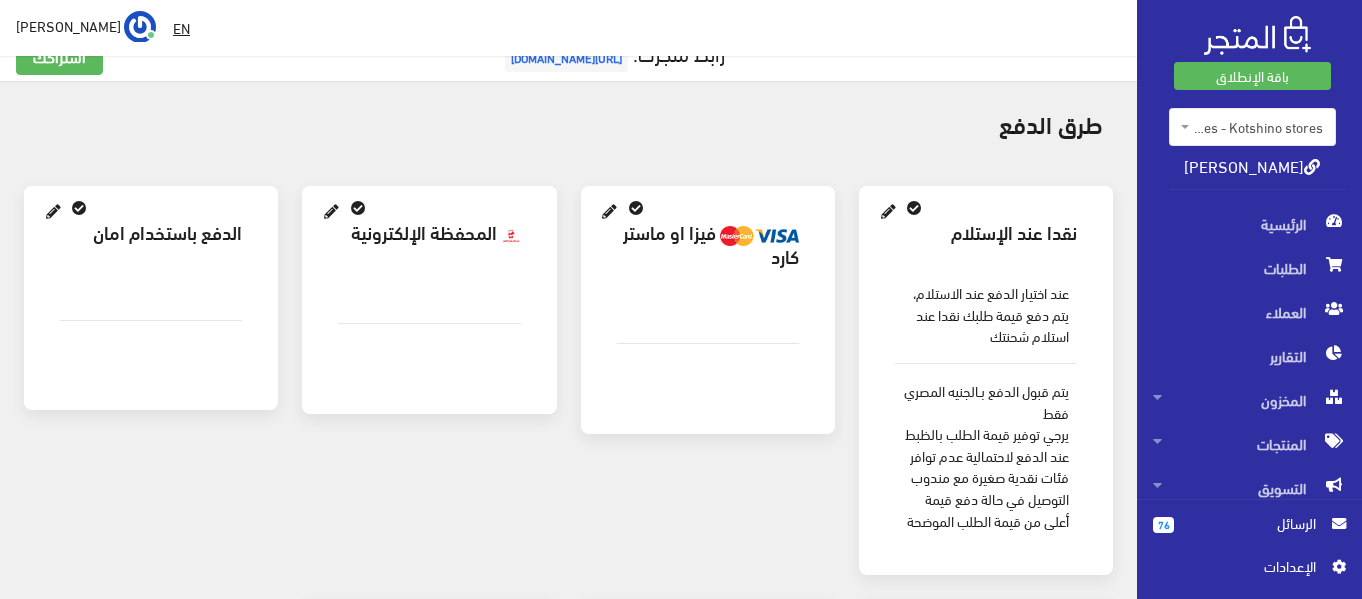 scroll, scrollTop: 0, scrollLeft: 0, axis: both 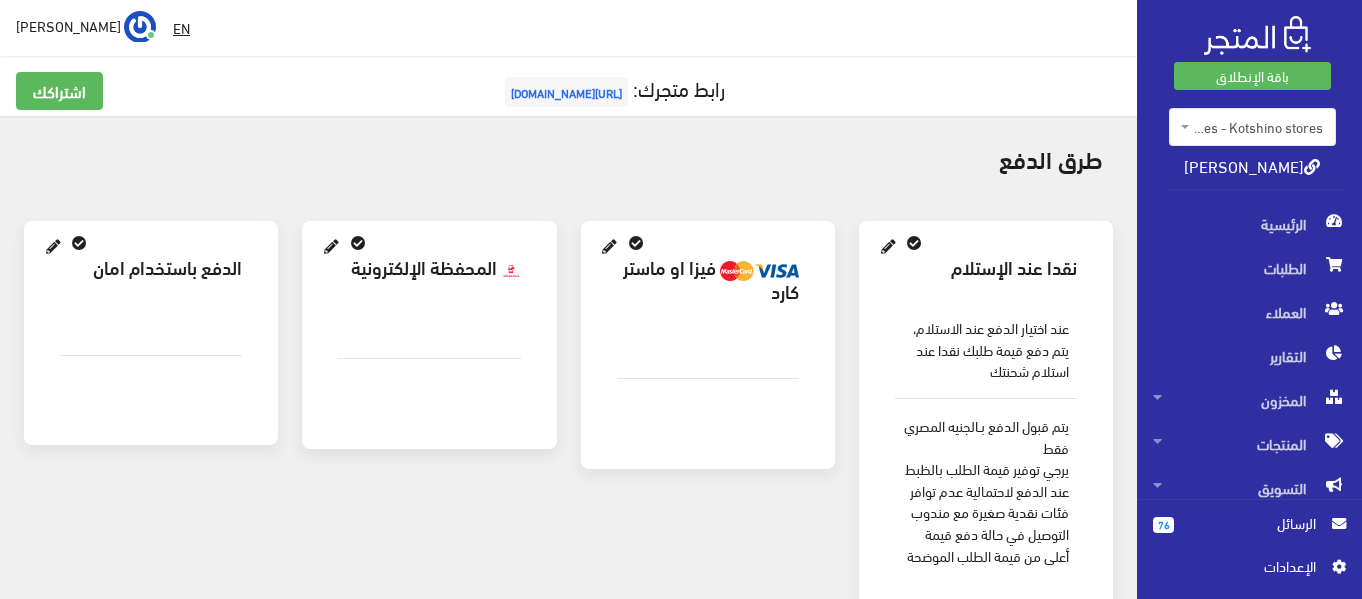 click at bounding box center [331, 247] 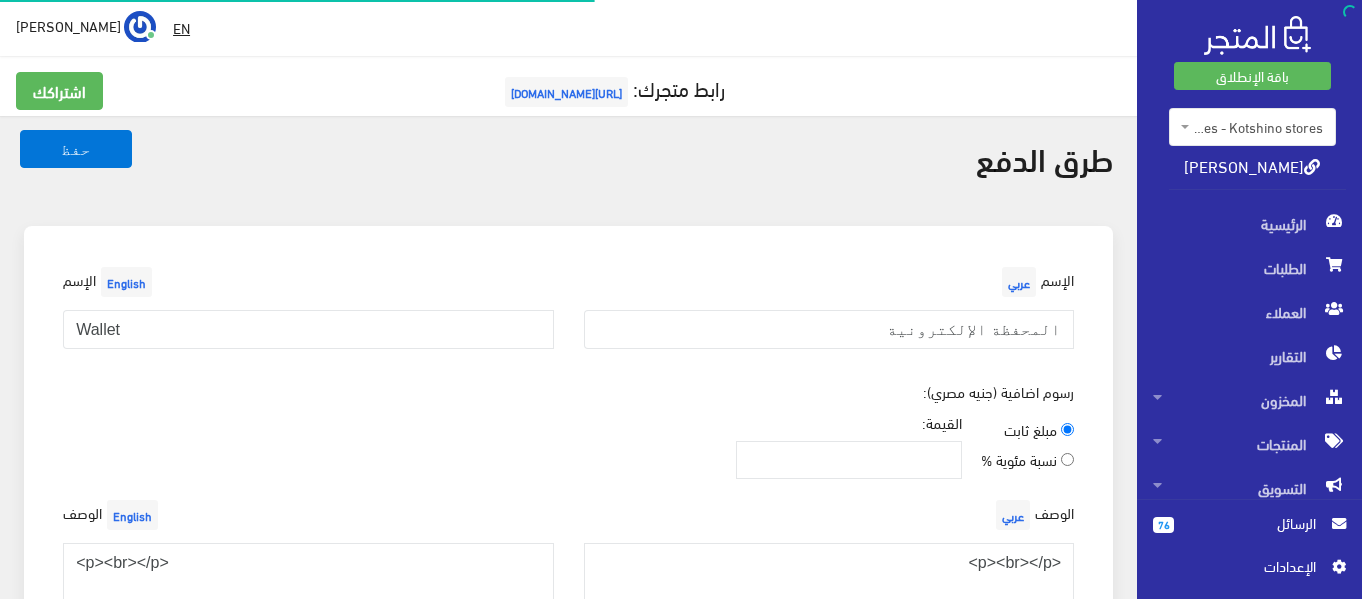 scroll, scrollTop: 219, scrollLeft: 0, axis: vertical 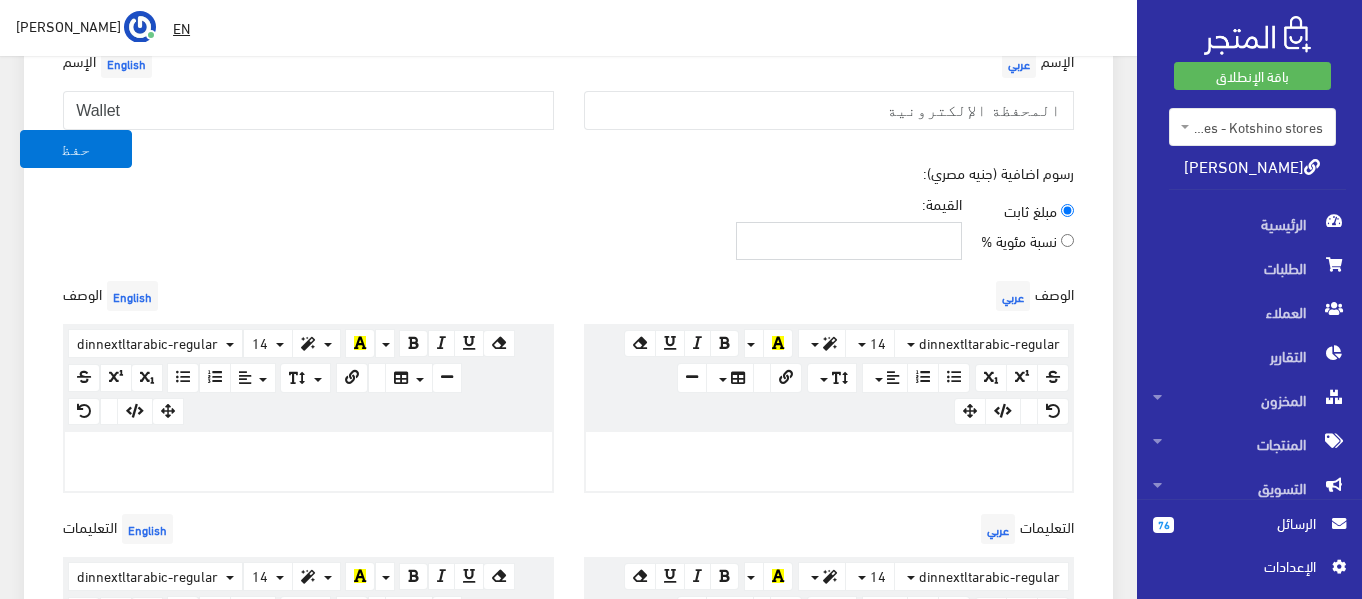 click on "القيمة:" at bounding box center (849, 241) 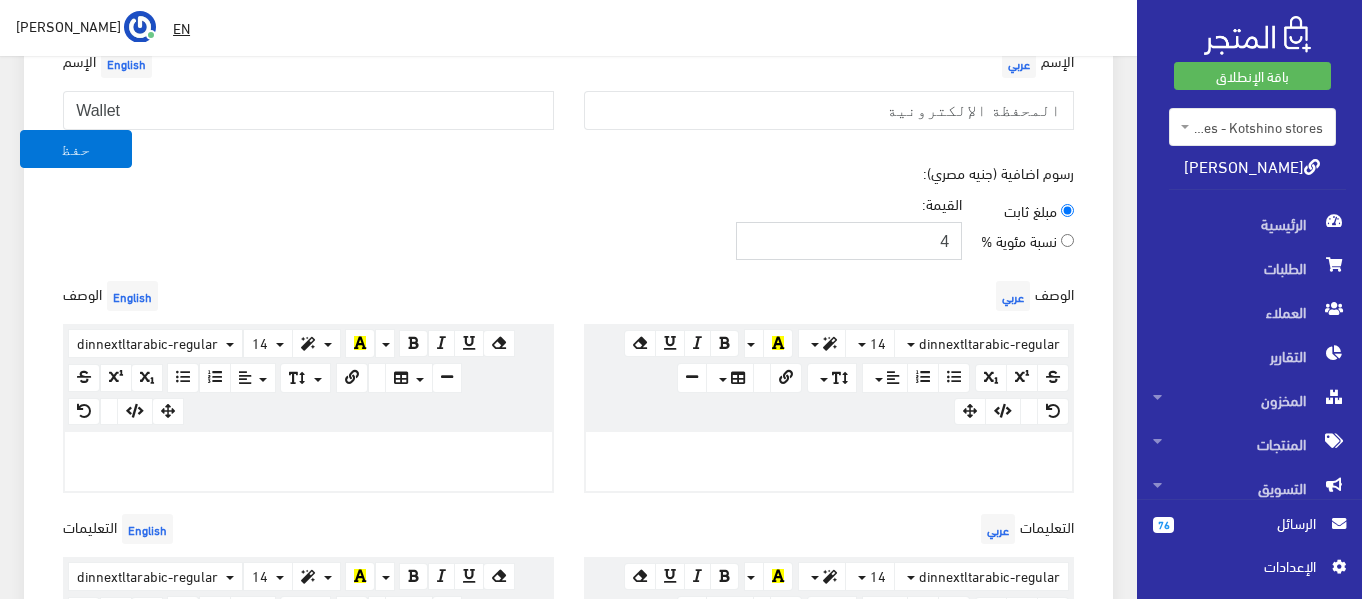type on "4" 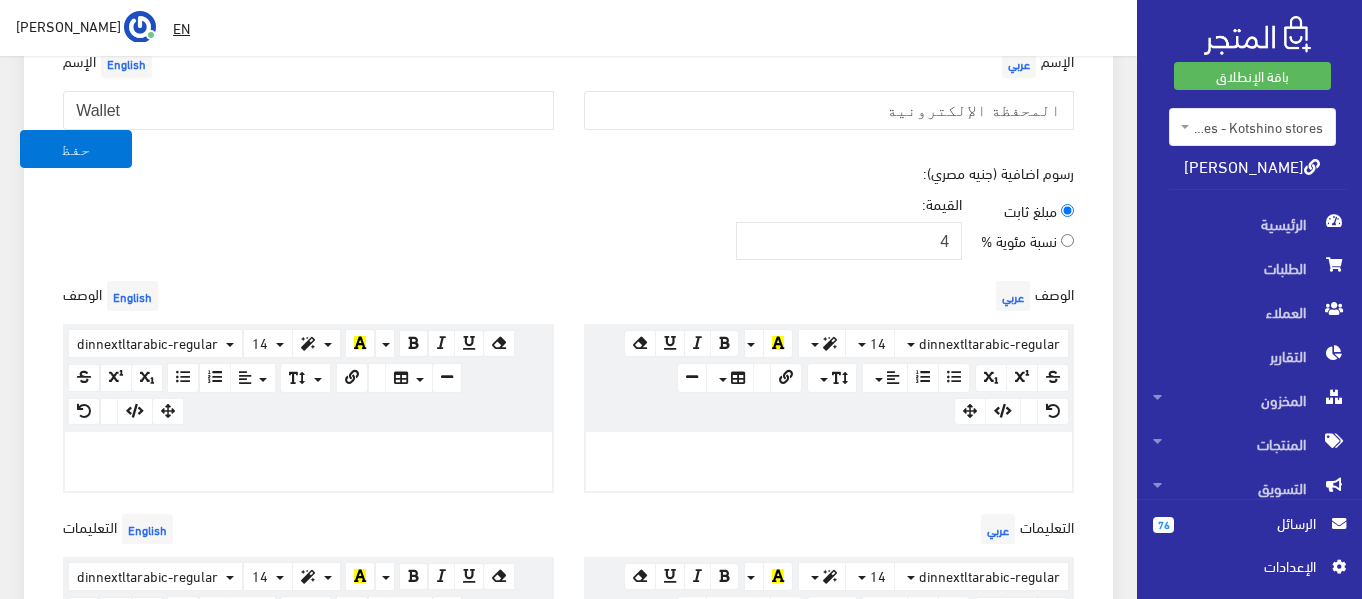 click on "نسبة مئوية %" at bounding box center [1019, 240] 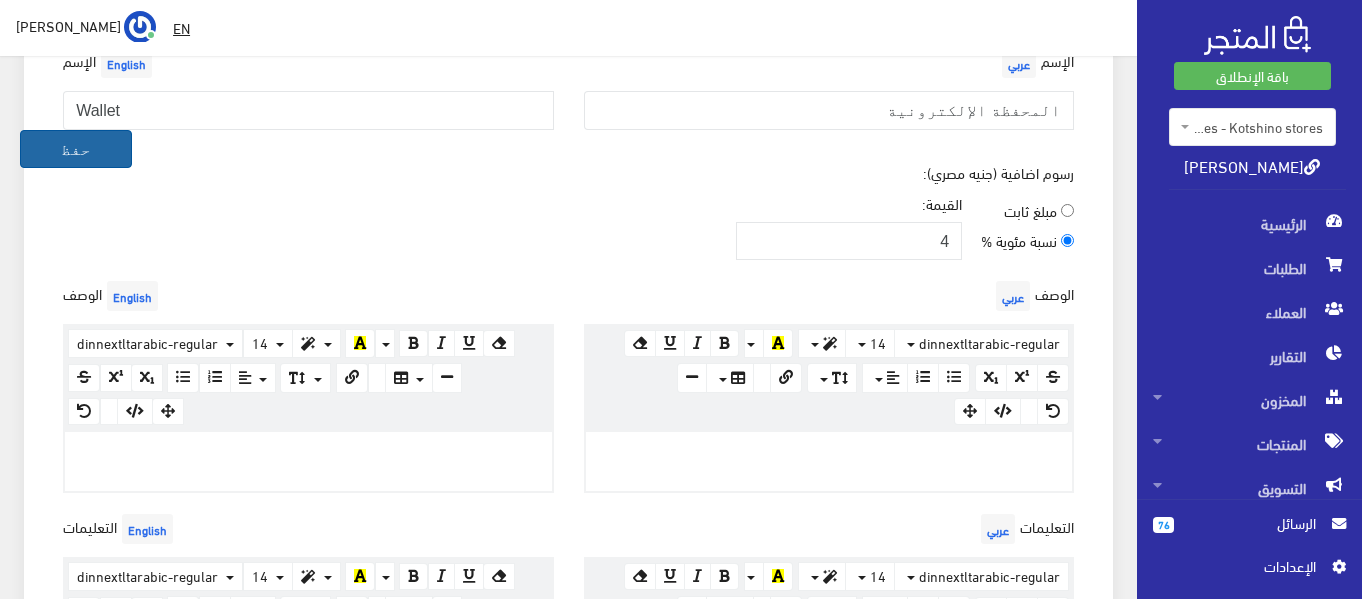 click on "حفظ" at bounding box center [76, 149] 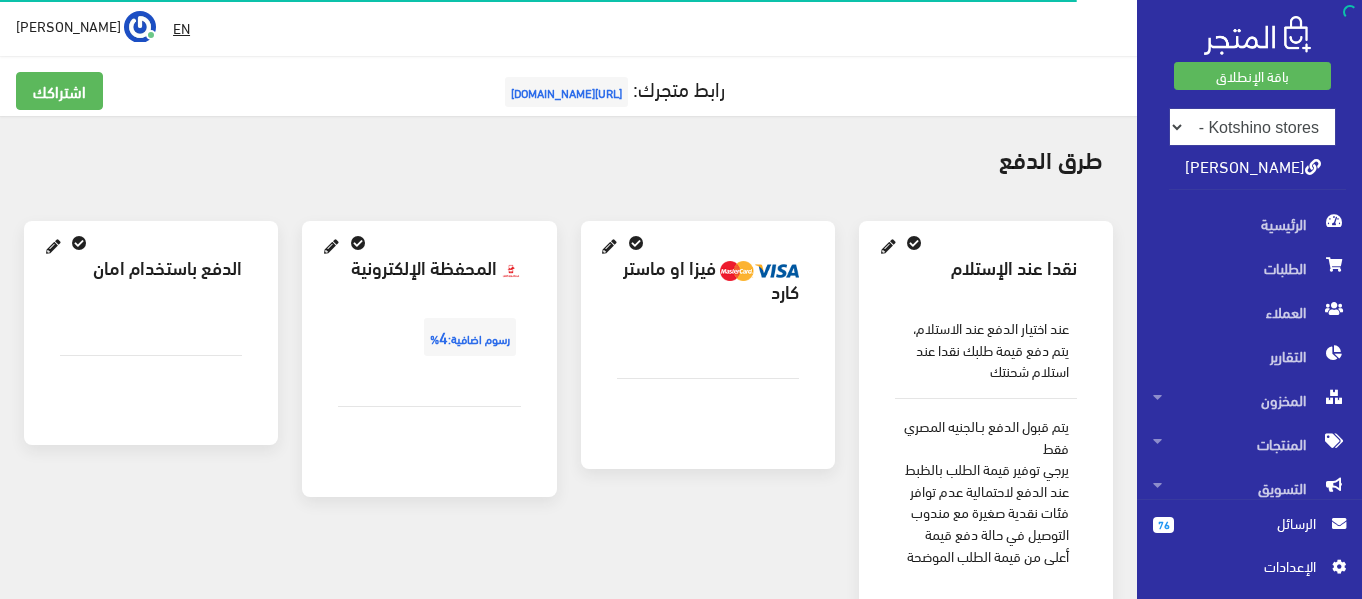 scroll, scrollTop: 0, scrollLeft: 0, axis: both 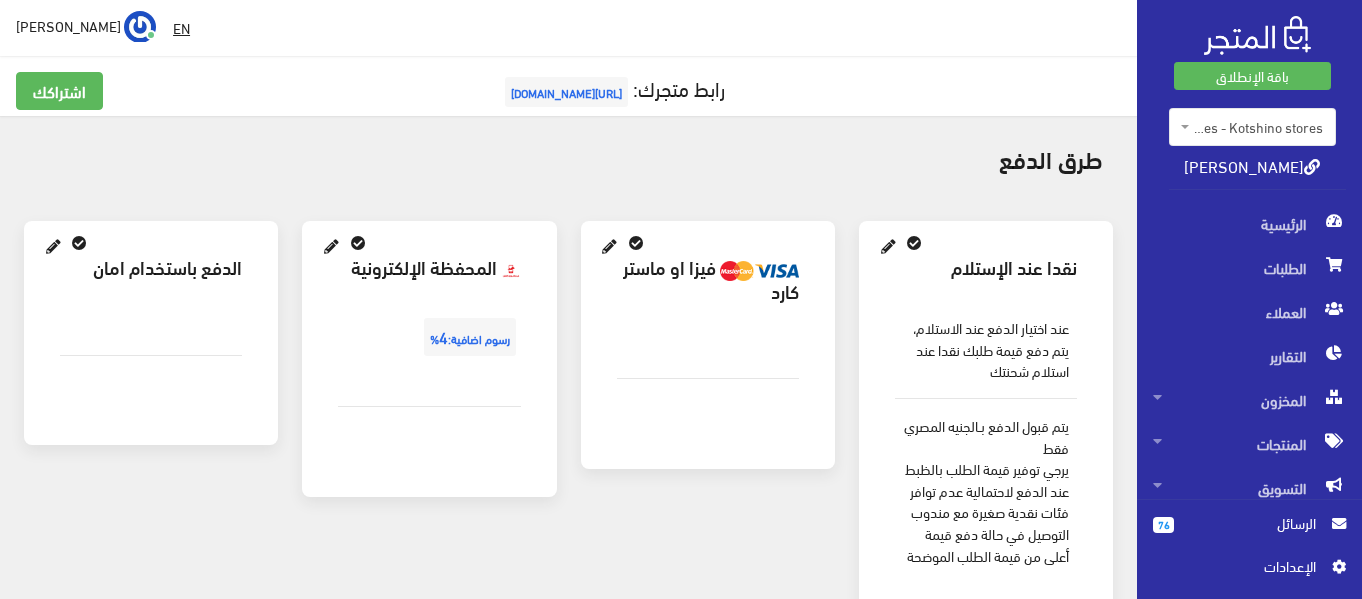 click at bounding box center (53, 247) 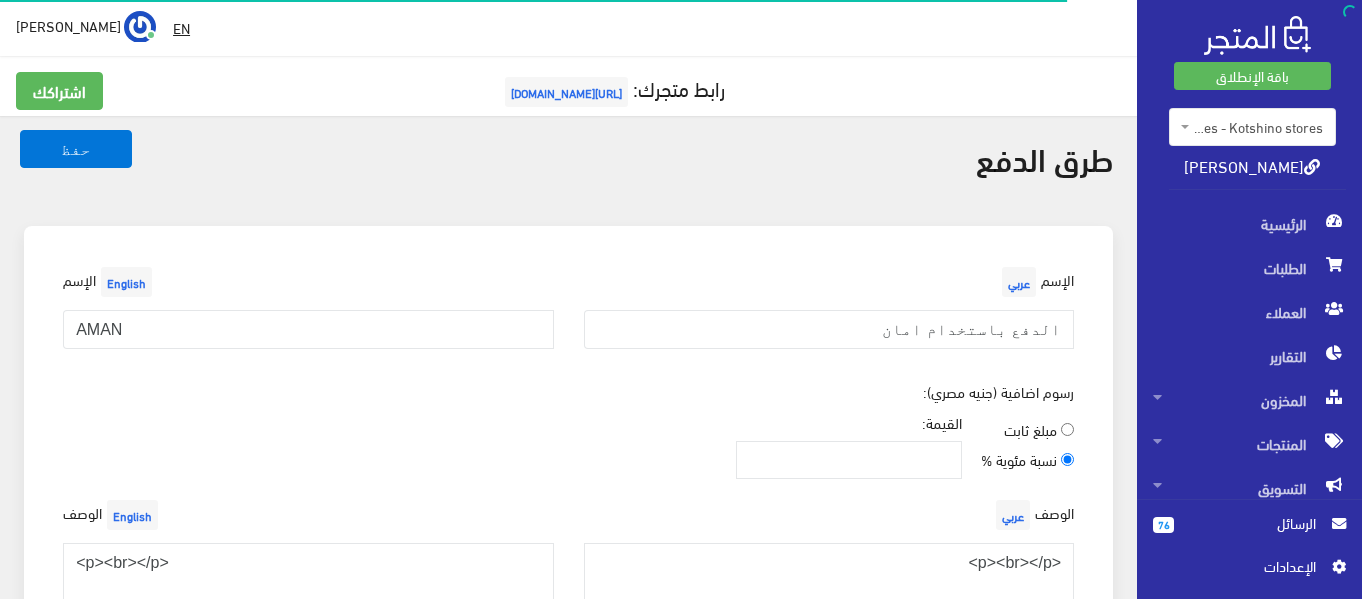 scroll, scrollTop: 53, scrollLeft: 0, axis: vertical 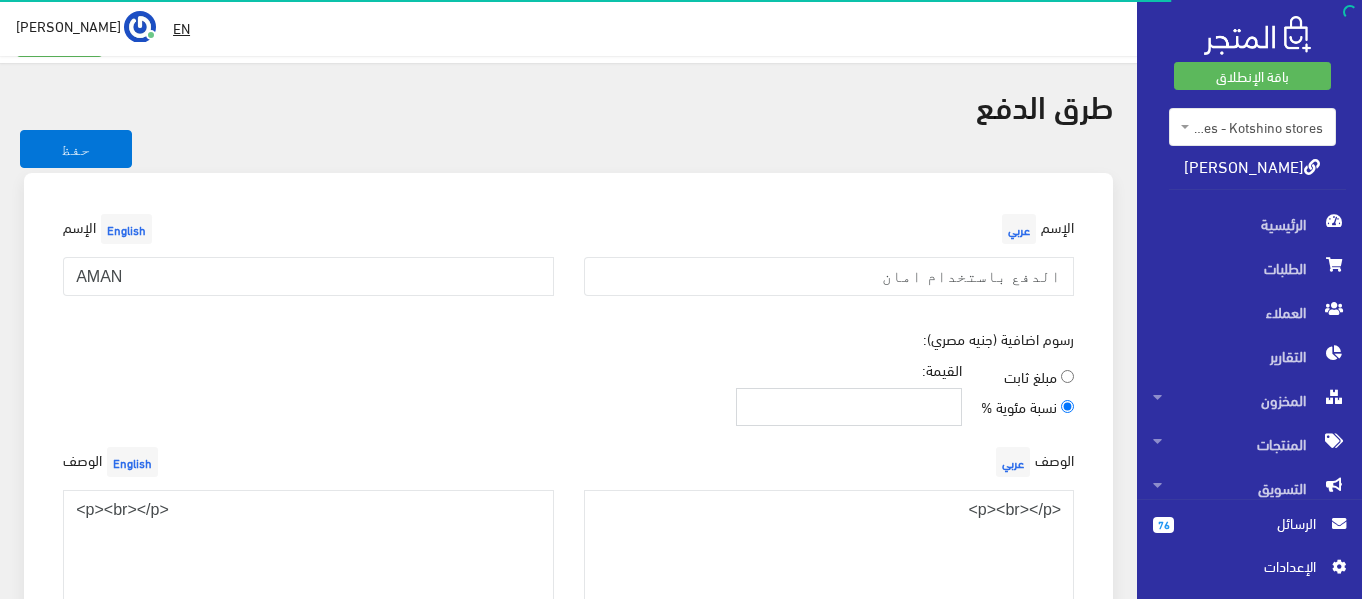 click on "القيمة:" at bounding box center [849, 407] 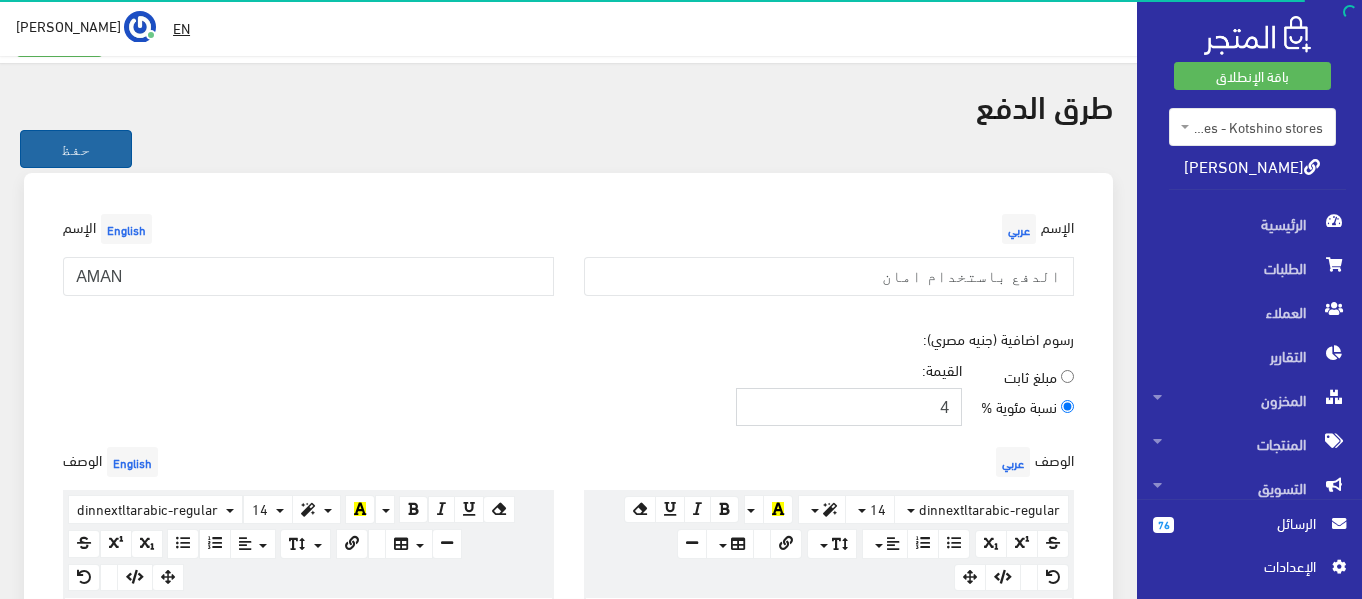 type on "4" 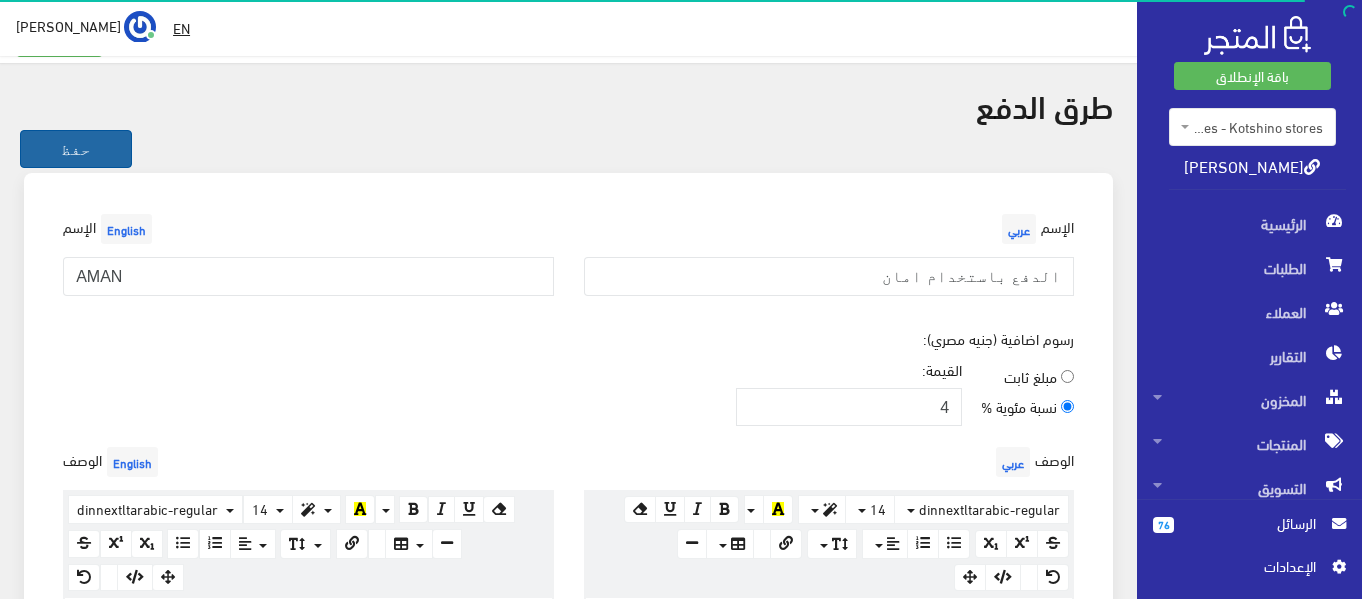 click on "حفظ" at bounding box center [76, 149] 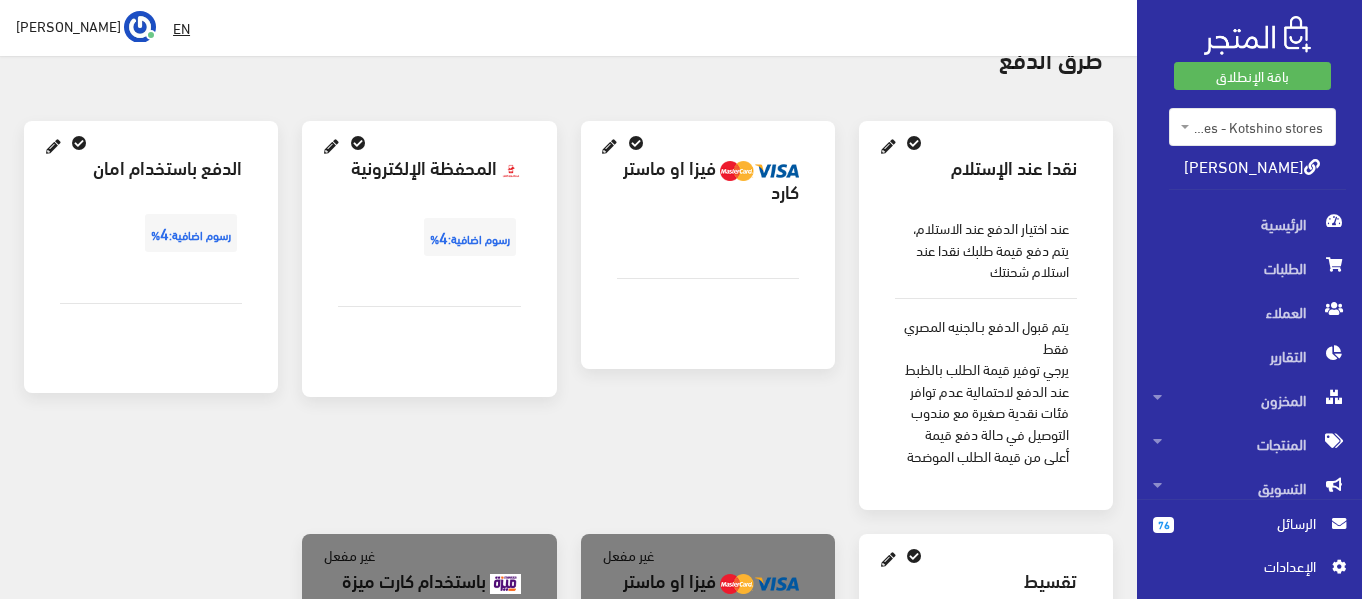 scroll, scrollTop: 99, scrollLeft: 0, axis: vertical 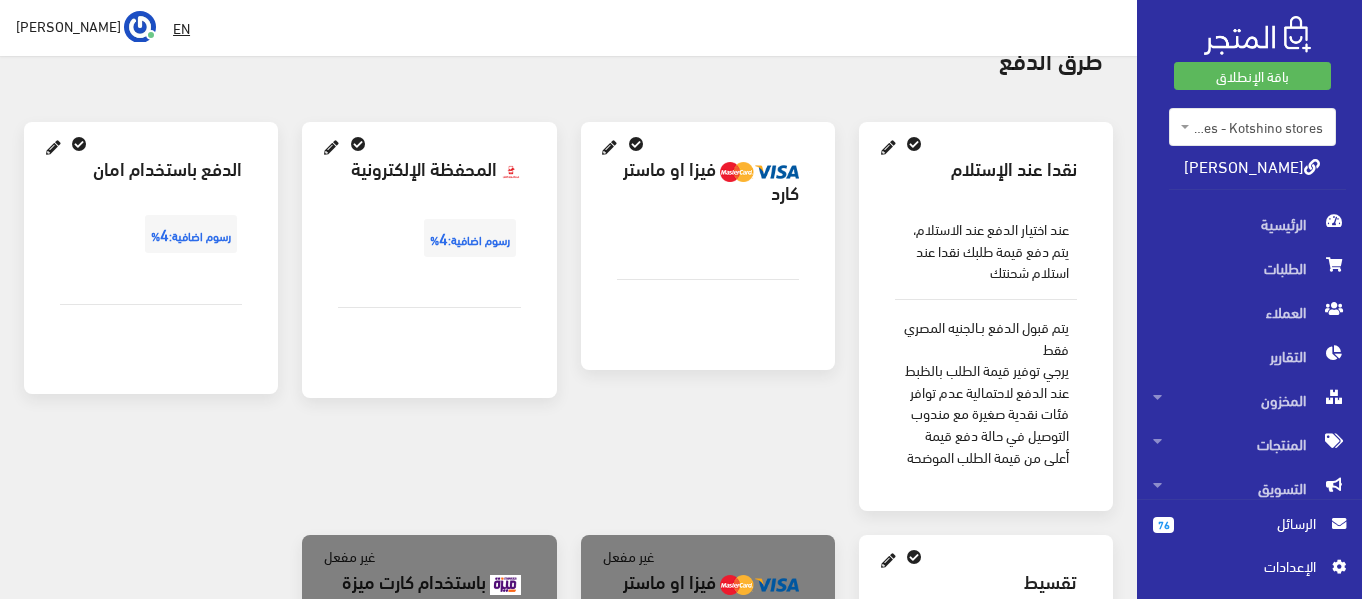 click at bounding box center (609, 148) 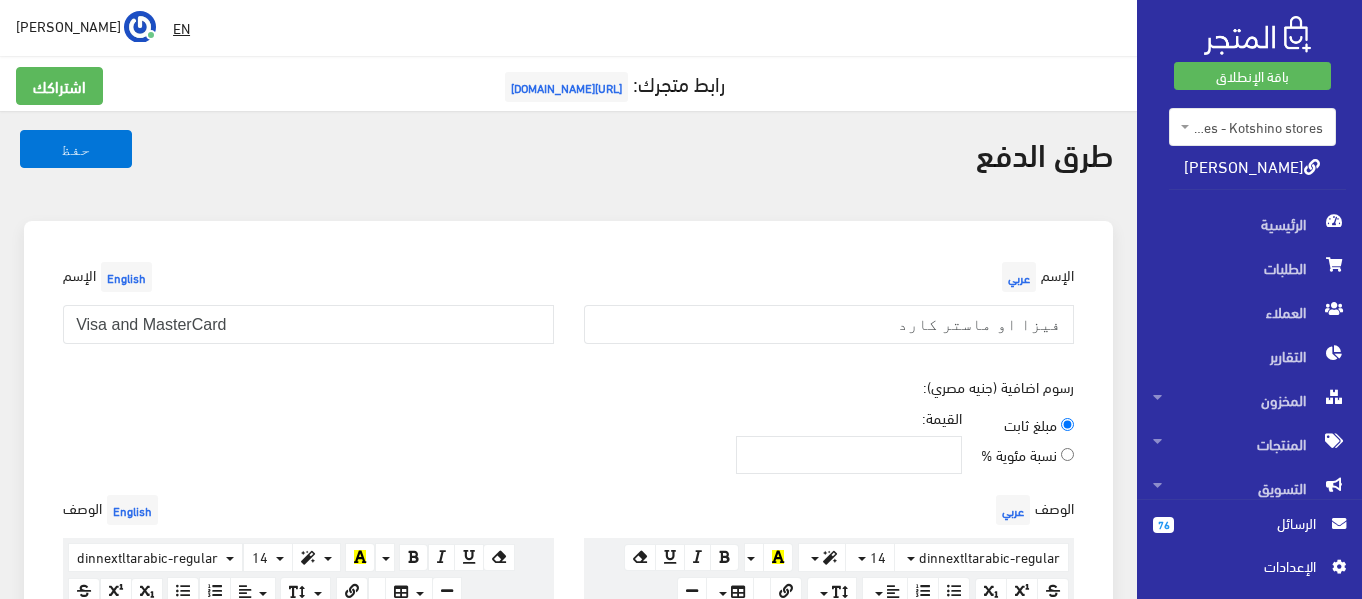 scroll, scrollTop: 0, scrollLeft: 0, axis: both 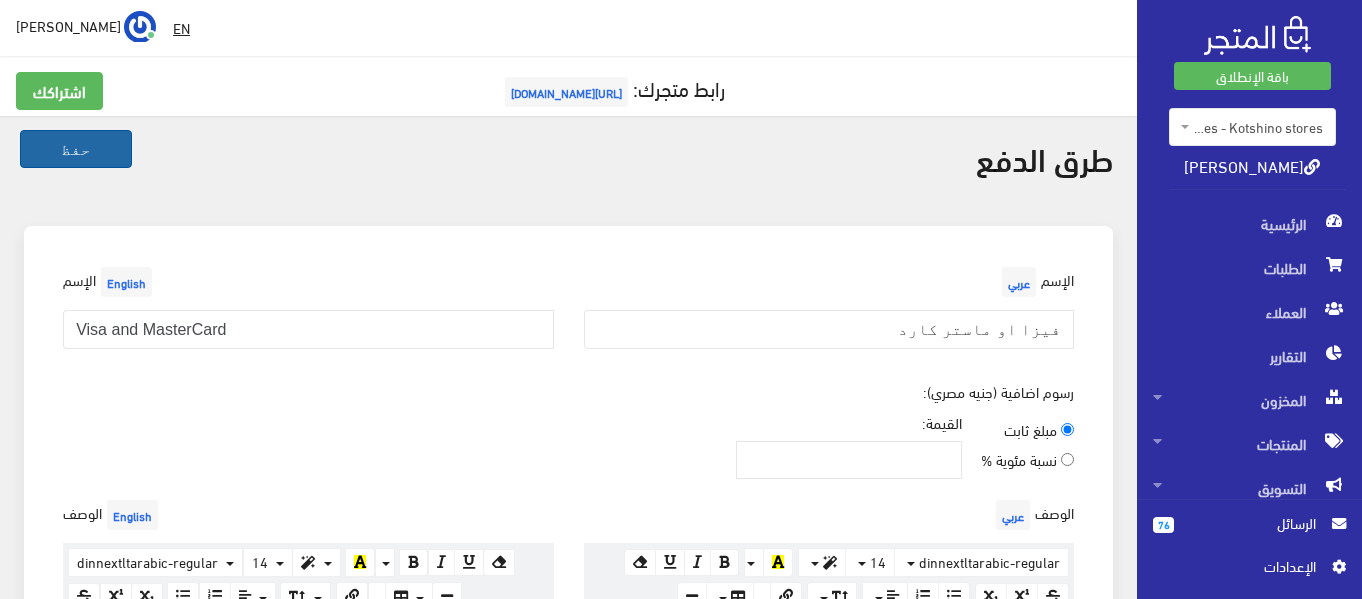 click on "حفظ" at bounding box center [76, 149] 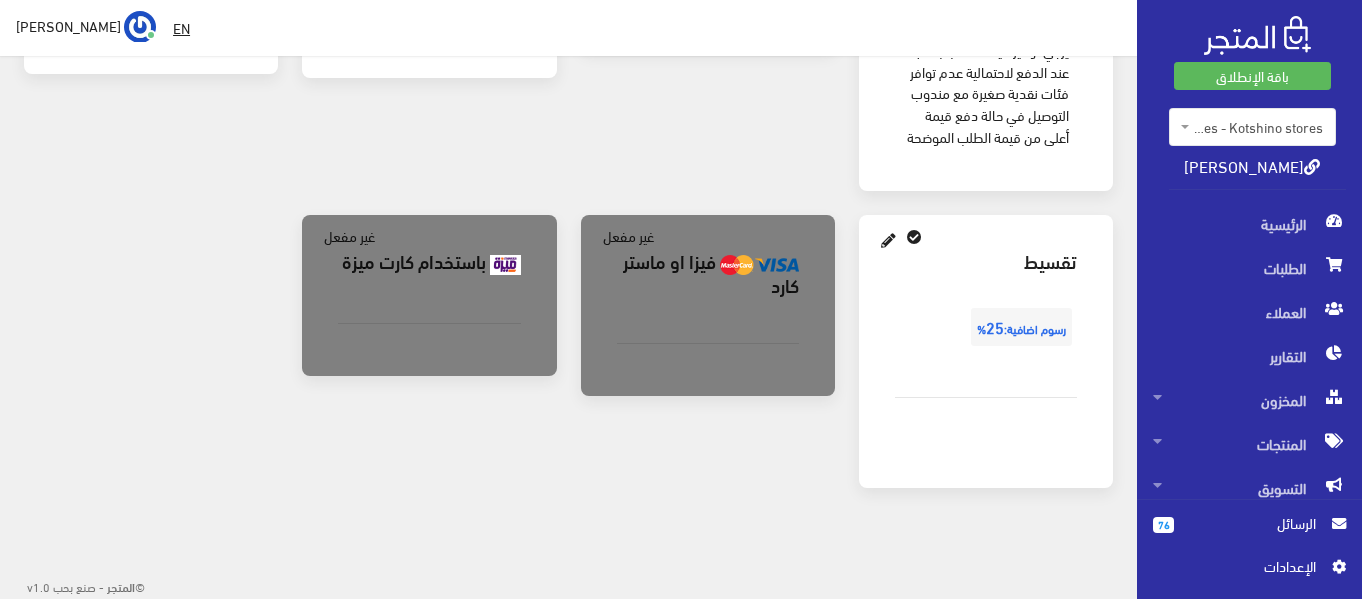 scroll, scrollTop: 441, scrollLeft: 0, axis: vertical 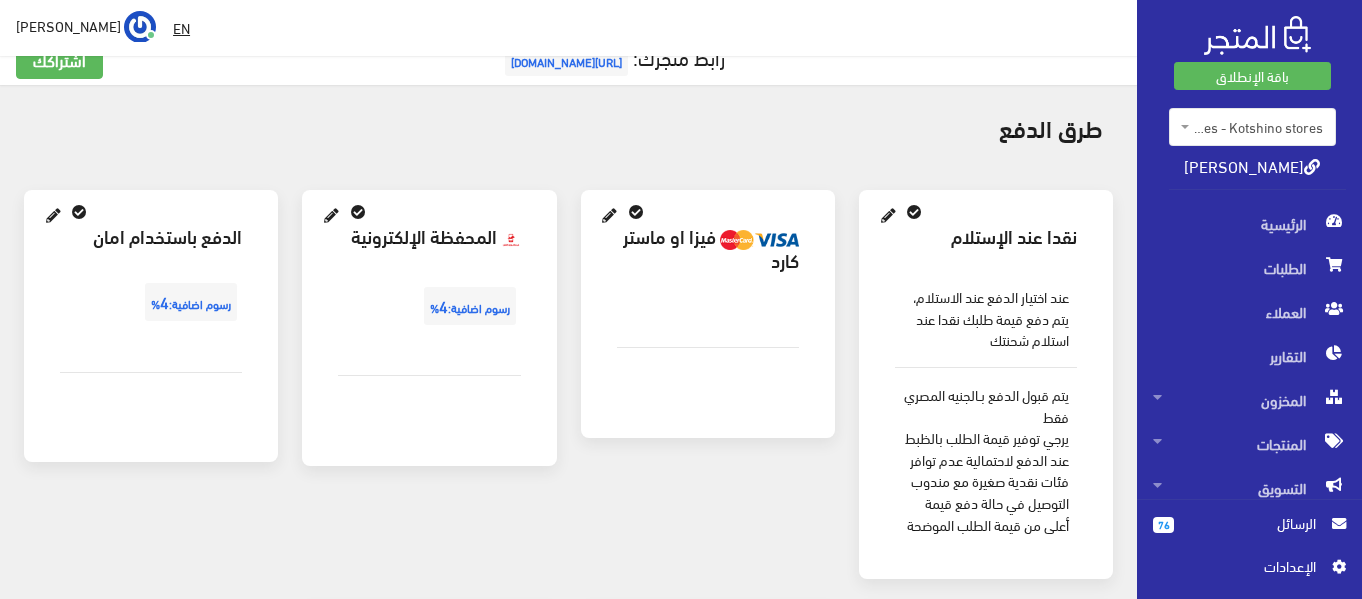 click at bounding box center [708, 351] 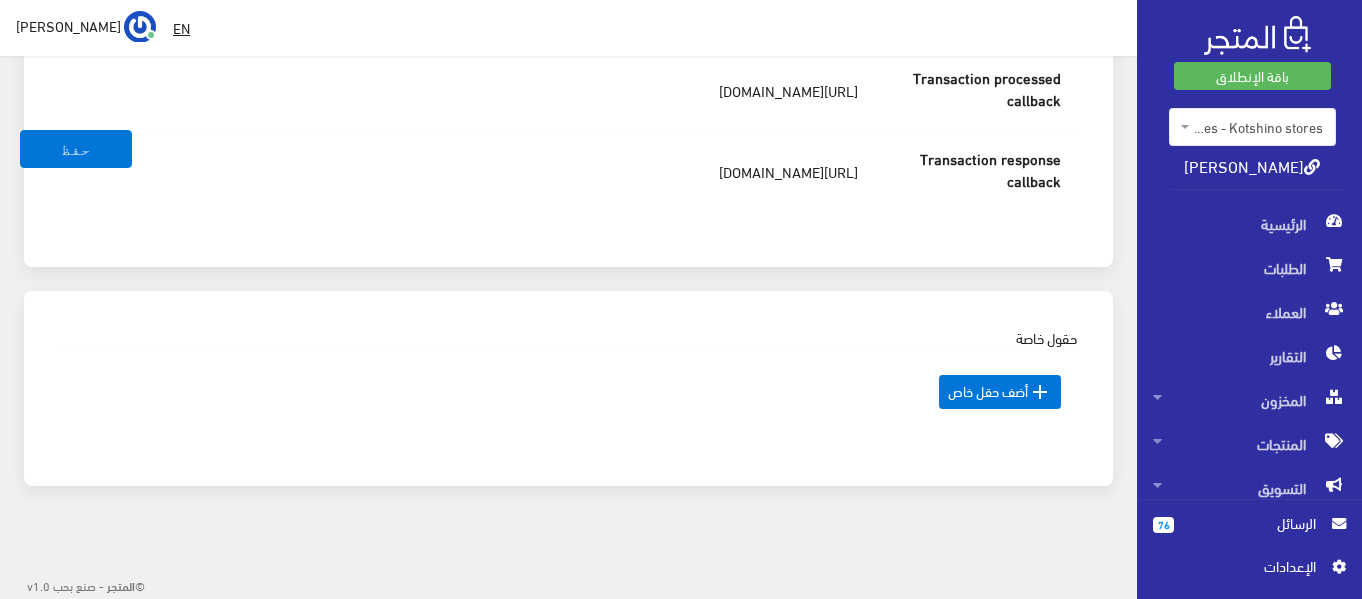 scroll, scrollTop: 1912, scrollLeft: 0, axis: vertical 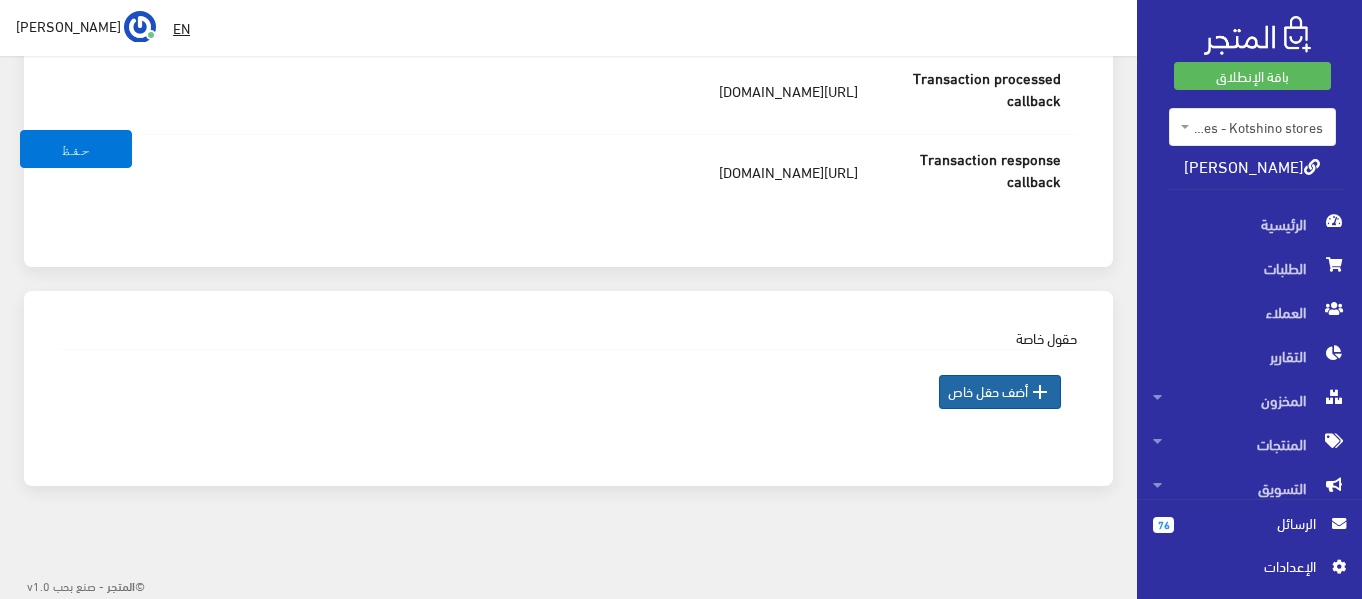 click on " أضف حقل خاص" at bounding box center (1000, 392) 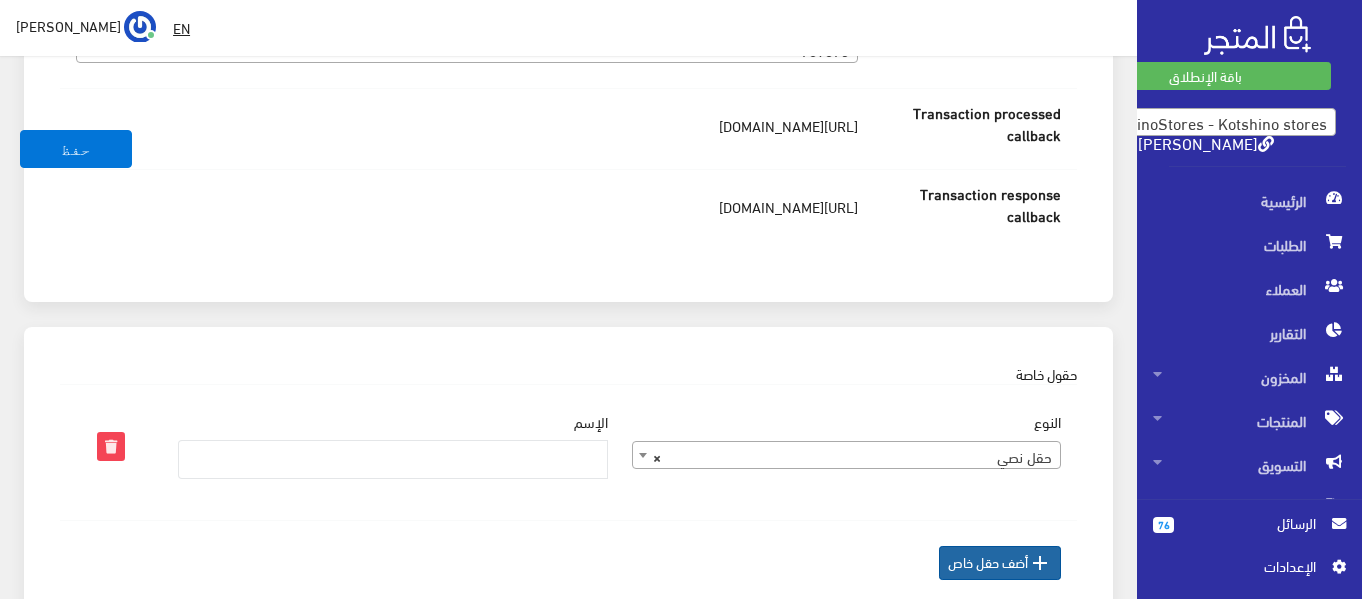 scroll, scrollTop: 1939, scrollLeft: 0, axis: vertical 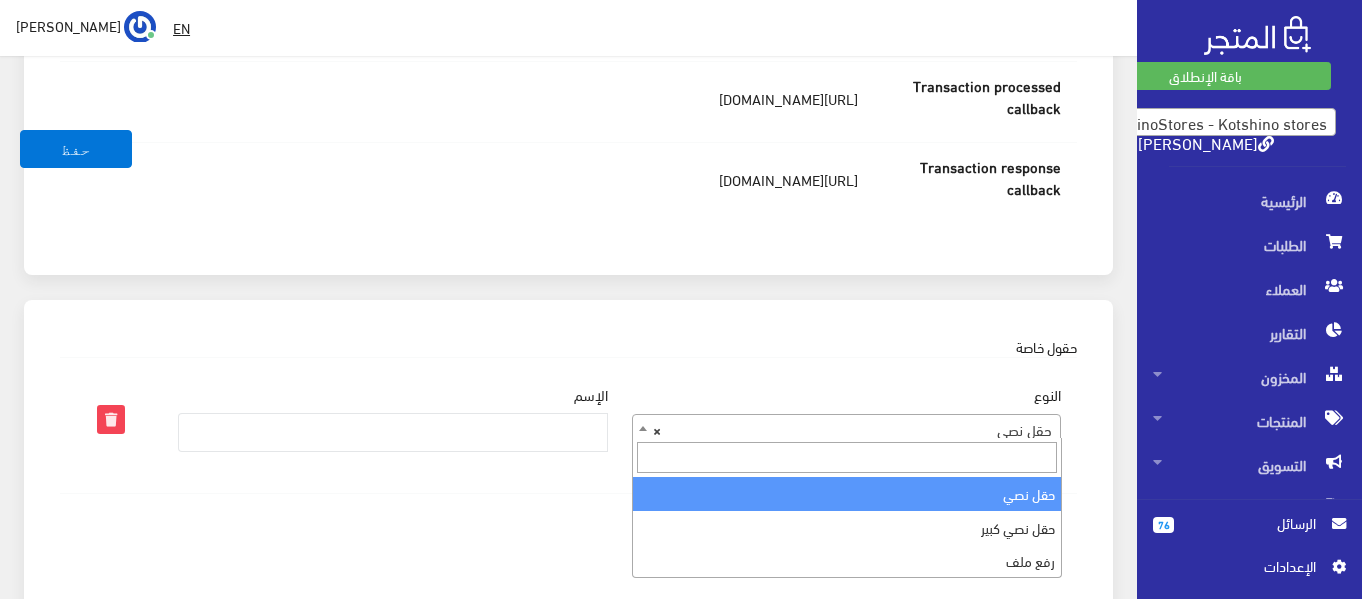 click on "× حقل نصي" at bounding box center (847, 429) 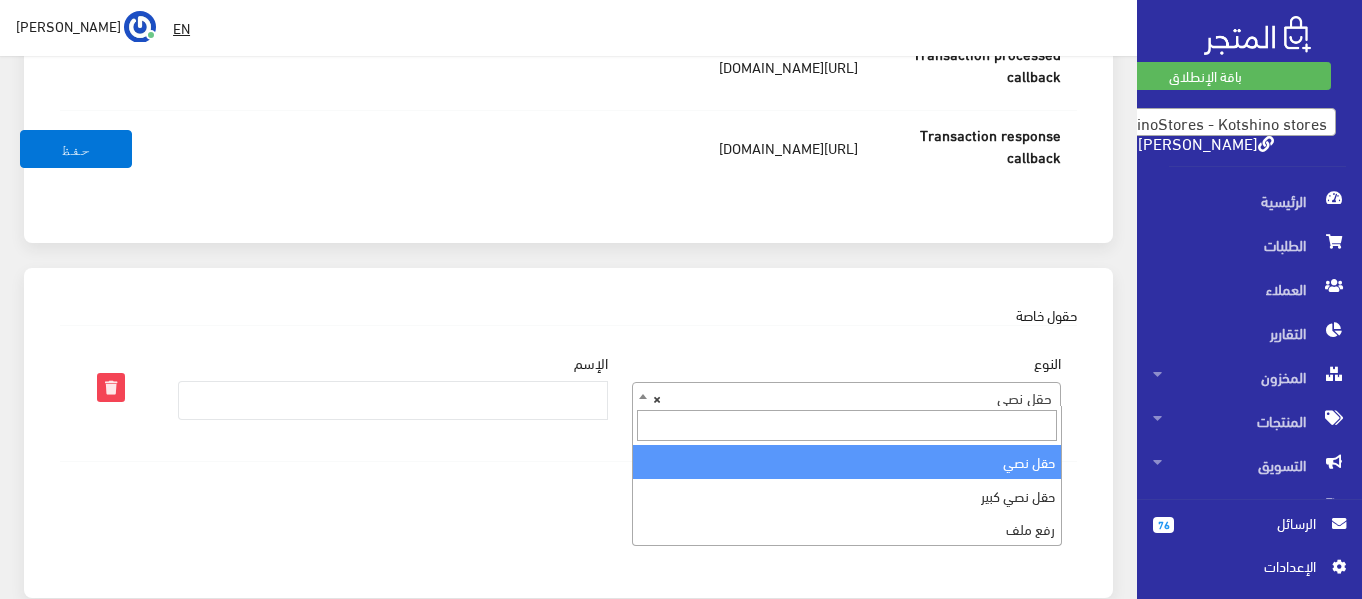 scroll, scrollTop: 1955, scrollLeft: 0, axis: vertical 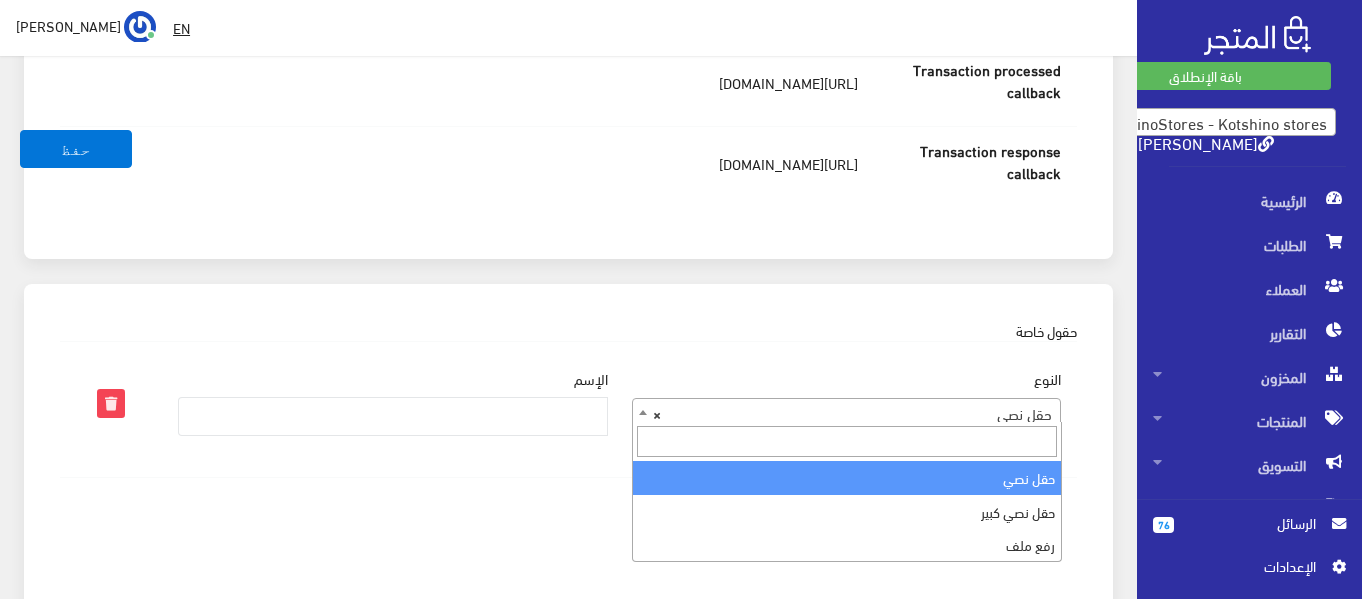 click at bounding box center (847, 441) 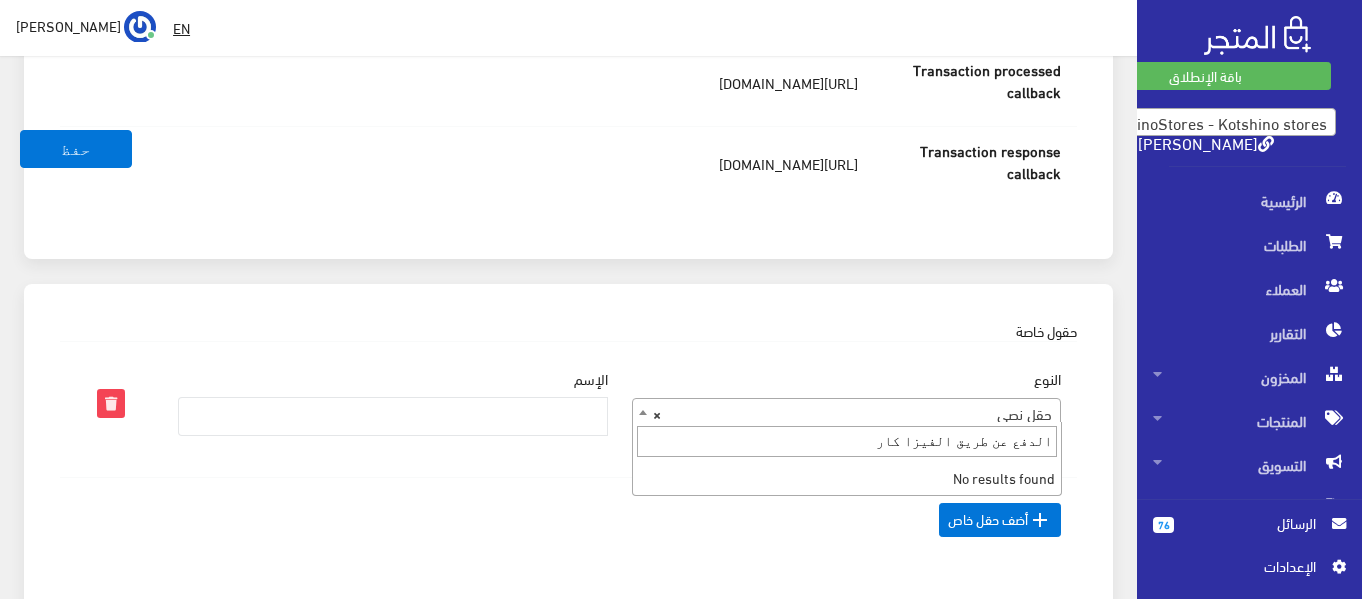 type on "الدفع عن طريق الفيزا كارد" 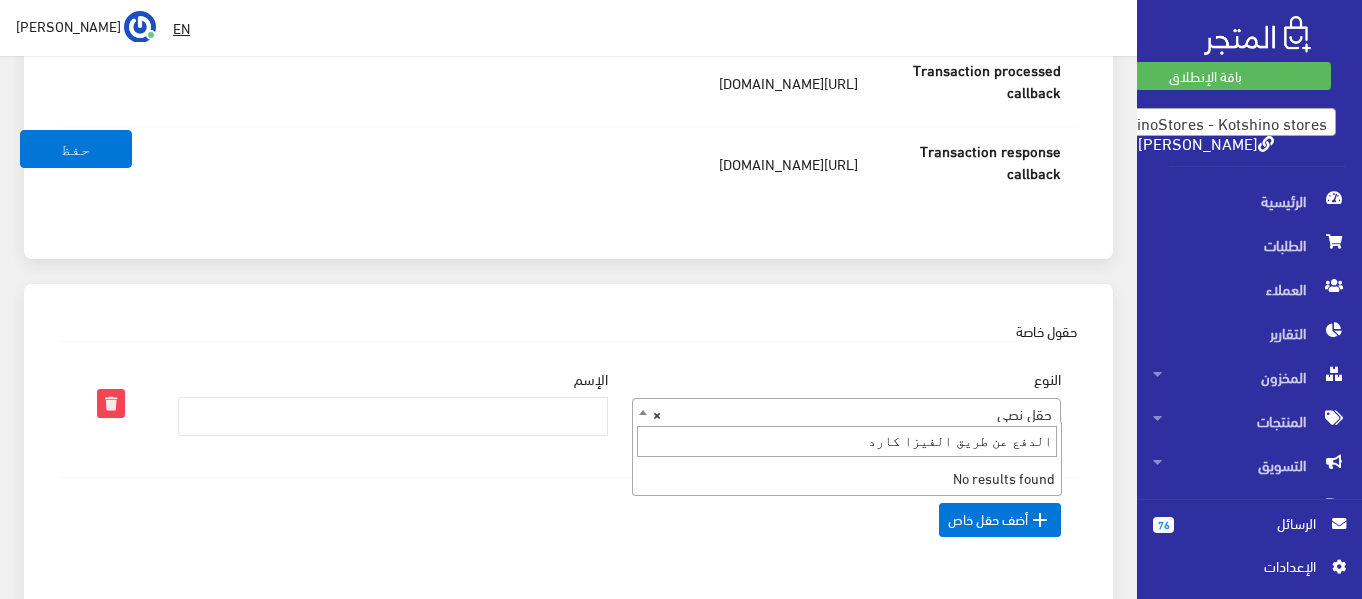 click on "الدفع عن طريق الفيزا كارد" at bounding box center [847, 441] 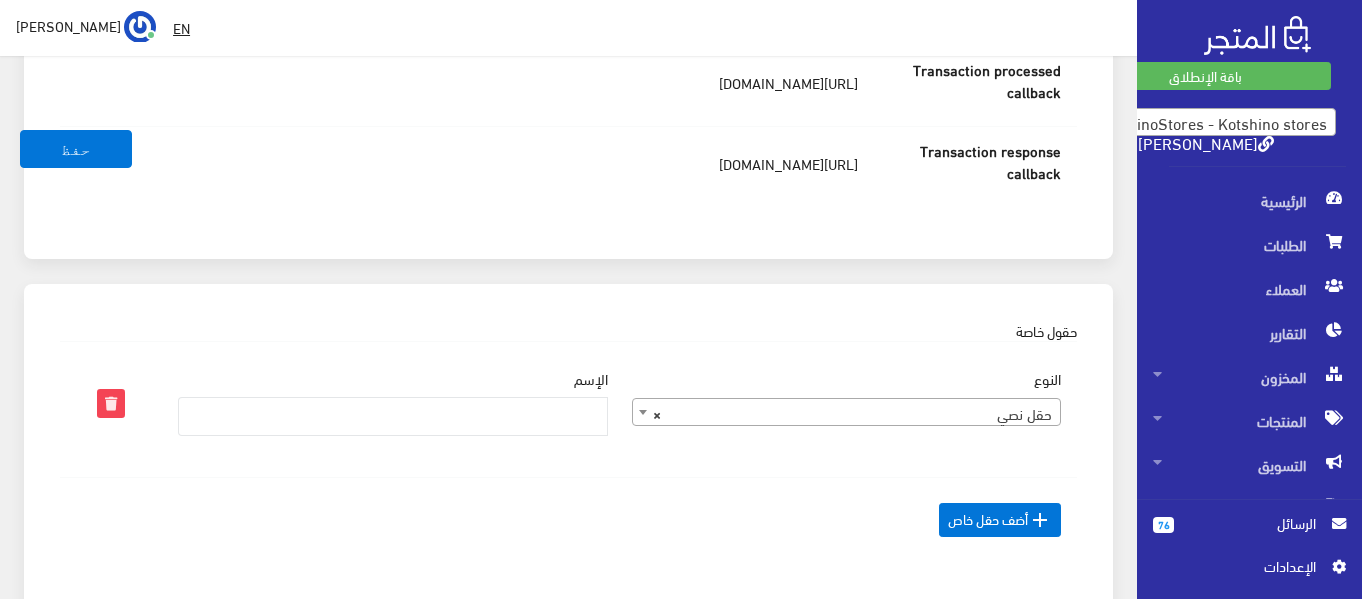 click on " أضف حقل خاص" at bounding box center [568, 519] 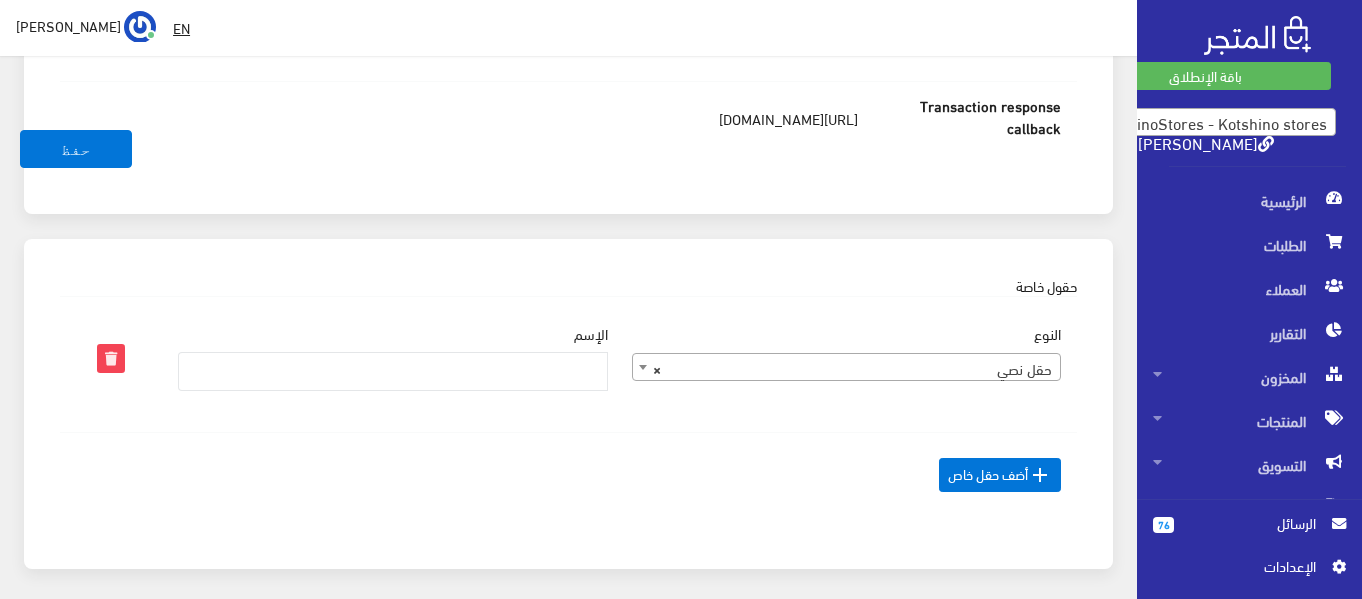 scroll, scrollTop: 2001, scrollLeft: 0, axis: vertical 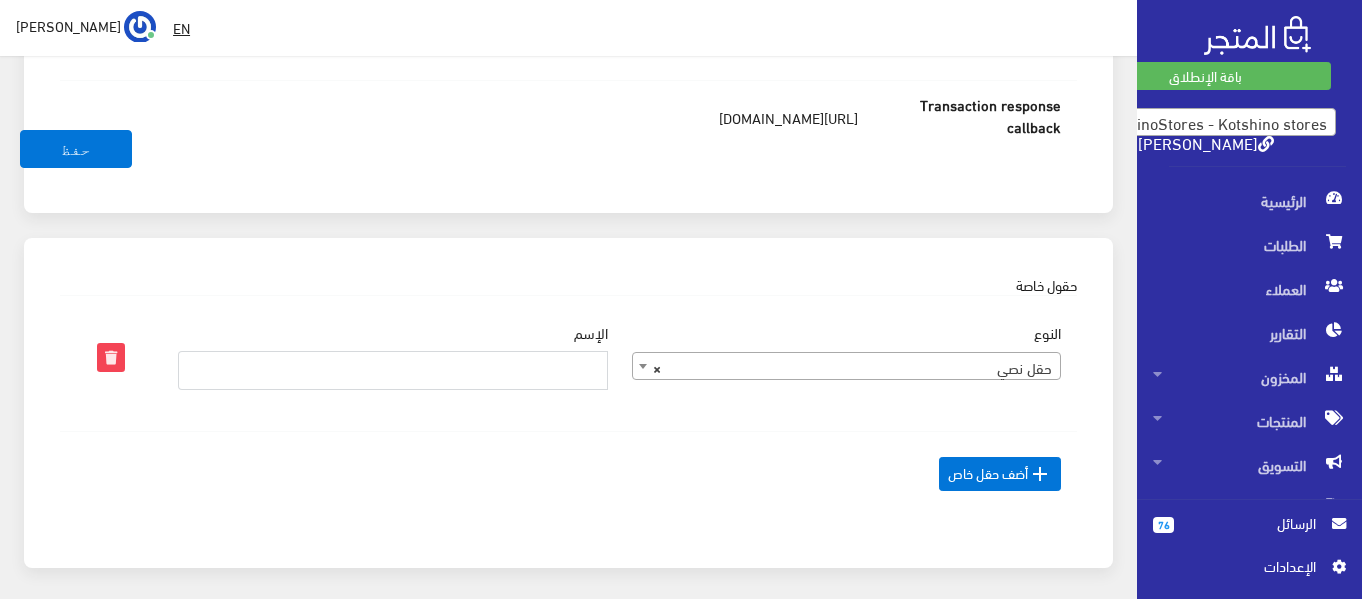 click on "الإسم" at bounding box center [393, 370] 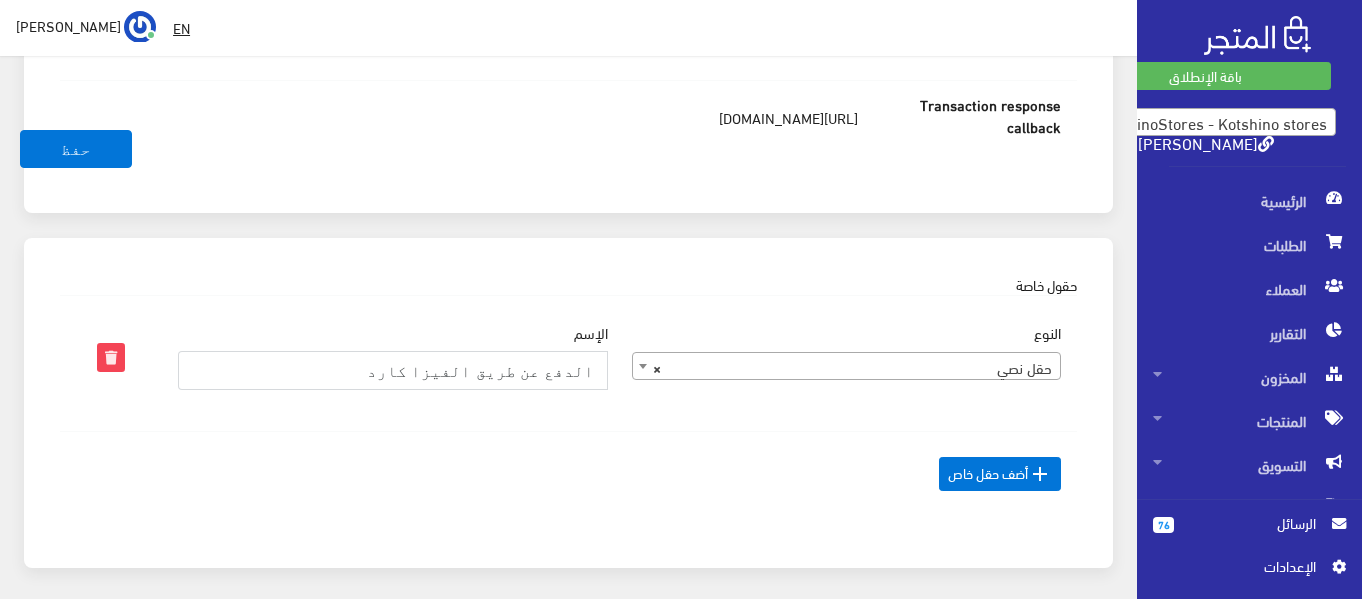 scroll, scrollTop: 2078, scrollLeft: 0, axis: vertical 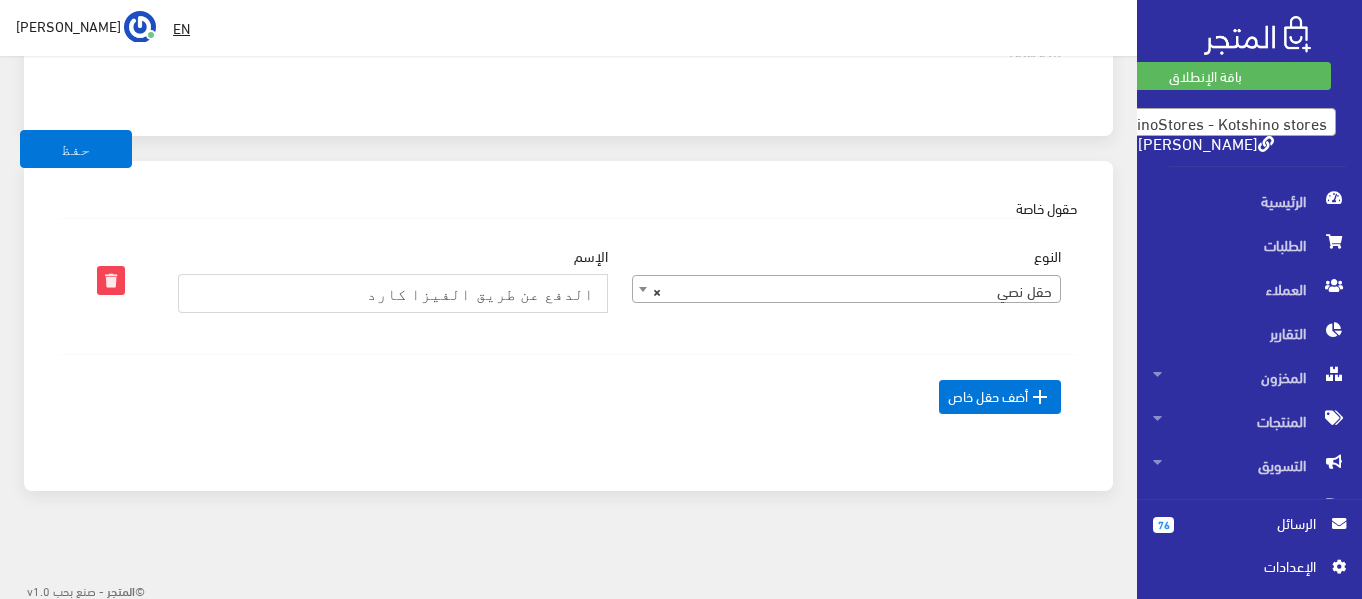 type on "الدفع عن طريق الفيزا كارد" 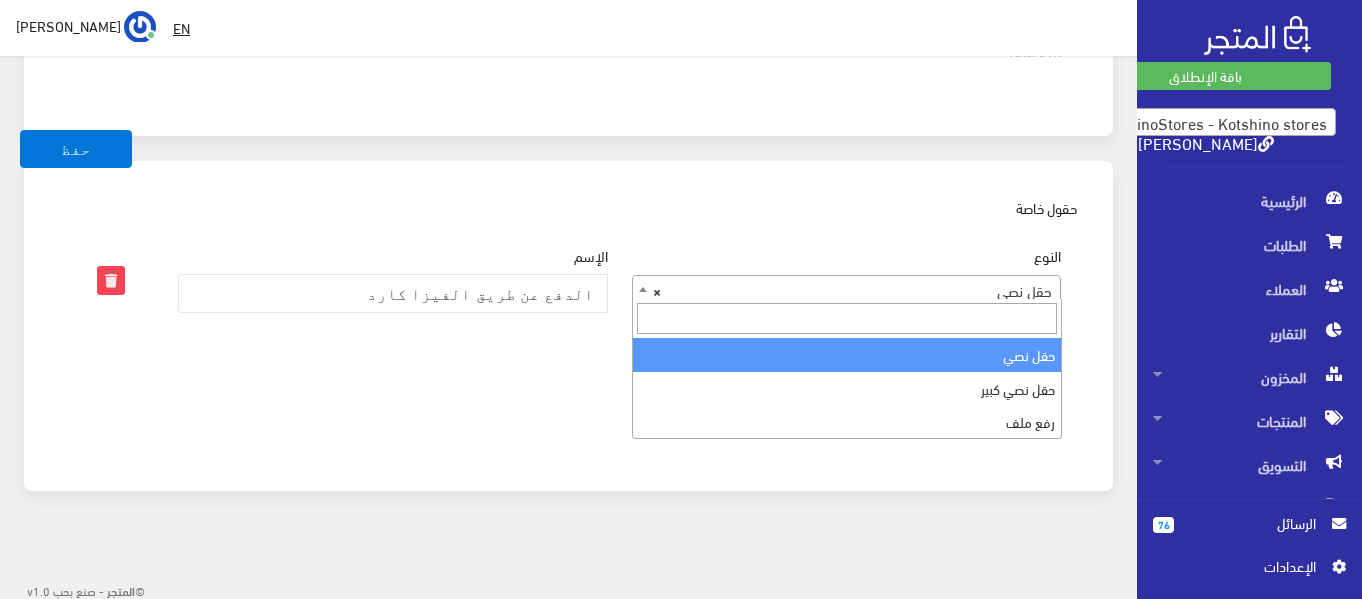 click on "× حقل نصي" at bounding box center (847, 290) 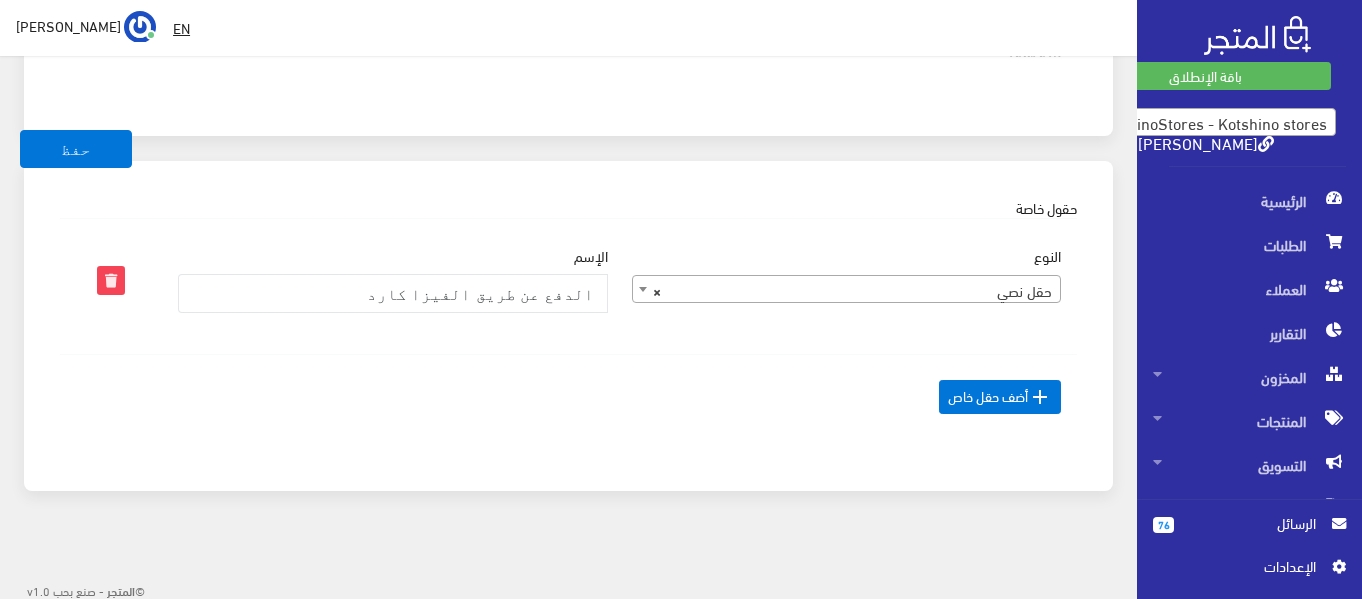 click on "× حقل نصي" at bounding box center [847, 290] 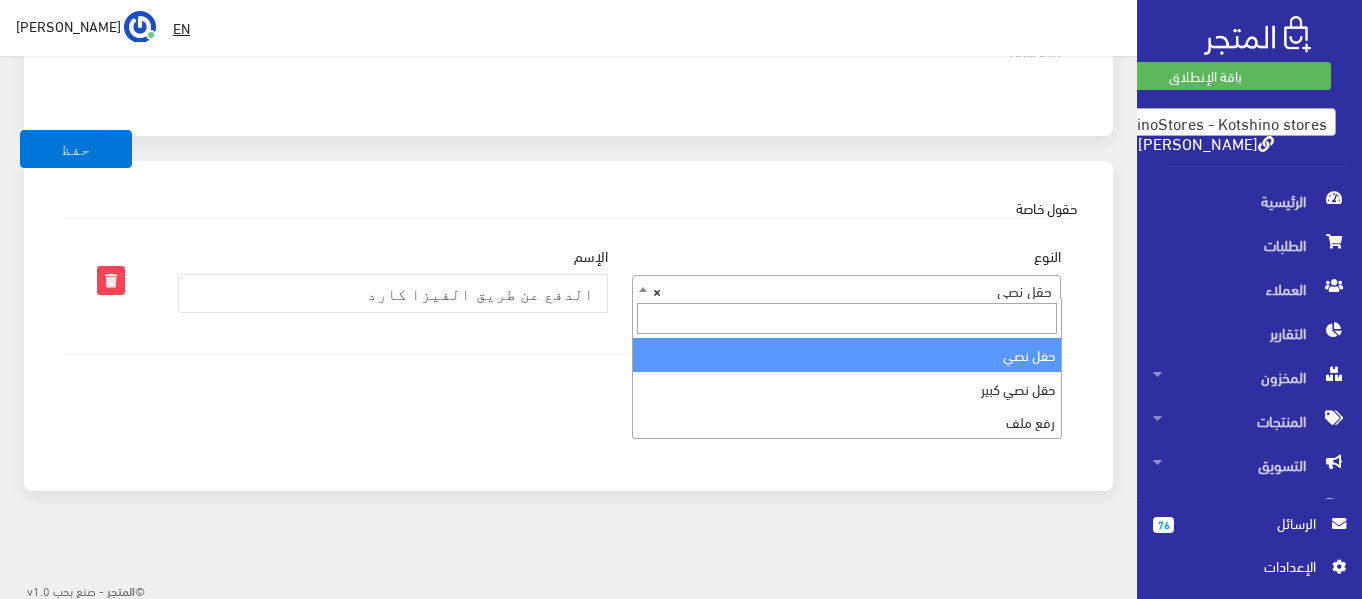 click on "× حقل نصي" at bounding box center (847, 290) 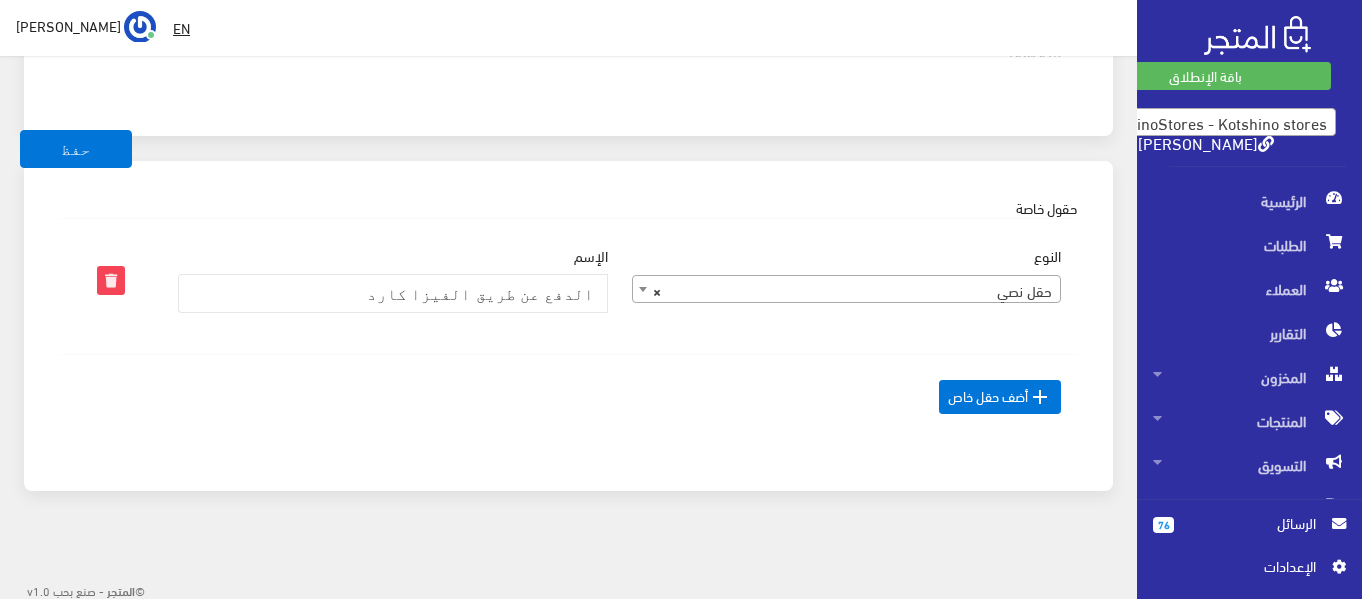 click on "× حقل نصي" at bounding box center (847, 290) 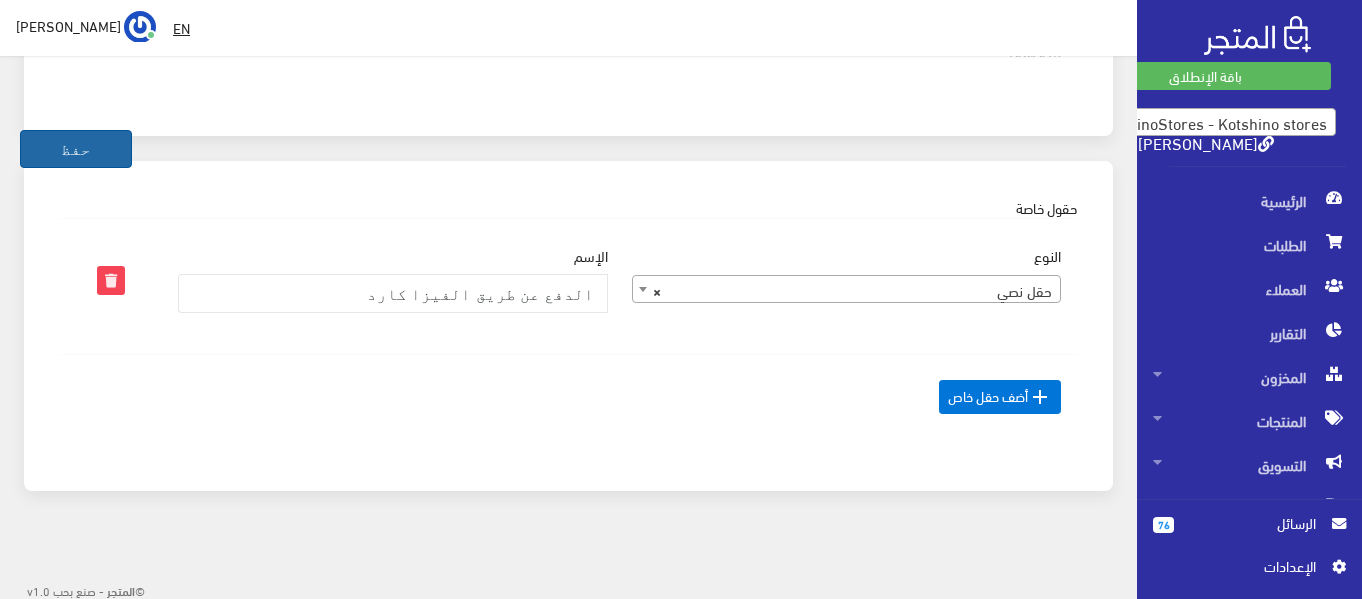 click on "حفظ" at bounding box center [76, 149] 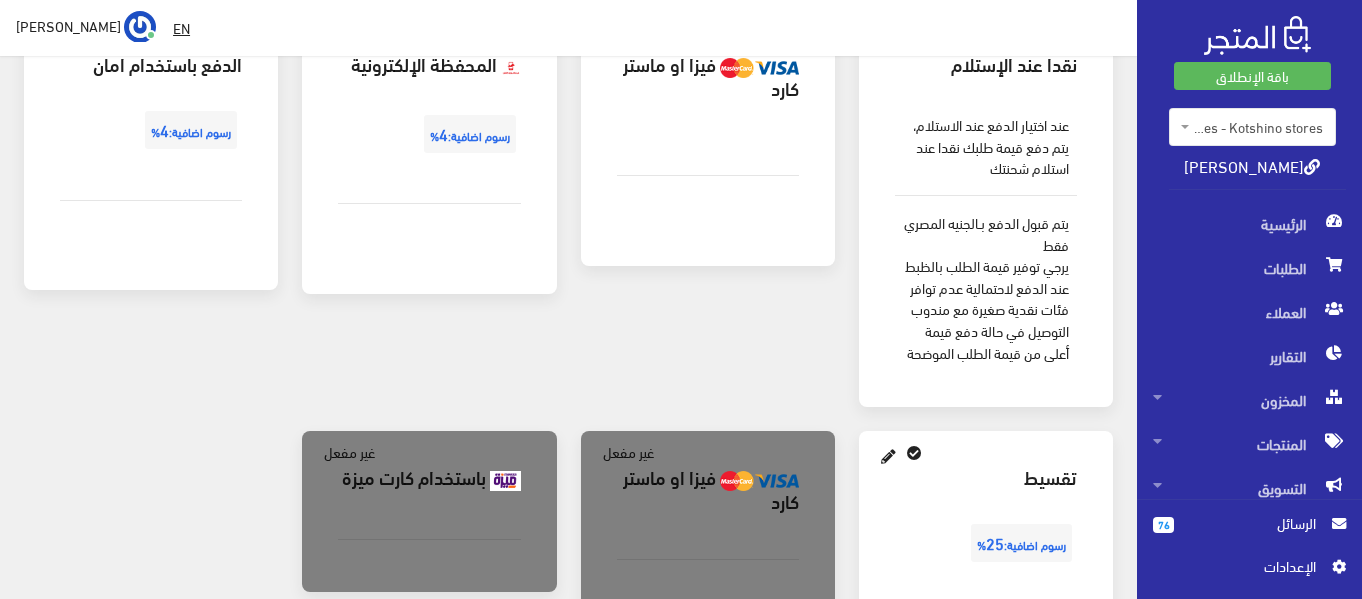 scroll, scrollTop: 0, scrollLeft: 0, axis: both 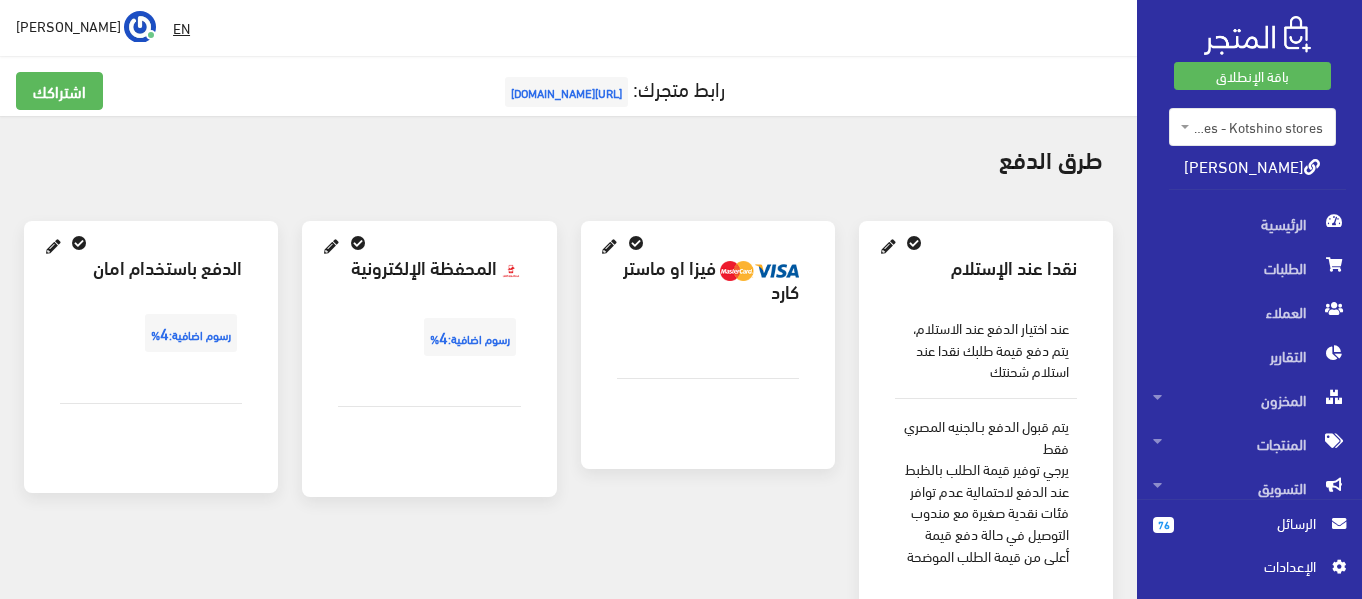 click at bounding box center (609, 247) 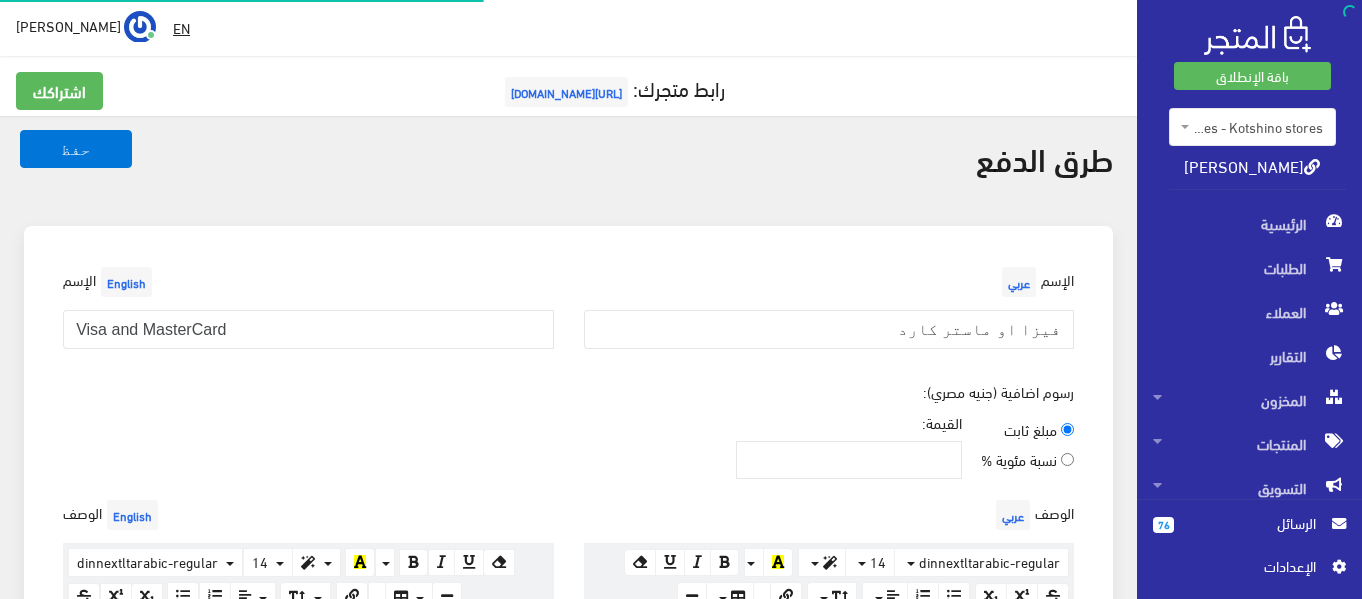 scroll, scrollTop: 0, scrollLeft: 0, axis: both 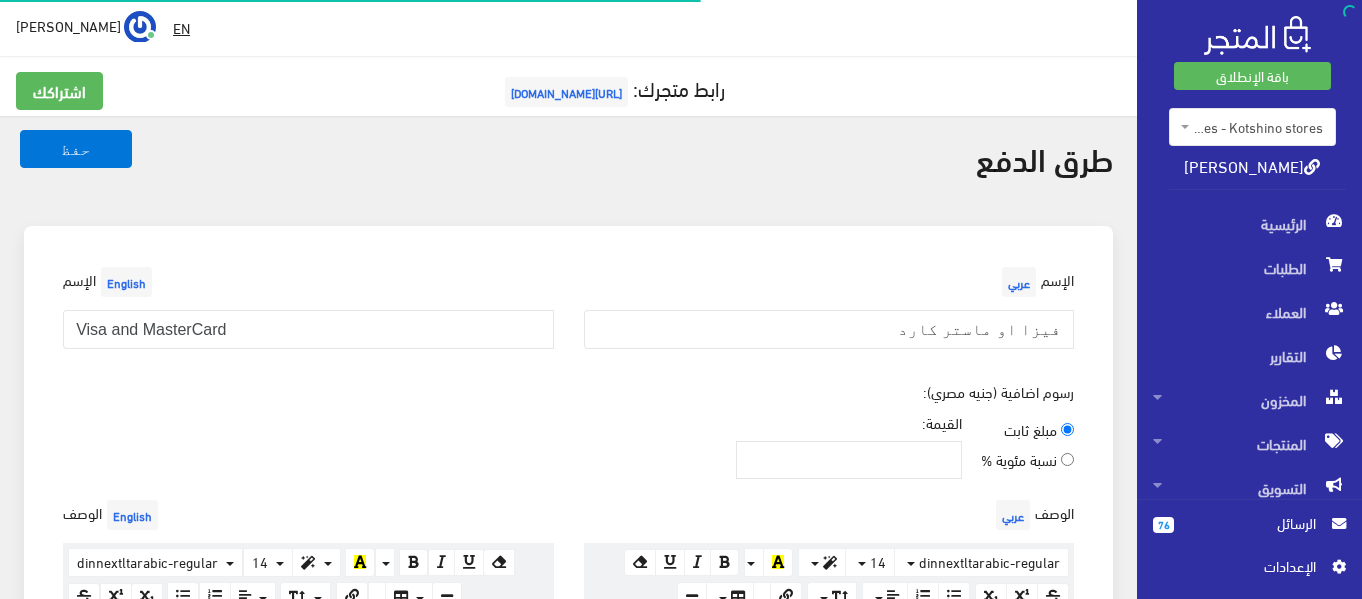 click on "رسوم اضافية (جنيه مصري):
مبلغ ثابت
نسبة مئوية %
القيمة:" at bounding box center (568, 438) 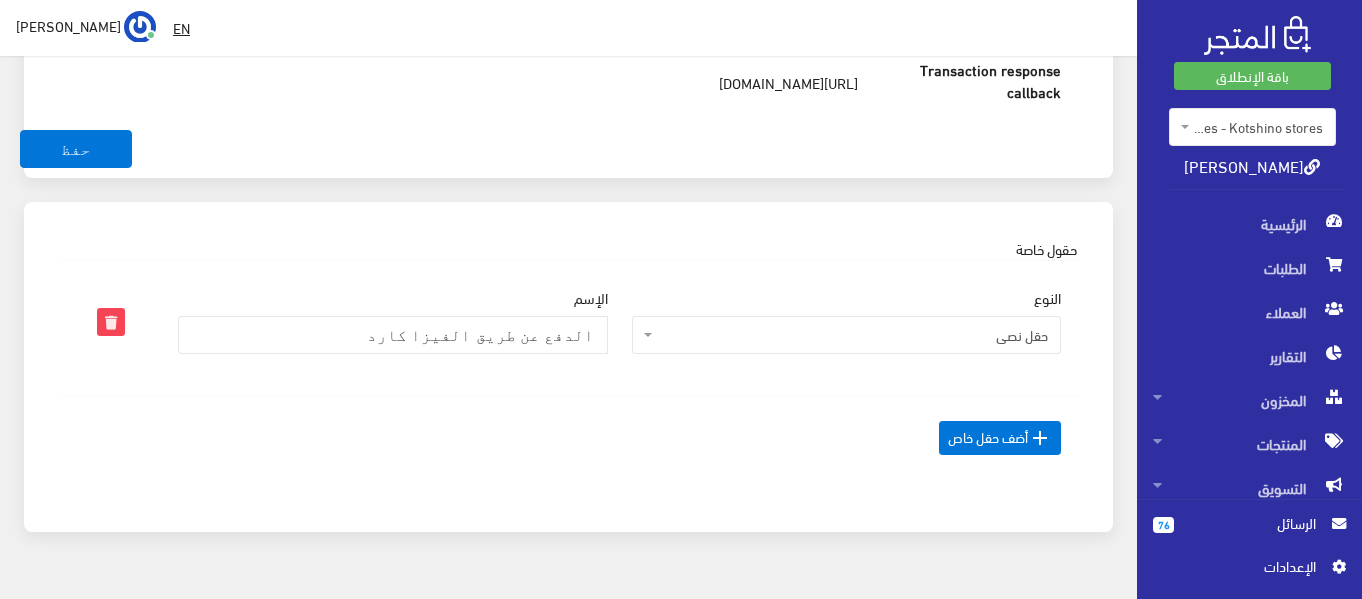 scroll, scrollTop: 2047, scrollLeft: 0, axis: vertical 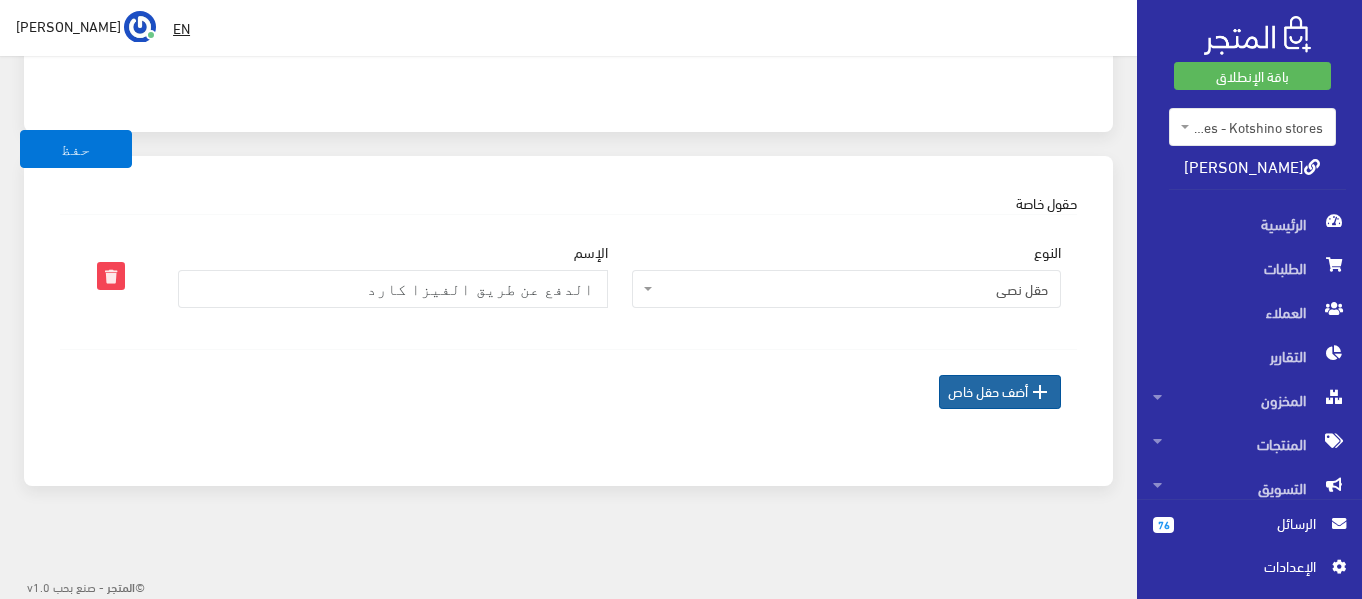 click on " أضف حقل خاص" at bounding box center [1000, 392] 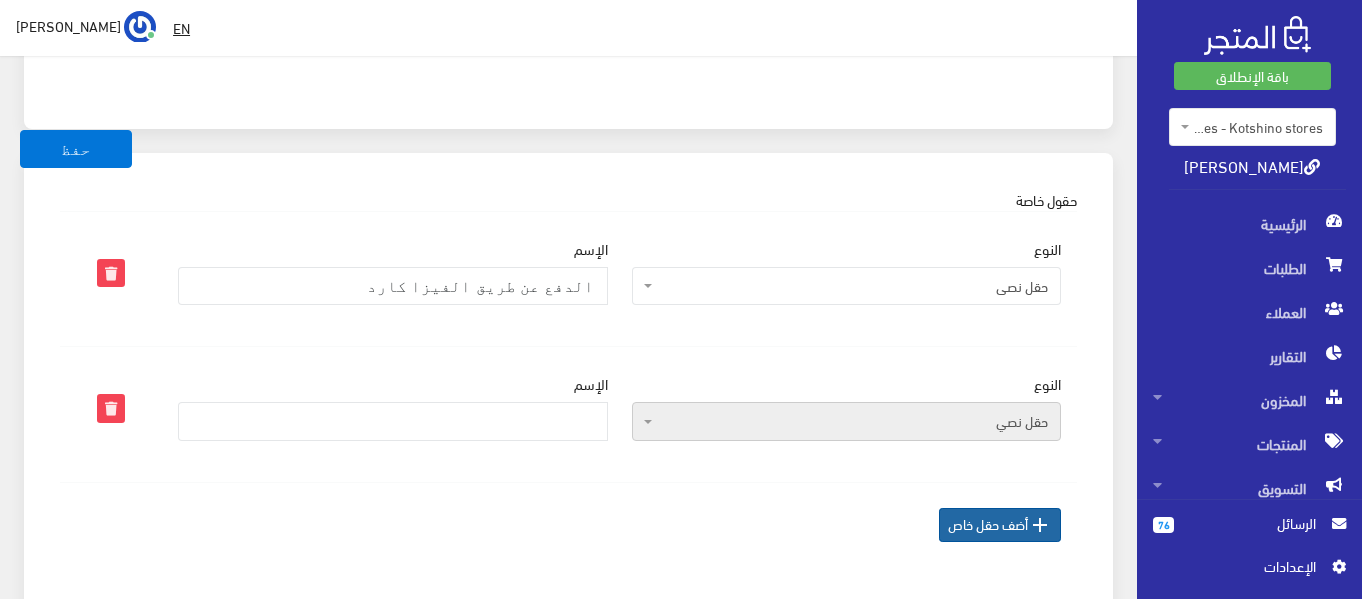 scroll, scrollTop: 2078, scrollLeft: 0, axis: vertical 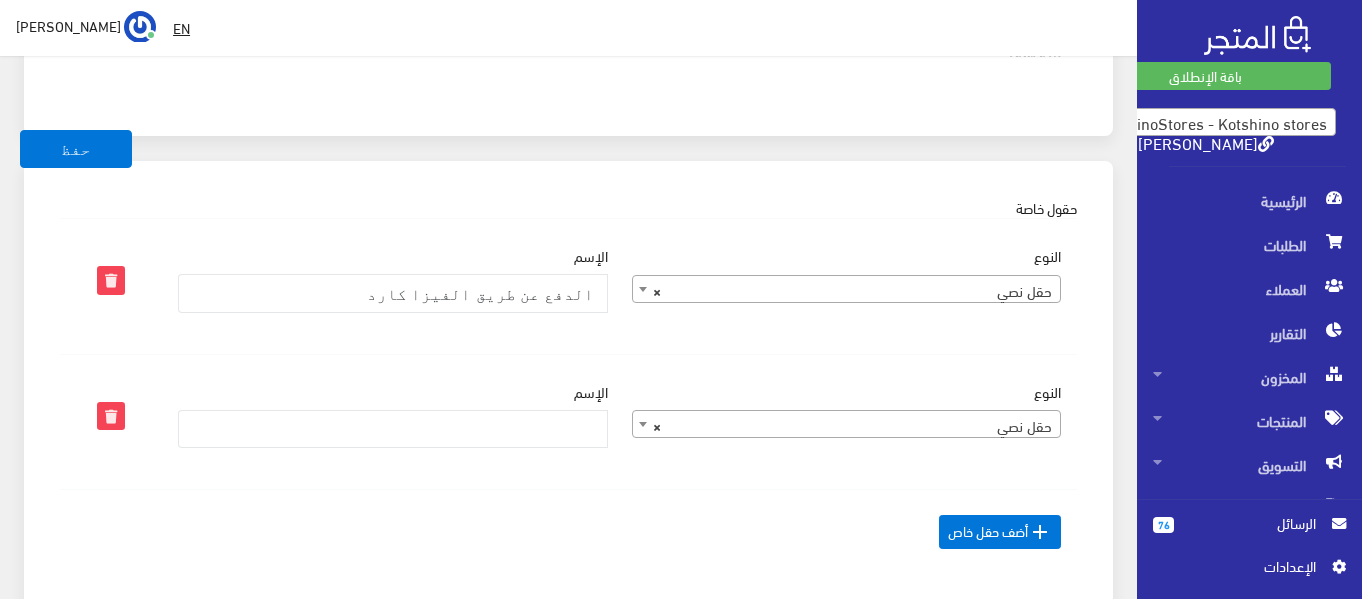 drag, startPoint x: 969, startPoint y: 394, endPoint x: 798, endPoint y: 444, distance: 178.16003 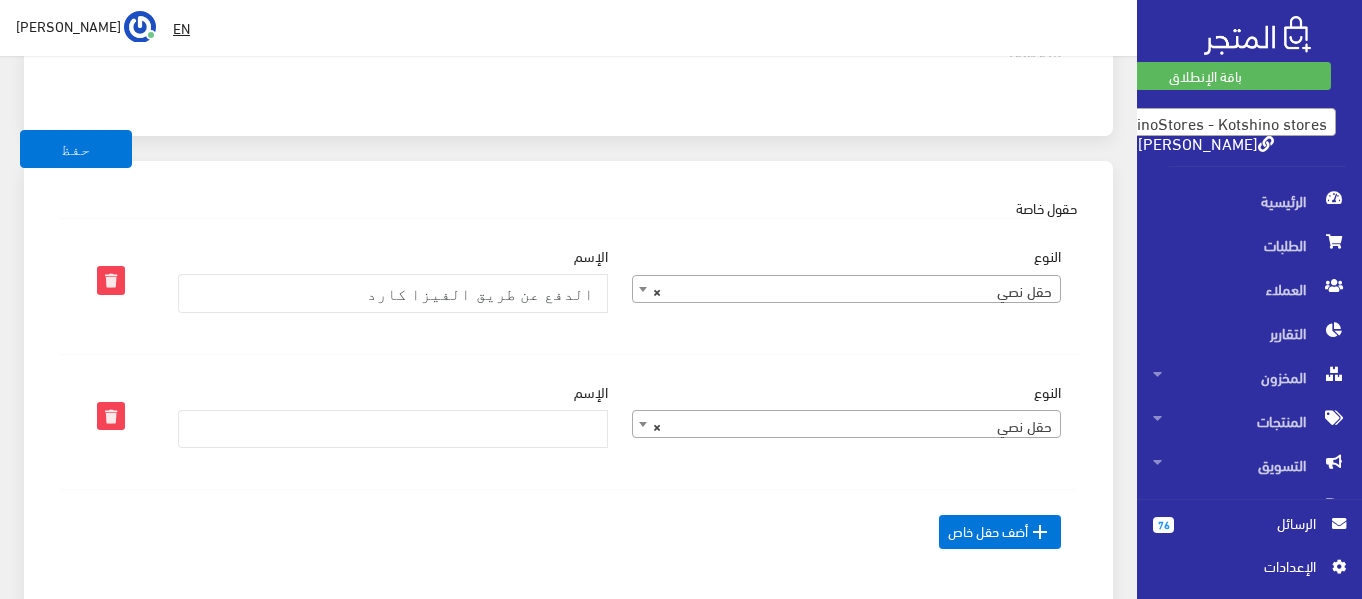 click on "×" at bounding box center (657, 425) 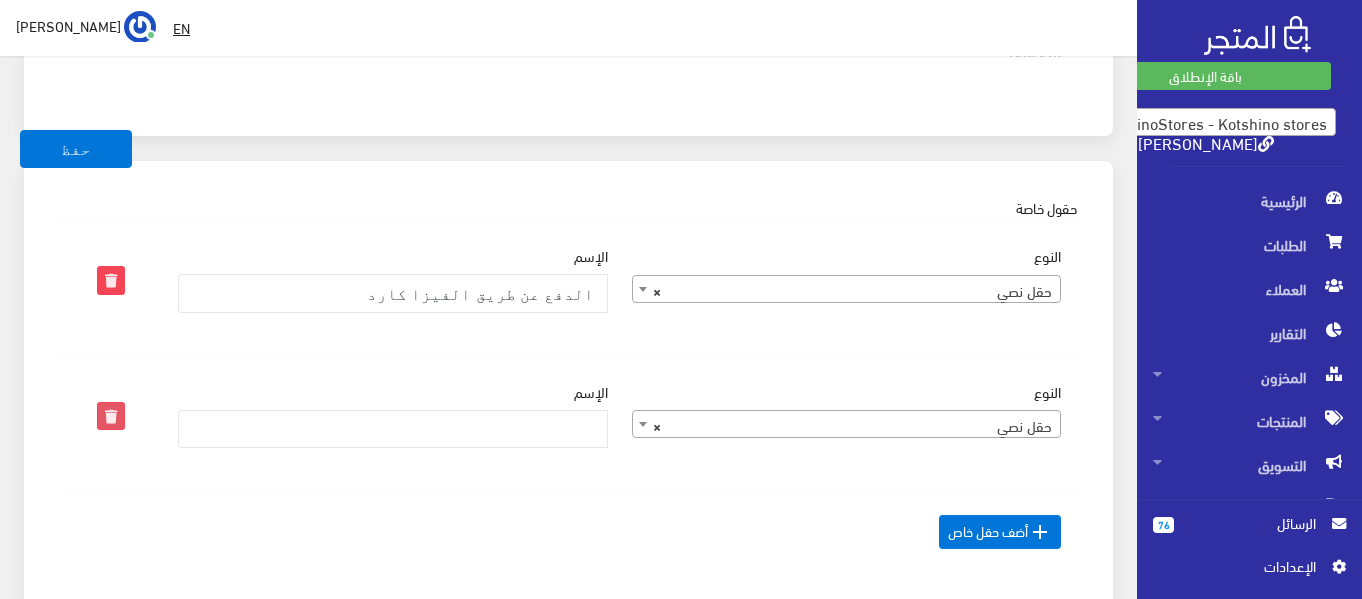 click at bounding box center (111, 416) 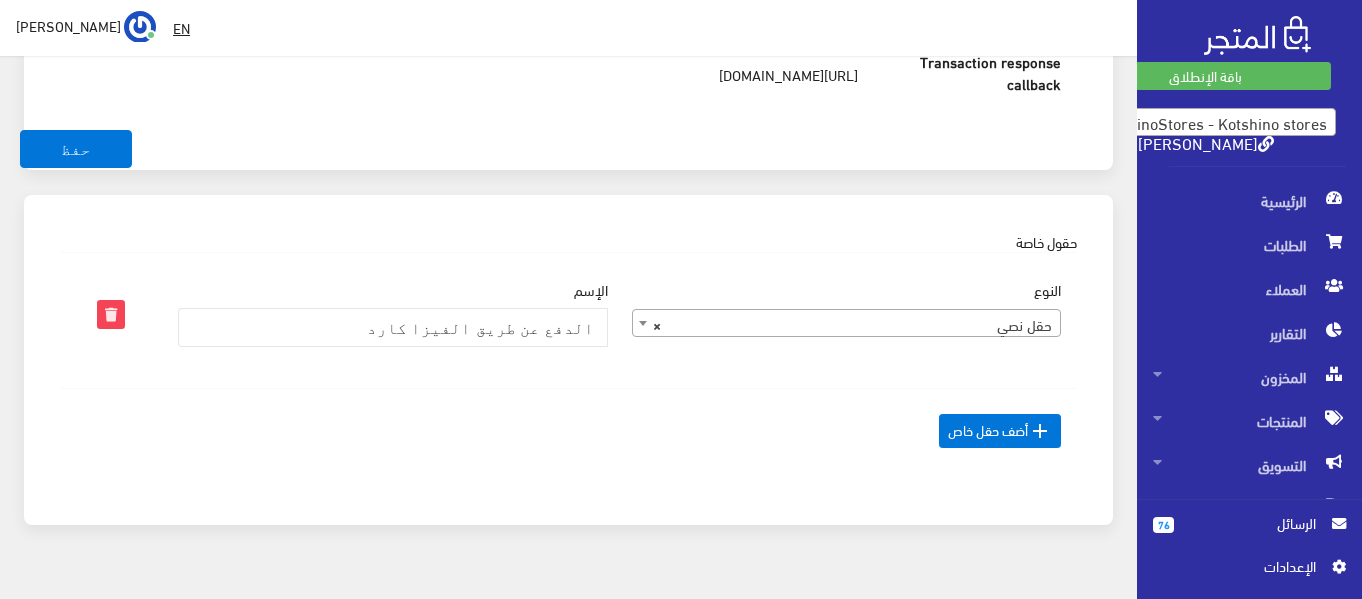 scroll, scrollTop: 2078, scrollLeft: 0, axis: vertical 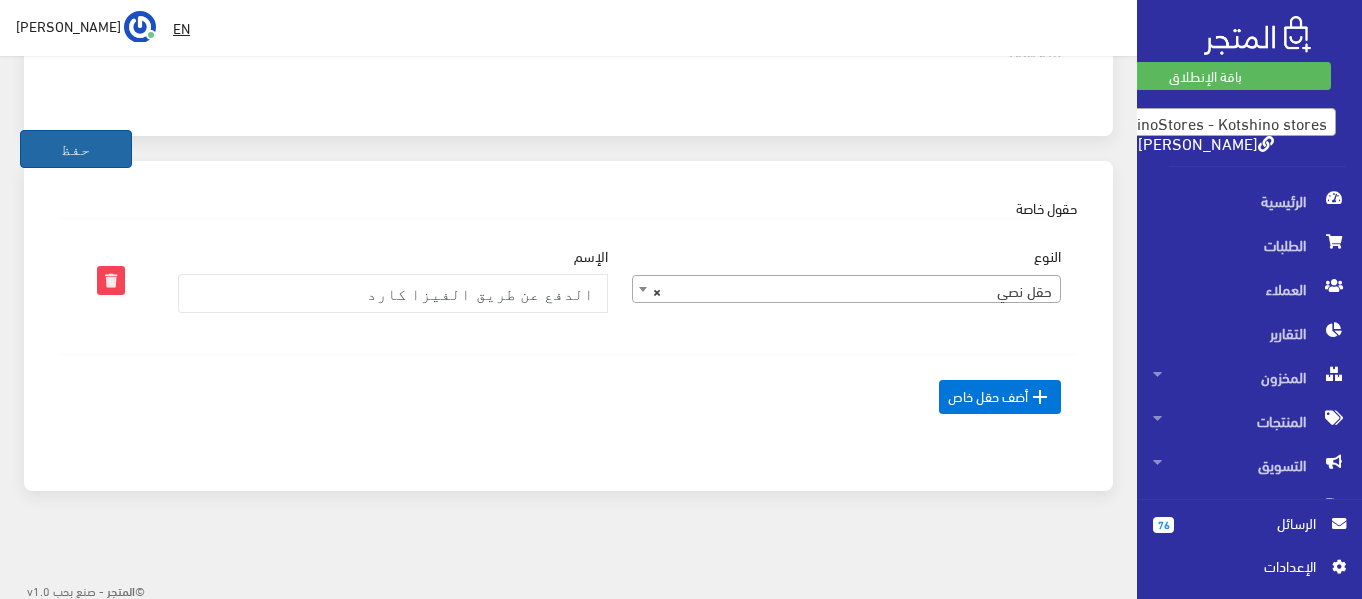 click on "حفظ" at bounding box center (76, 149) 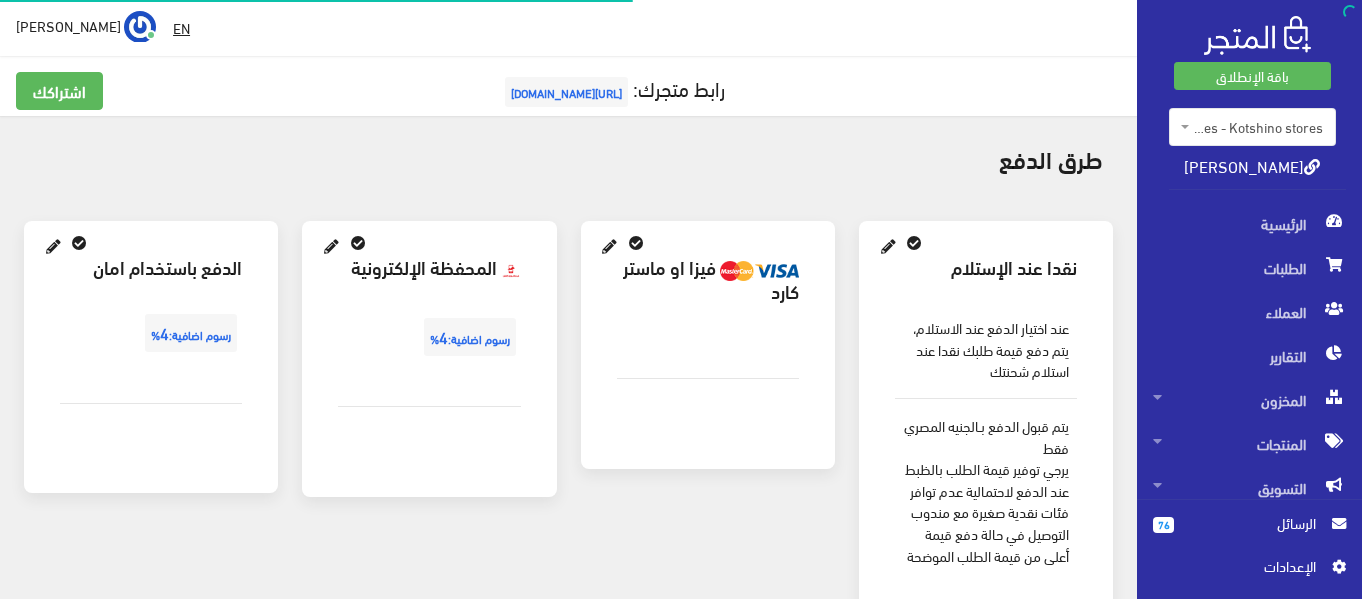 scroll, scrollTop: 0, scrollLeft: 0, axis: both 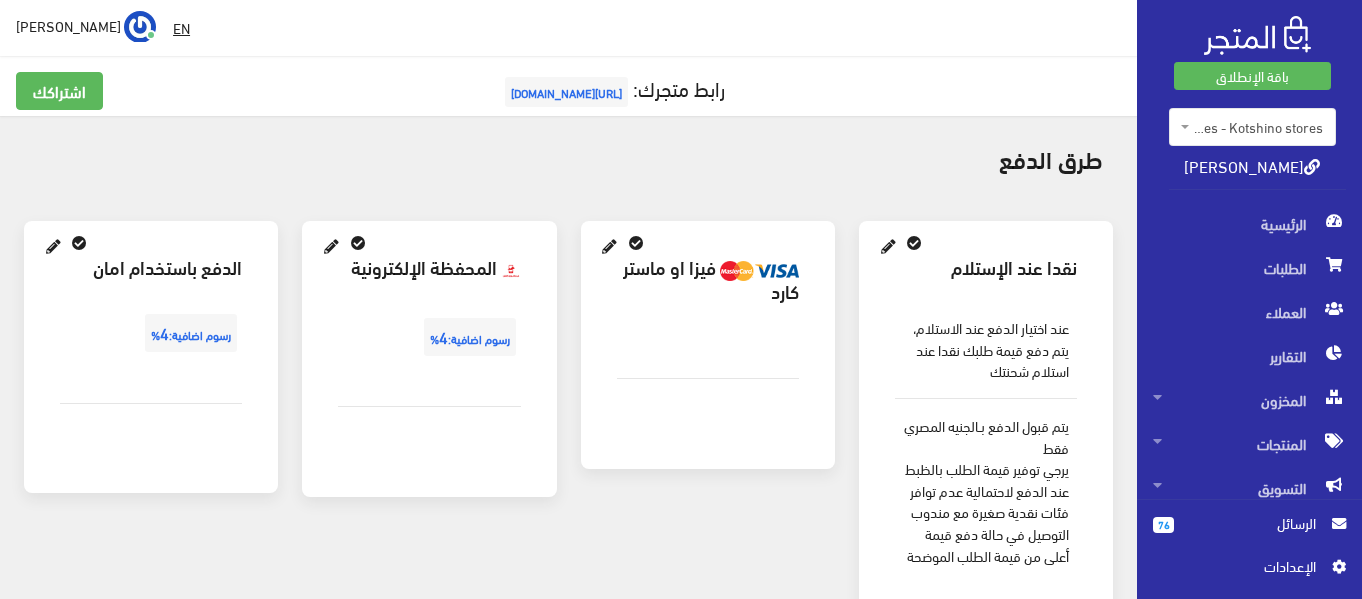 click at bounding box center (636, 243) 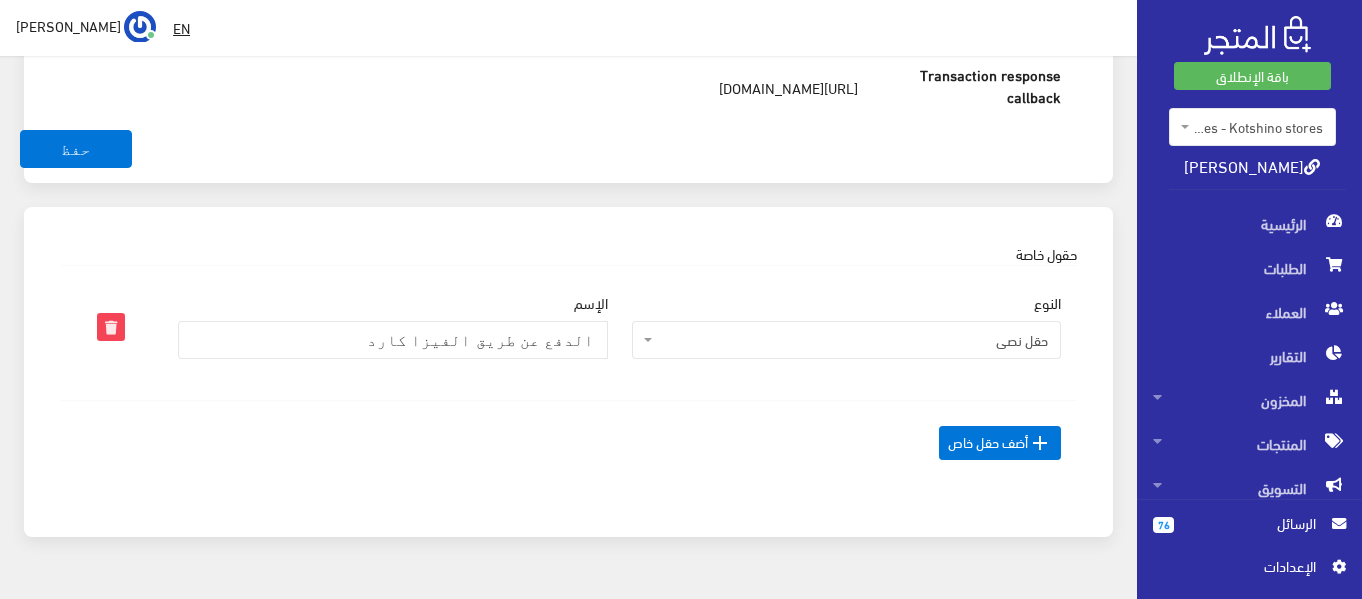 scroll, scrollTop: 2047, scrollLeft: 0, axis: vertical 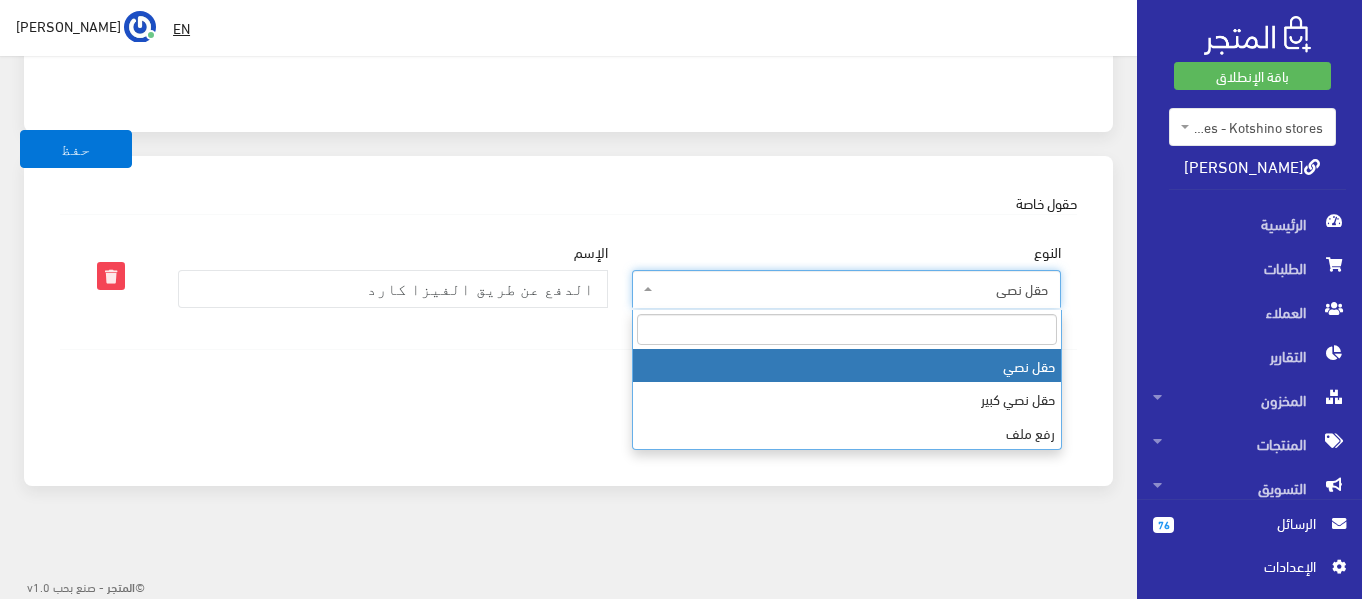 click on "حقل نصي" at bounding box center [853, 289] 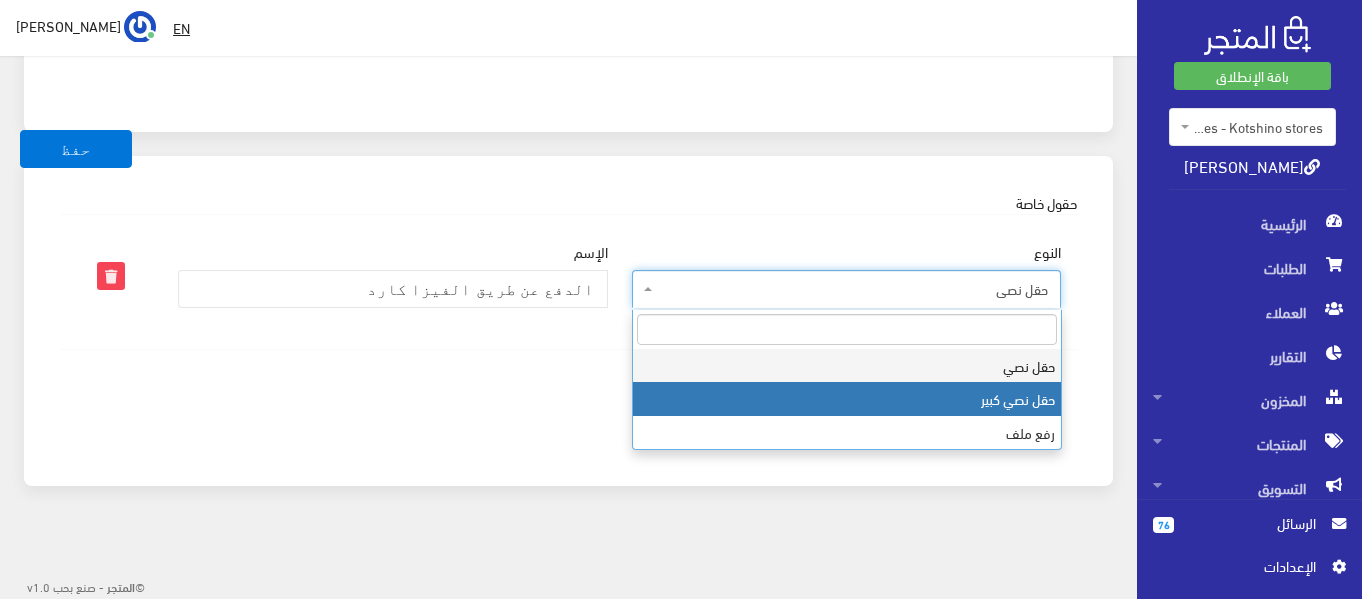 select on "textarea" 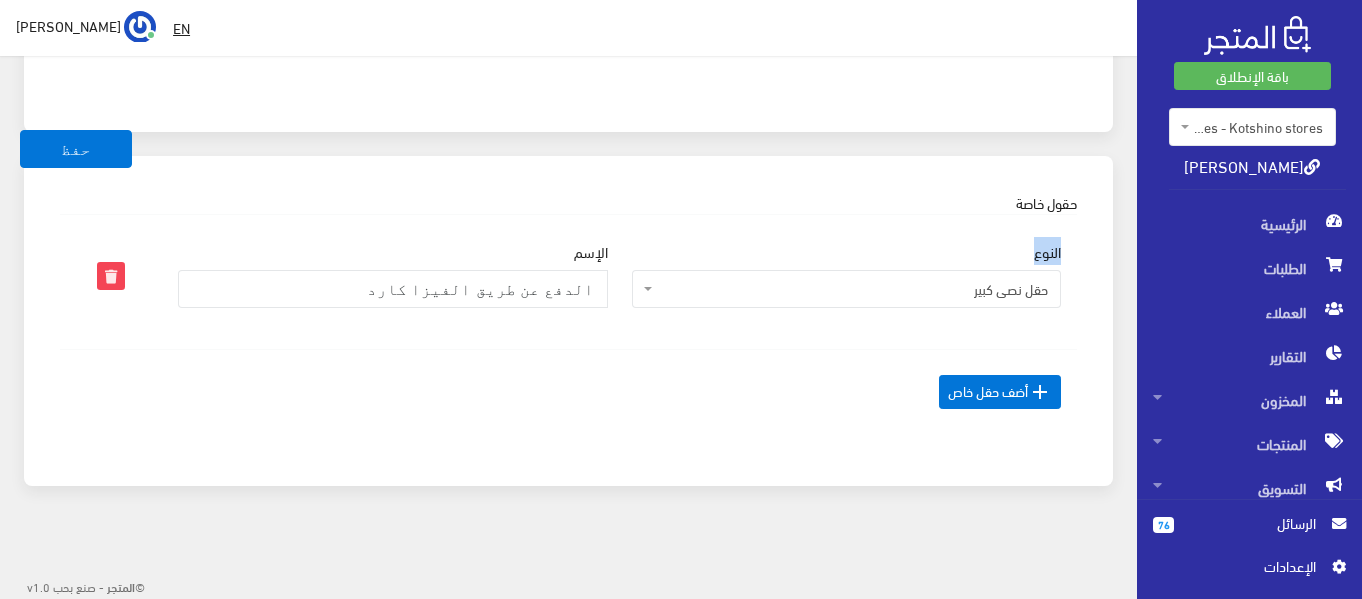 drag, startPoint x: 891, startPoint y: 396, endPoint x: 805, endPoint y: 320, distance: 114.76933 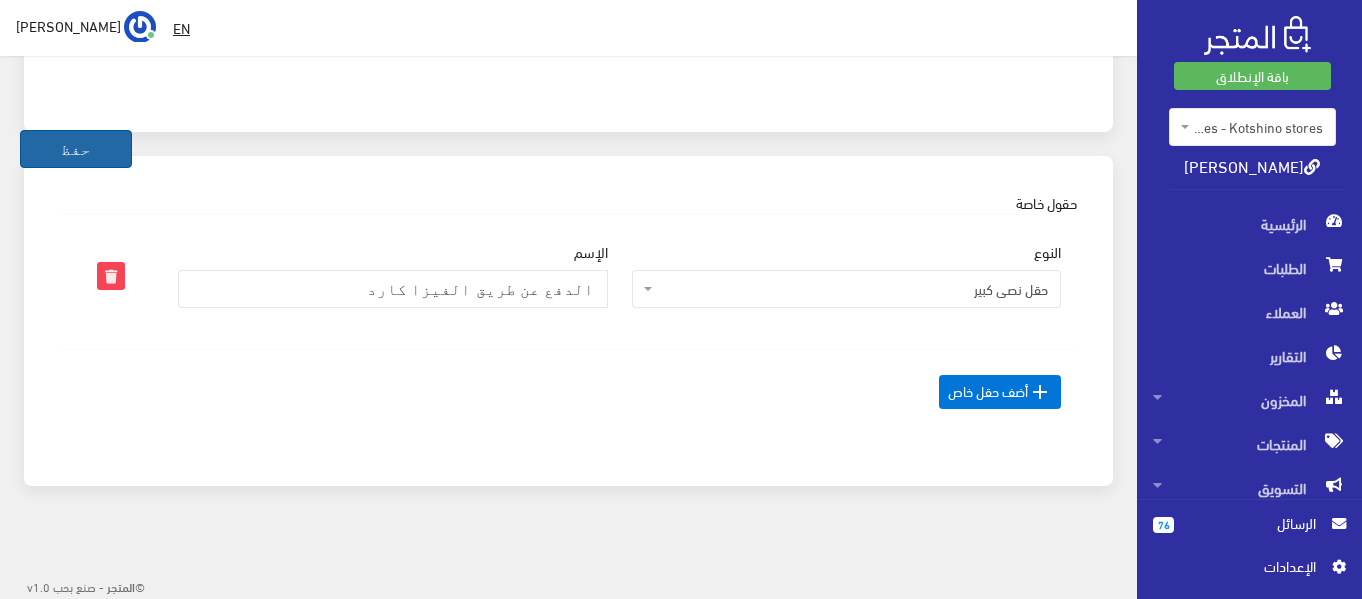 click on "حفظ" at bounding box center [76, 149] 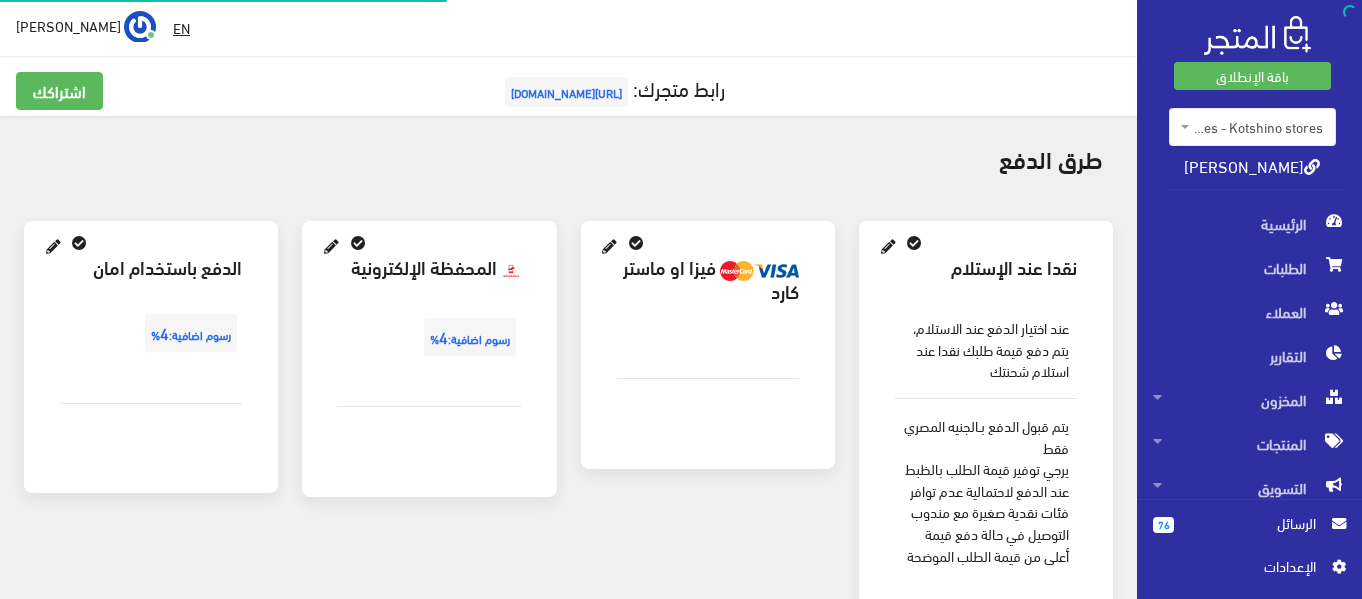 scroll, scrollTop: 0, scrollLeft: 0, axis: both 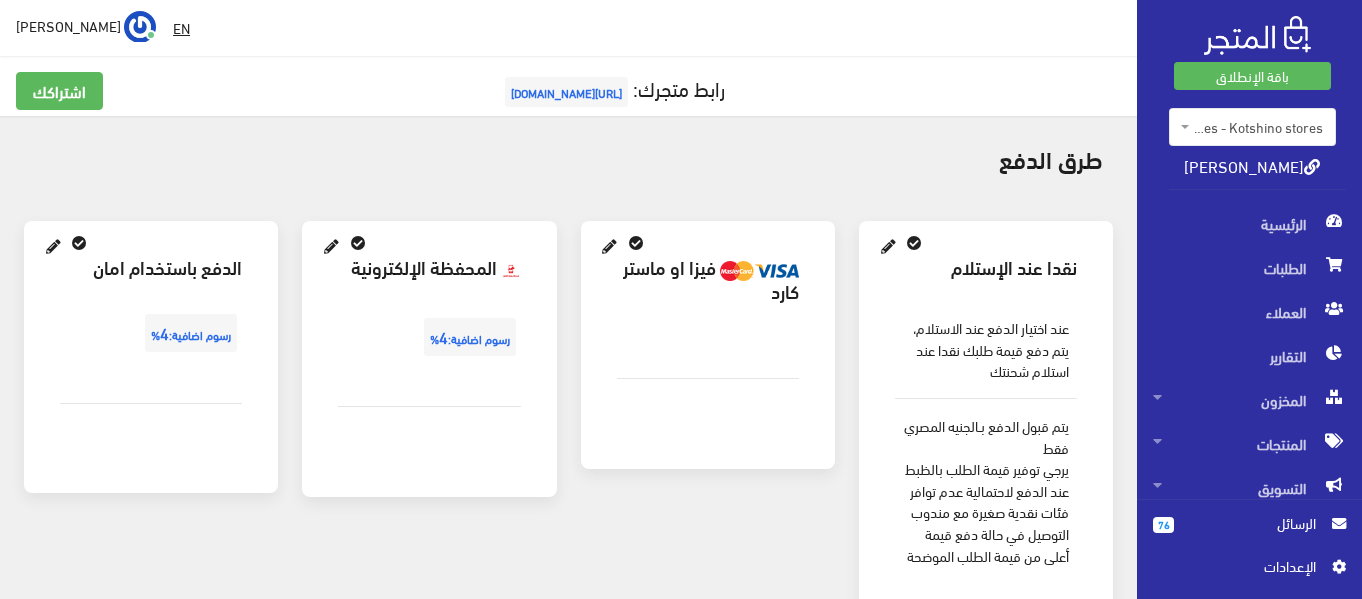 click at bounding box center [636, 243] 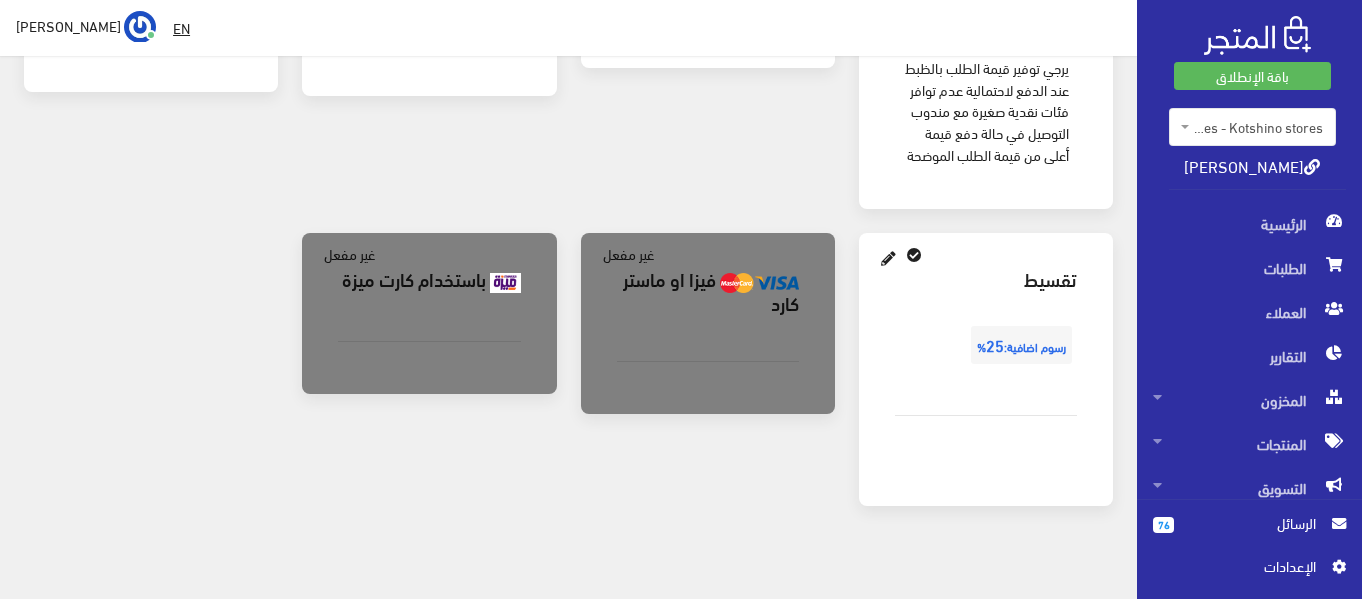 scroll, scrollTop: 394, scrollLeft: 0, axis: vertical 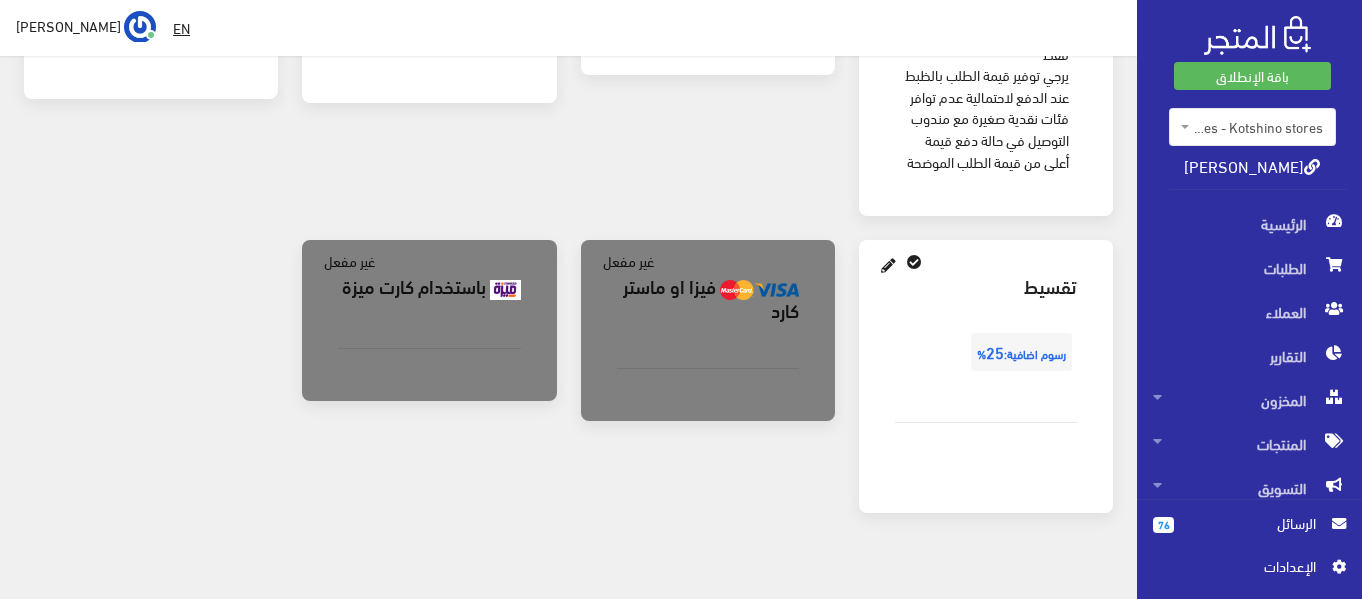 click on "باستخدام كارت ميزة" at bounding box center (429, 288) 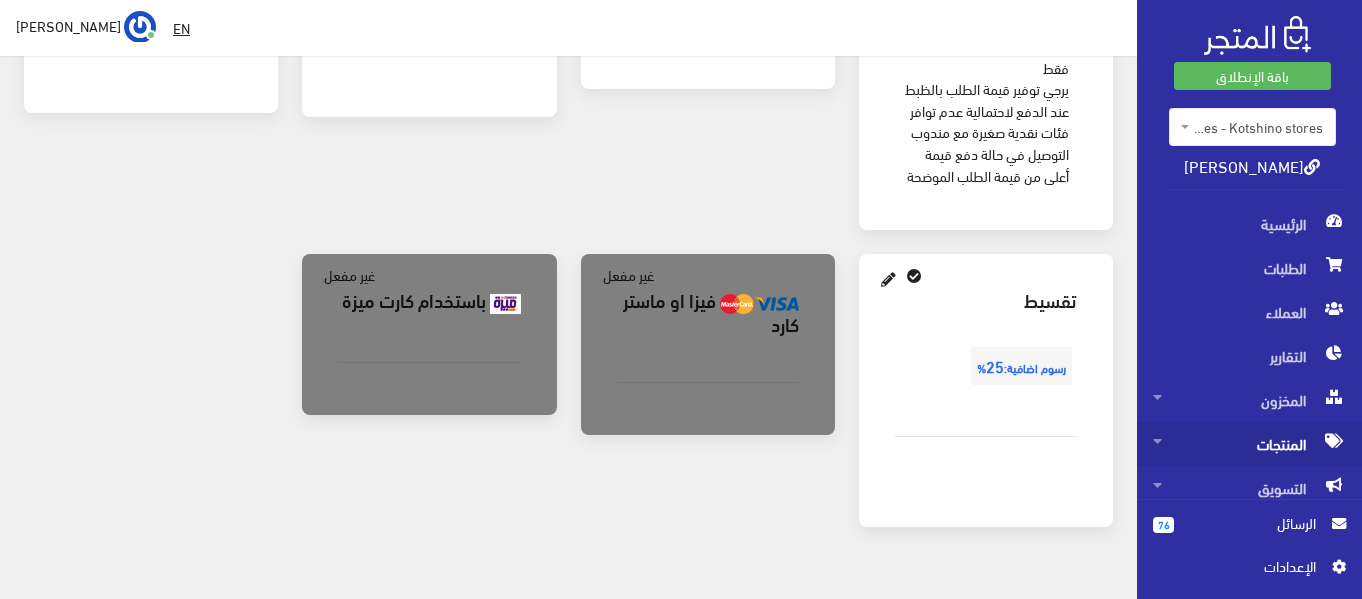 scroll, scrollTop: 381, scrollLeft: 0, axis: vertical 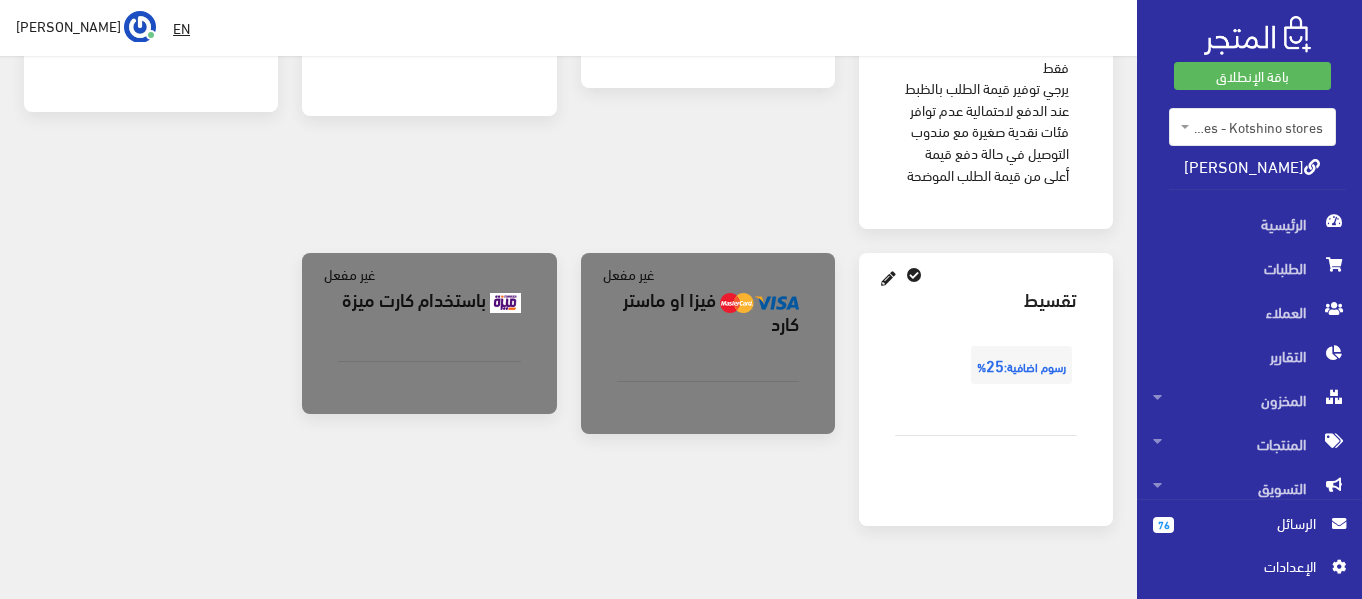 click on "اﻹعدادات" at bounding box center (1242, 566) 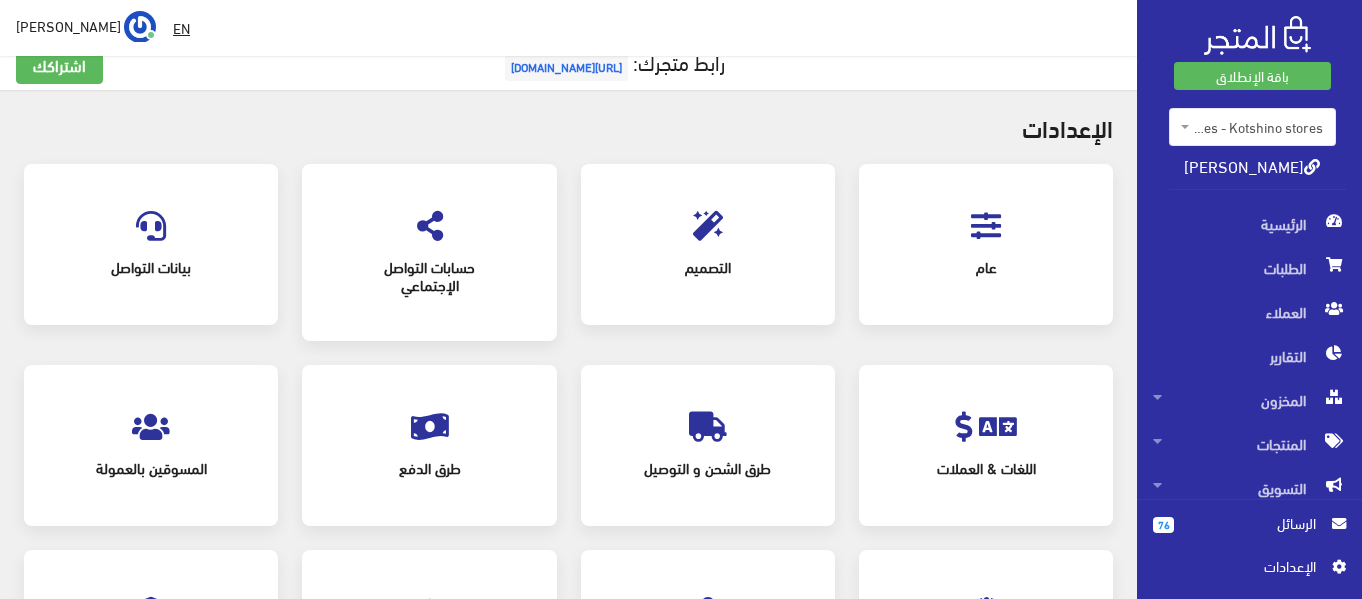 scroll, scrollTop: 0, scrollLeft: 0, axis: both 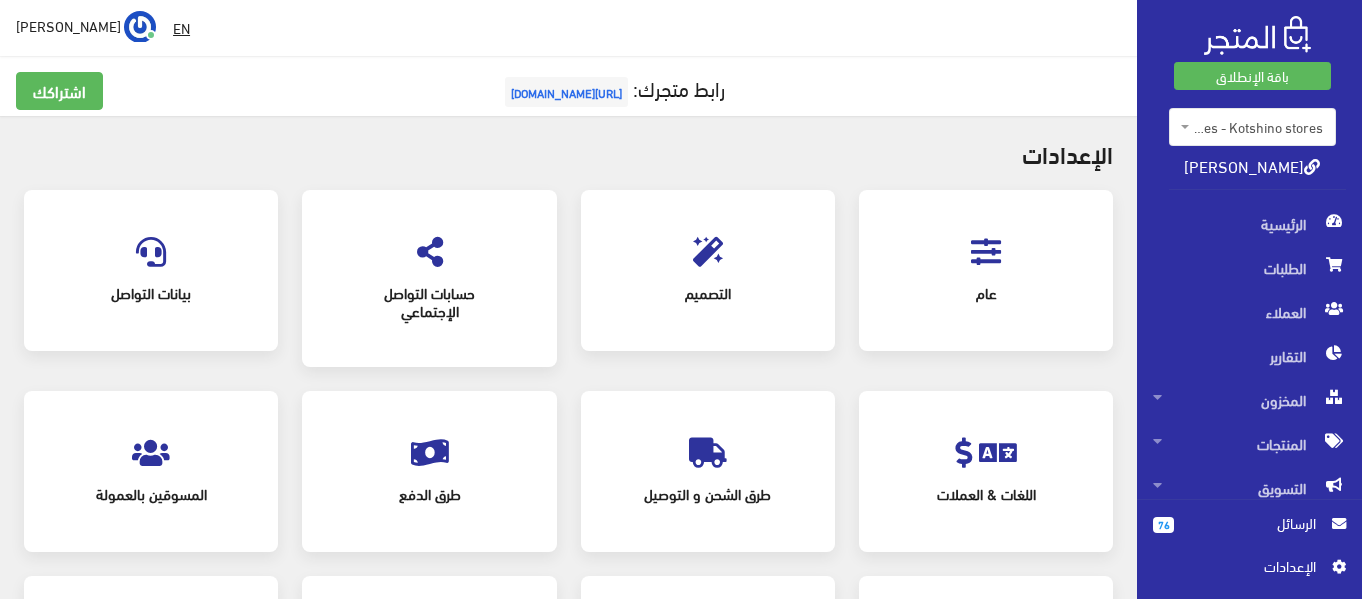 click at bounding box center [986, 252] 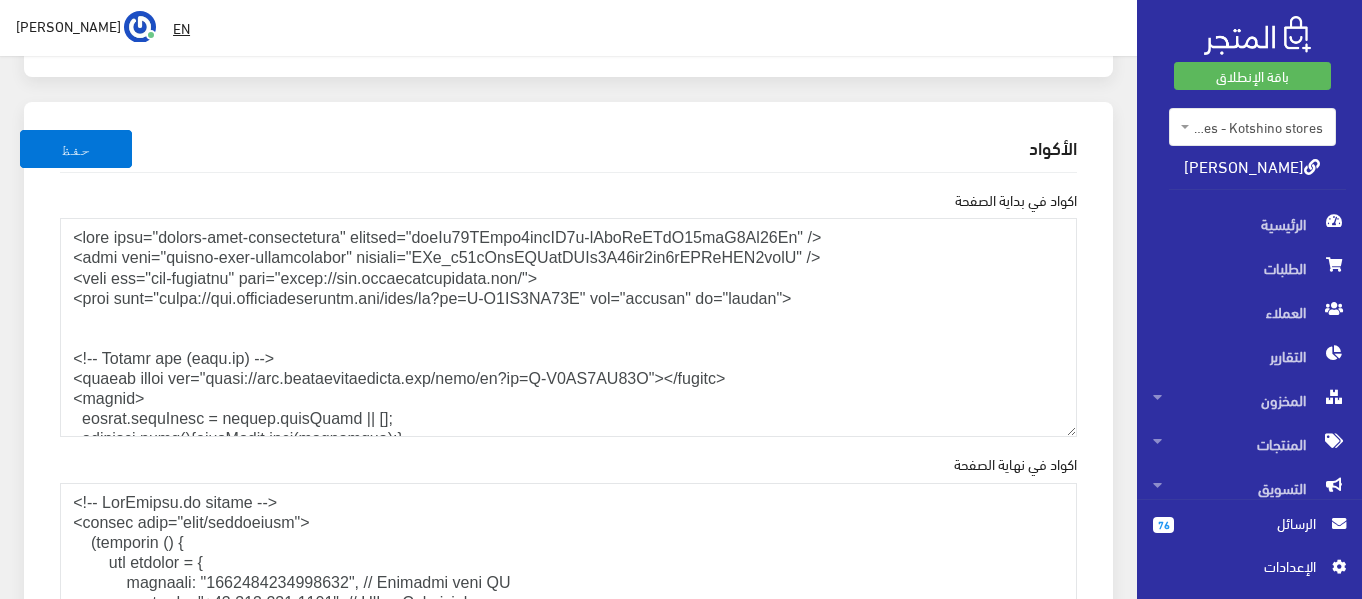 scroll, scrollTop: 2158, scrollLeft: 0, axis: vertical 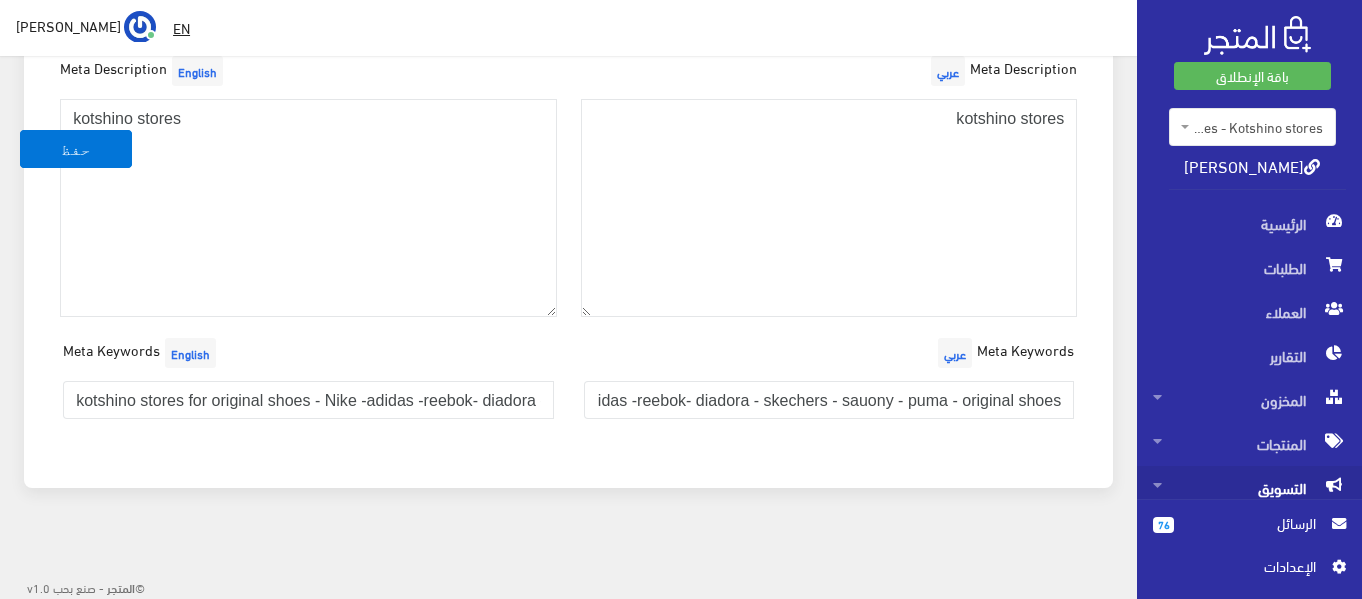 click on "التسويق" at bounding box center (1249, 488) 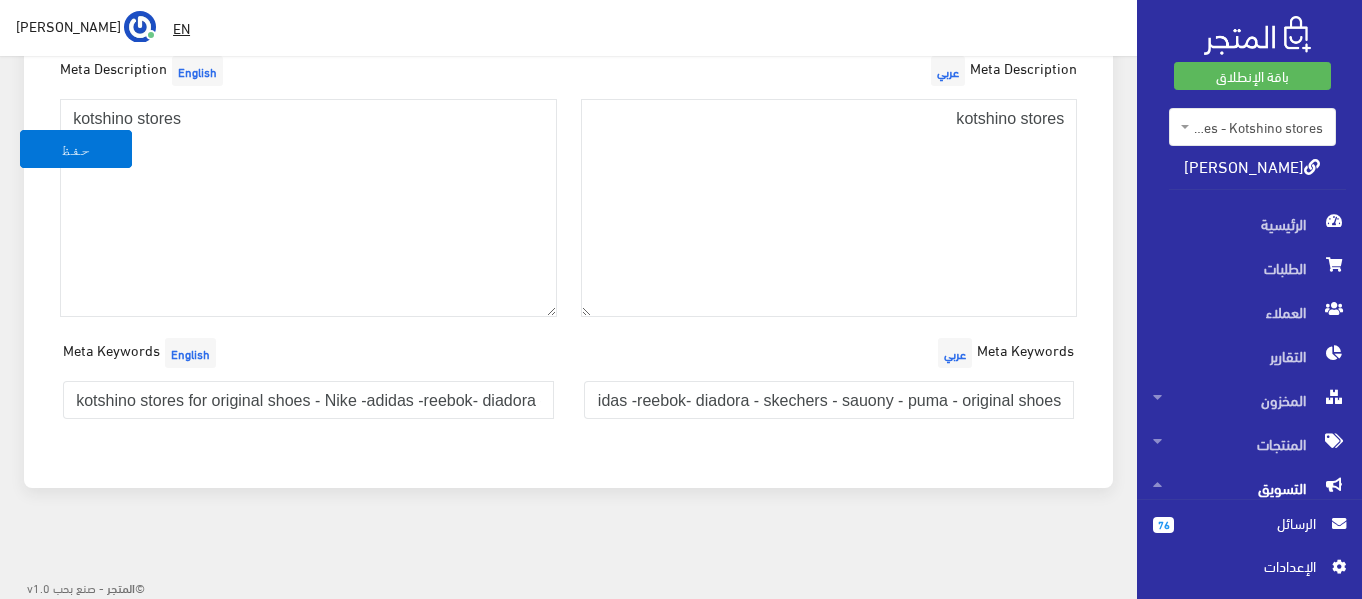 click on "التسويق" at bounding box center (1249, 488) 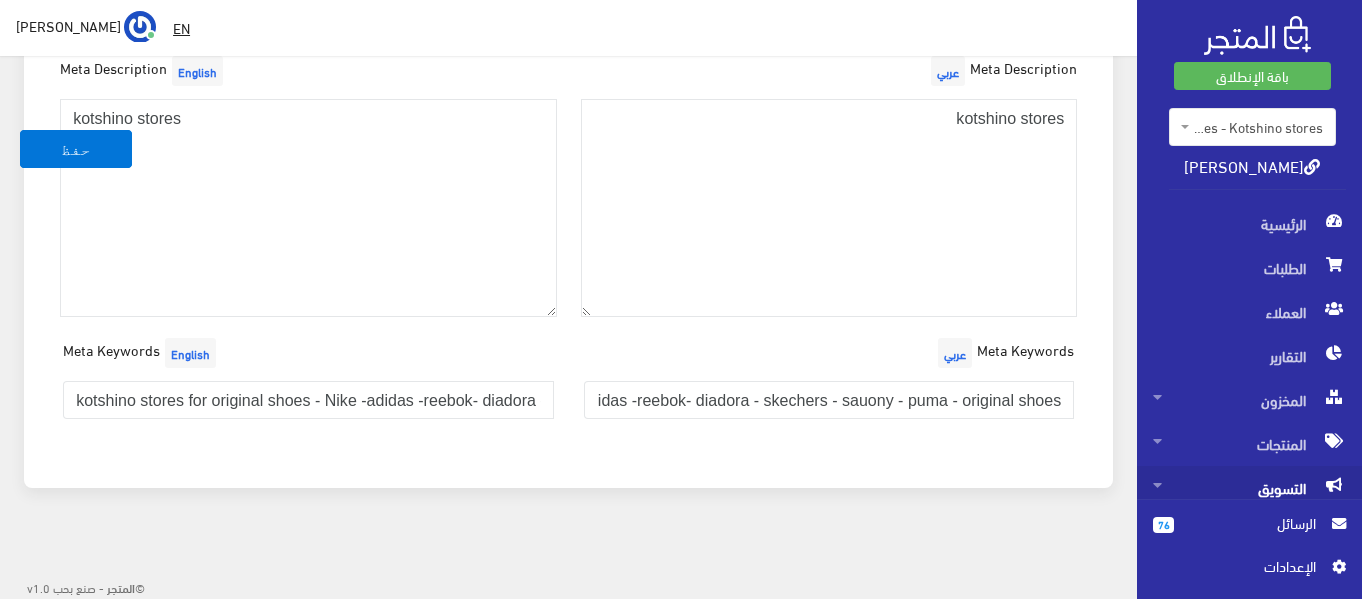 click on "التسويق" at bounding box center [1249, 488] 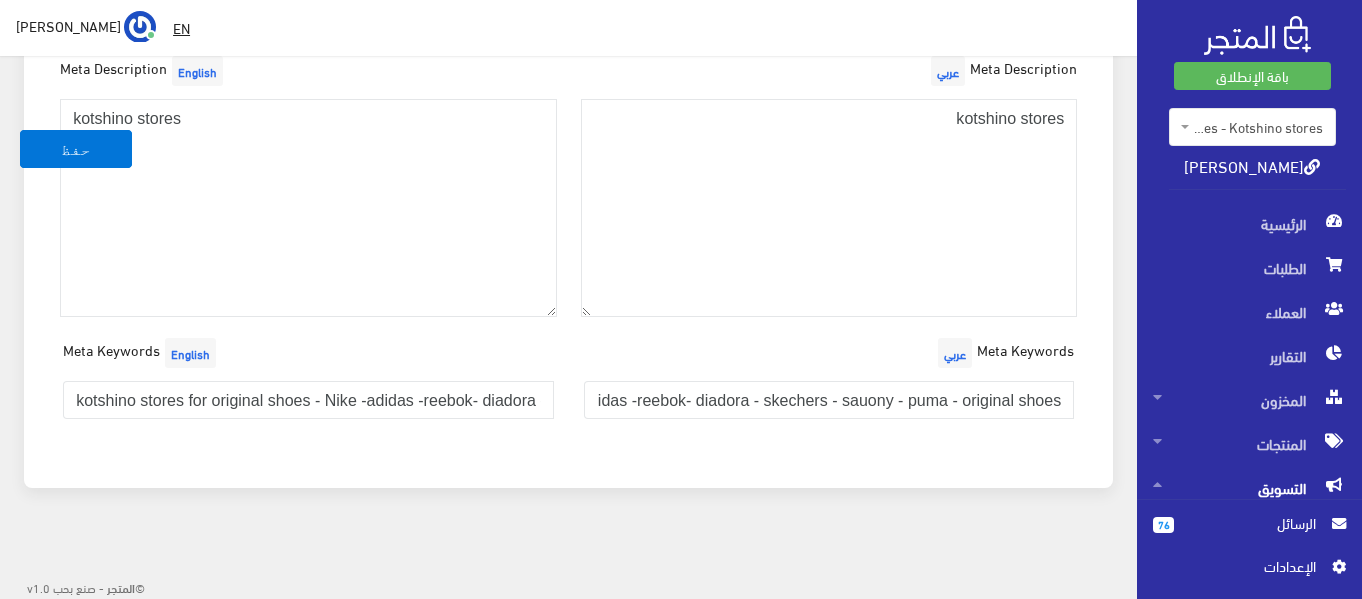 click on "التسويق" at bounding box center (1249, 488) 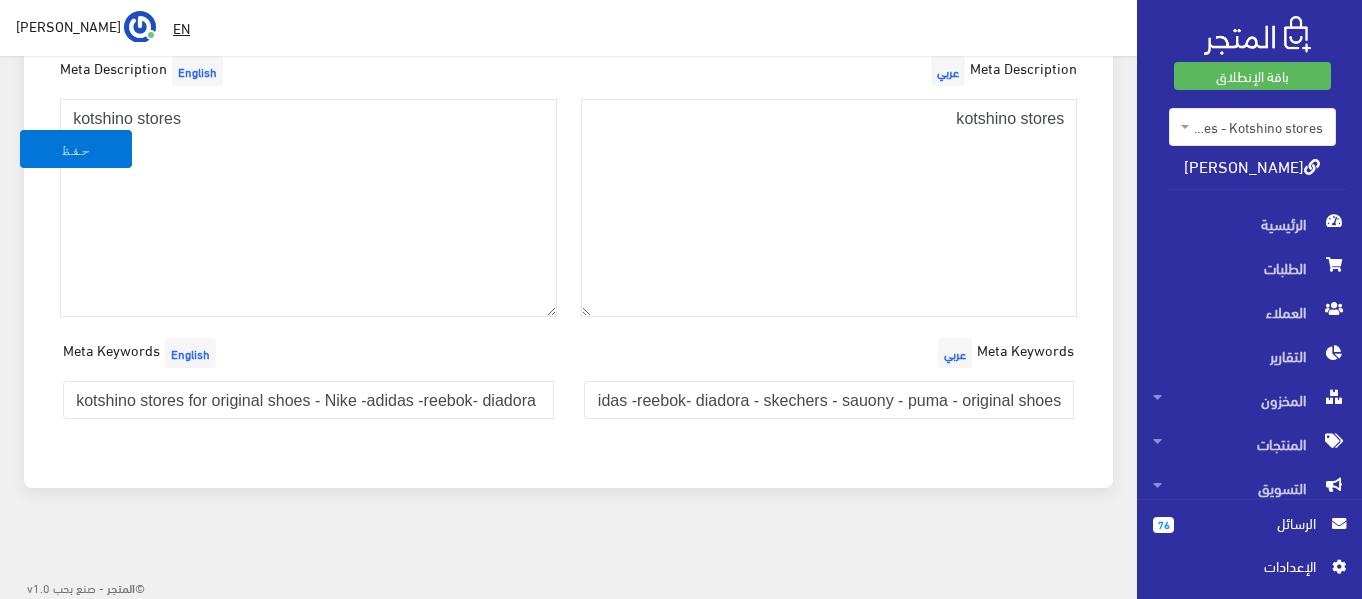 click on "اﻹعدادات" at bounding box center [1242, 566] 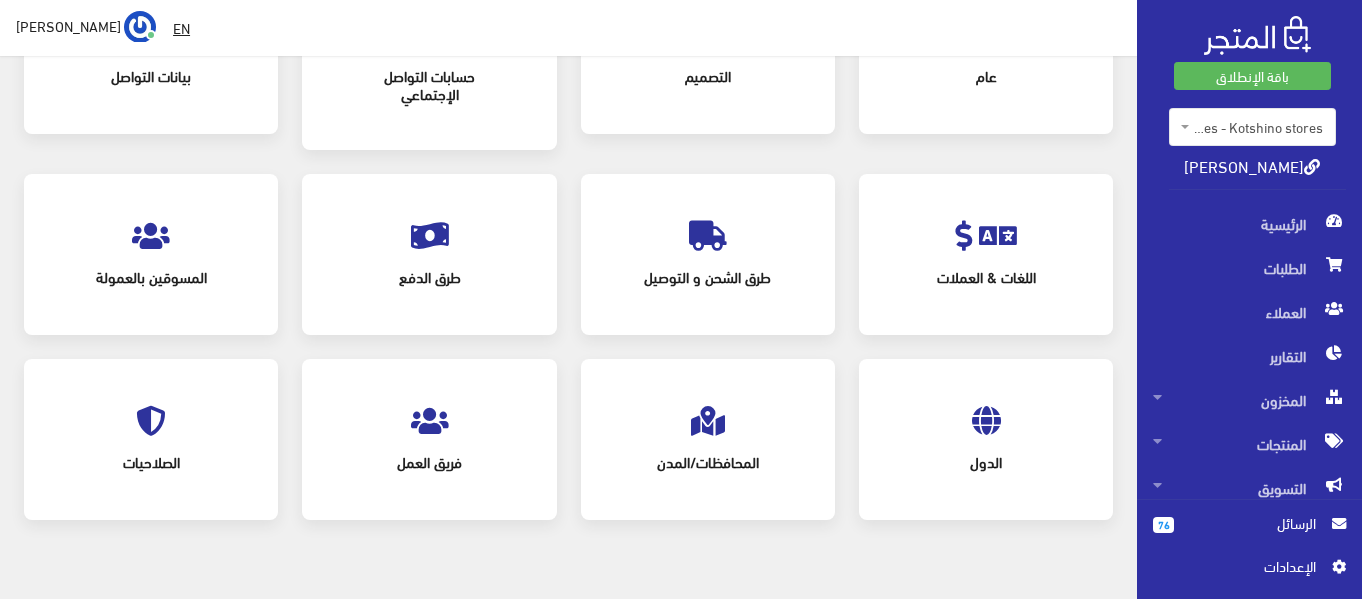 scroll, scrollTop: 250, scrollLeft: 0, axis: vertical 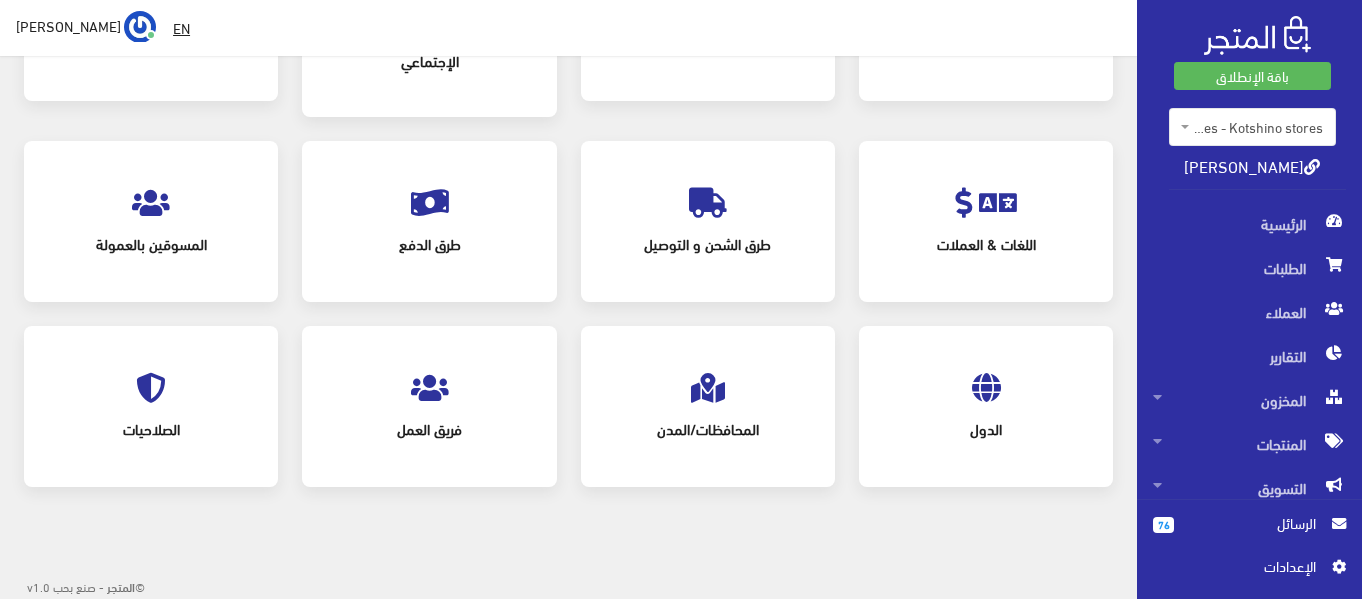 click at bounding box center [430, 203] 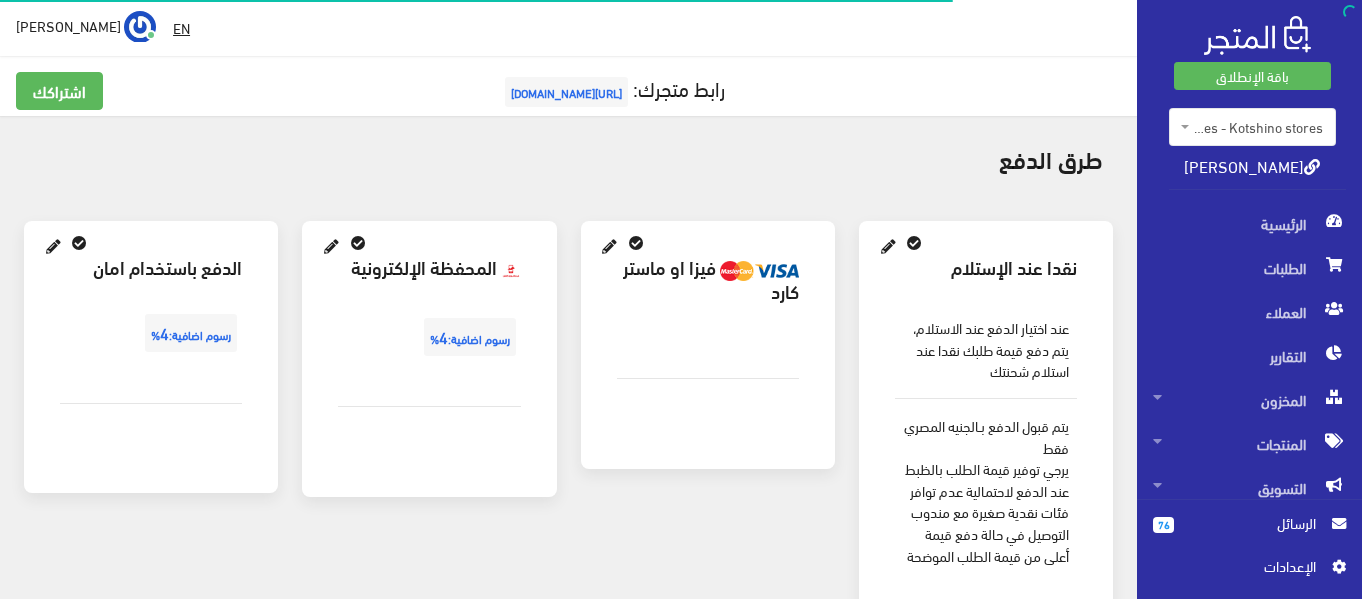 scroll, scrollTop: 0, scrollLeft: 0, axis: both 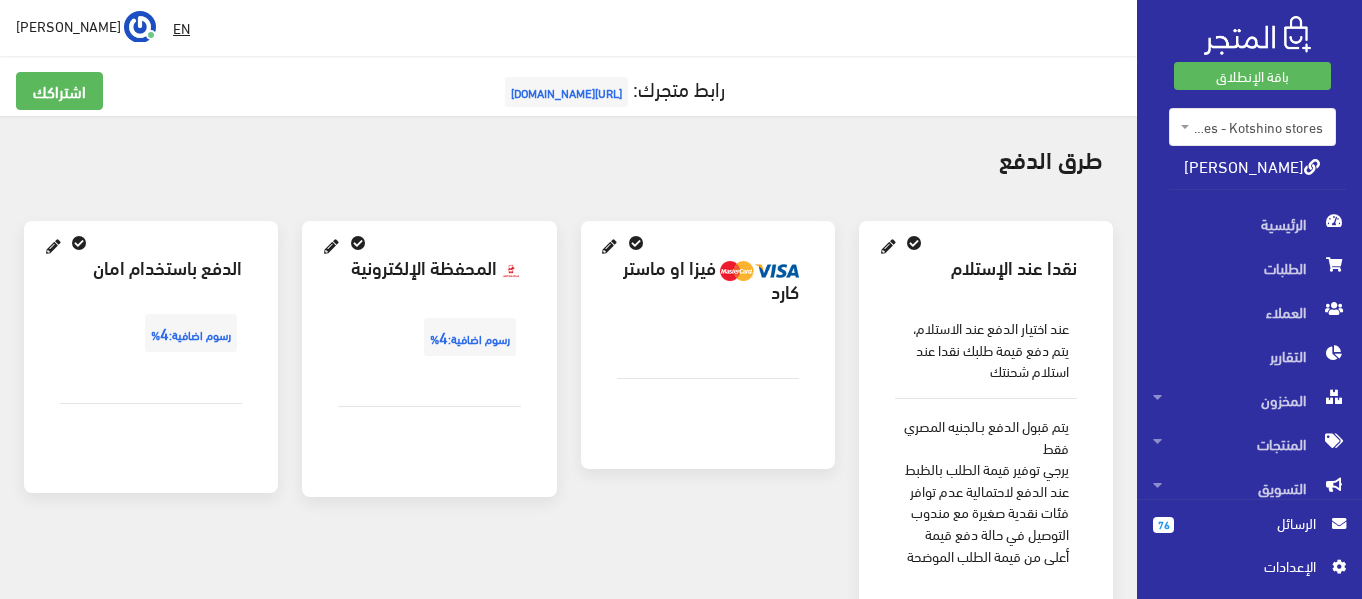 click at bounding box center (636, 243) 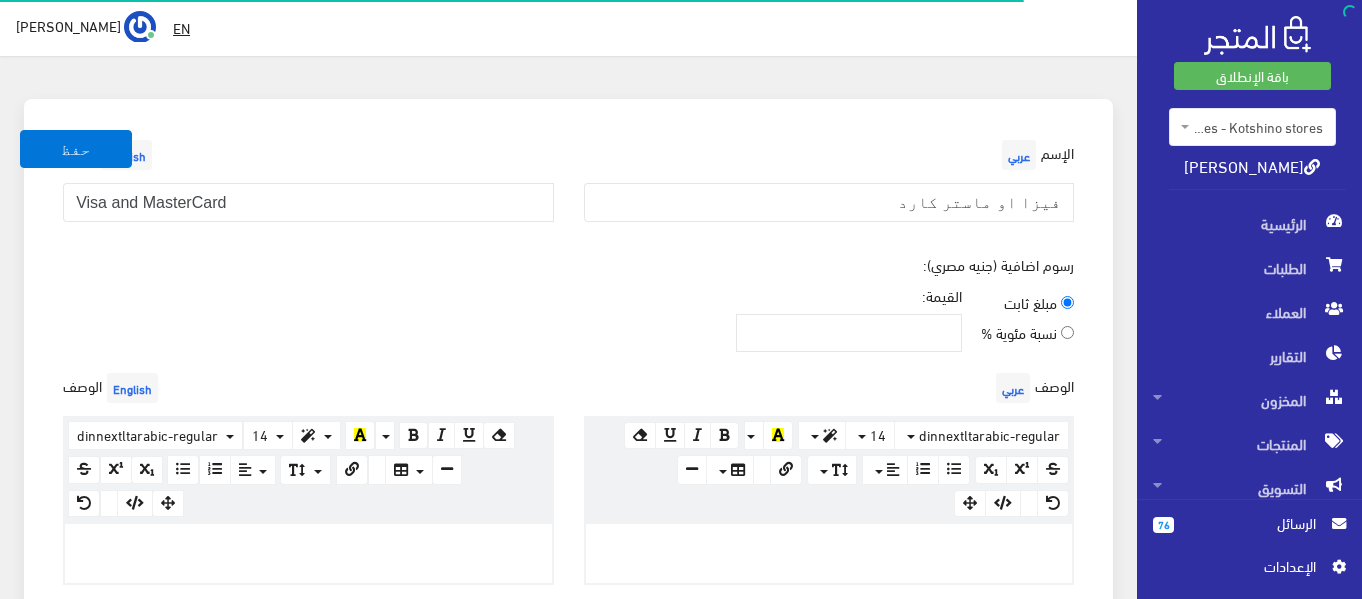 scroll, scrollTop: 128, scrollLeft: 0, axis: vertical 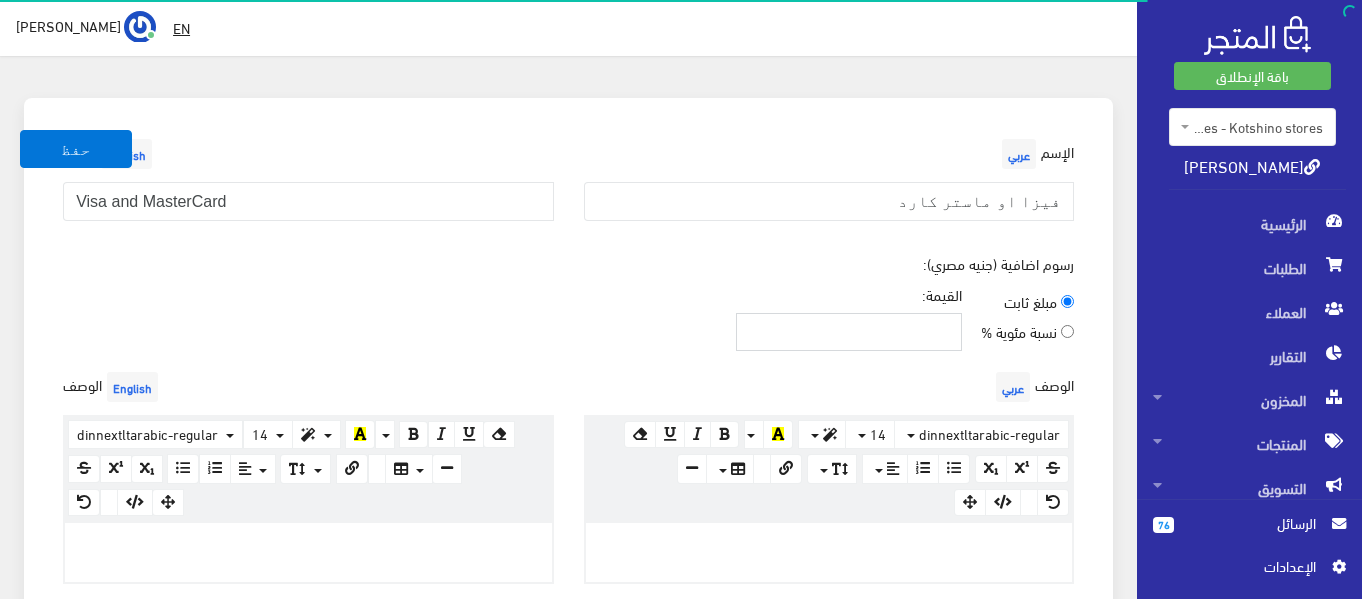 click on "القيمة:" at bounding box center [849, 332] 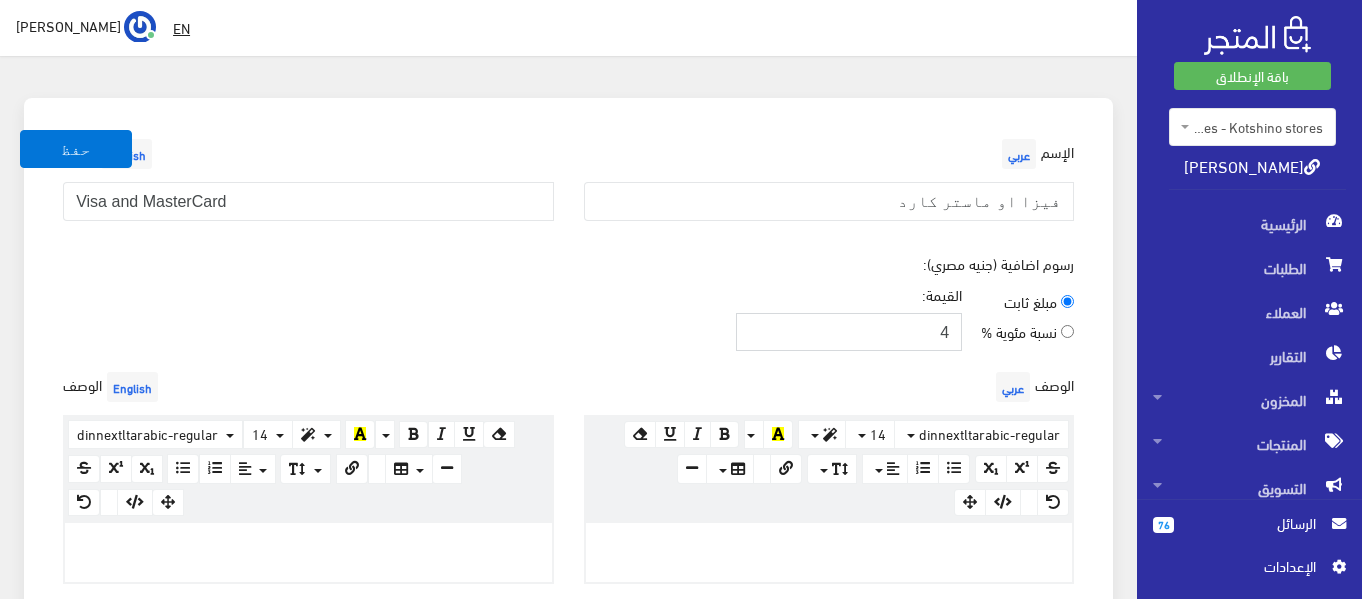 type on "4" 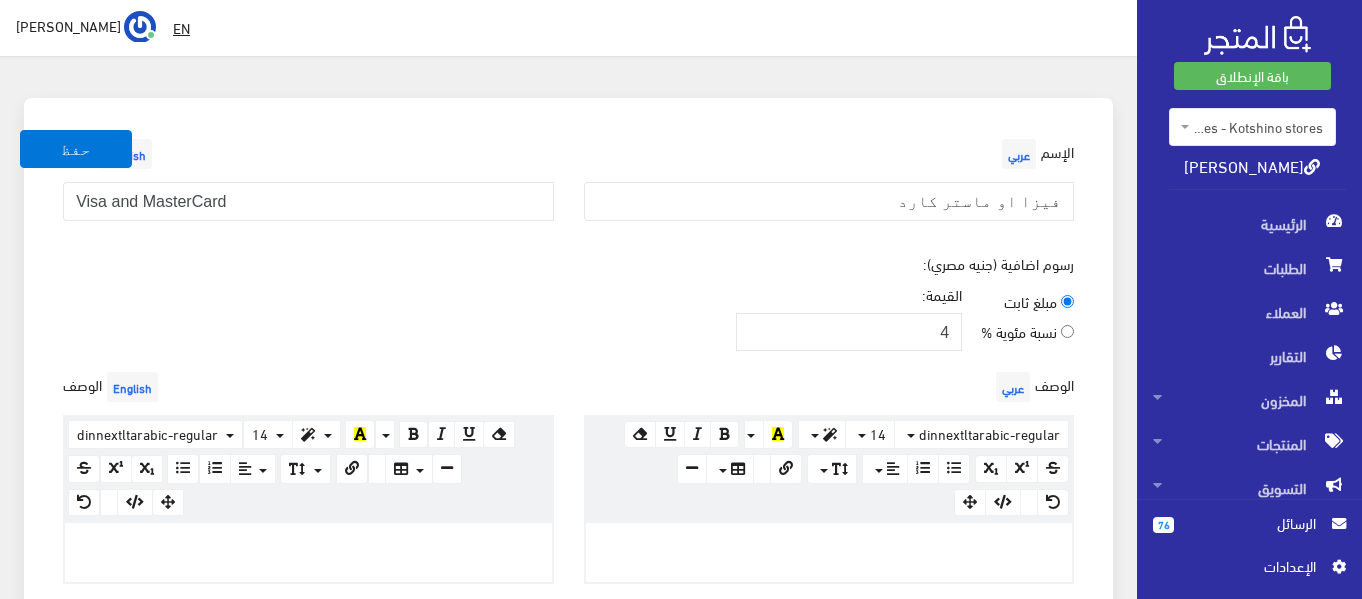 click on "نسبة مئوية %" at bounding box center (1067, 331) 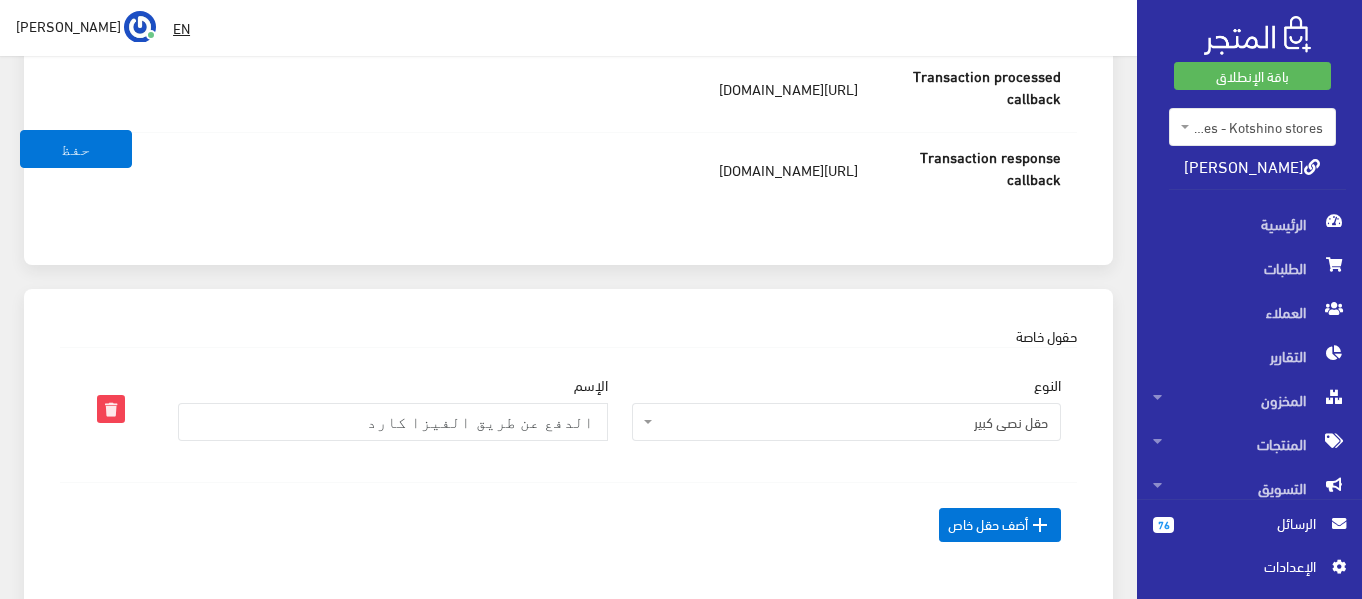 scroll, scrollTop: 1921, scrollLeft: 0, axis: vertical 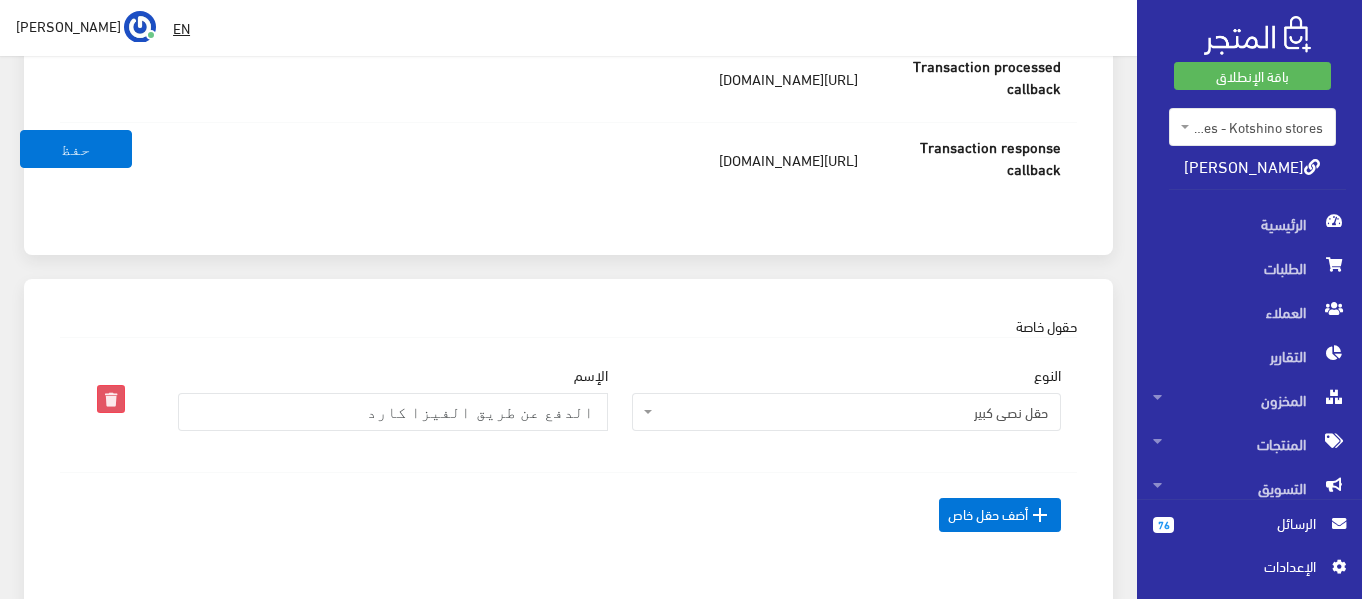 click at bounding box center [111, 399] 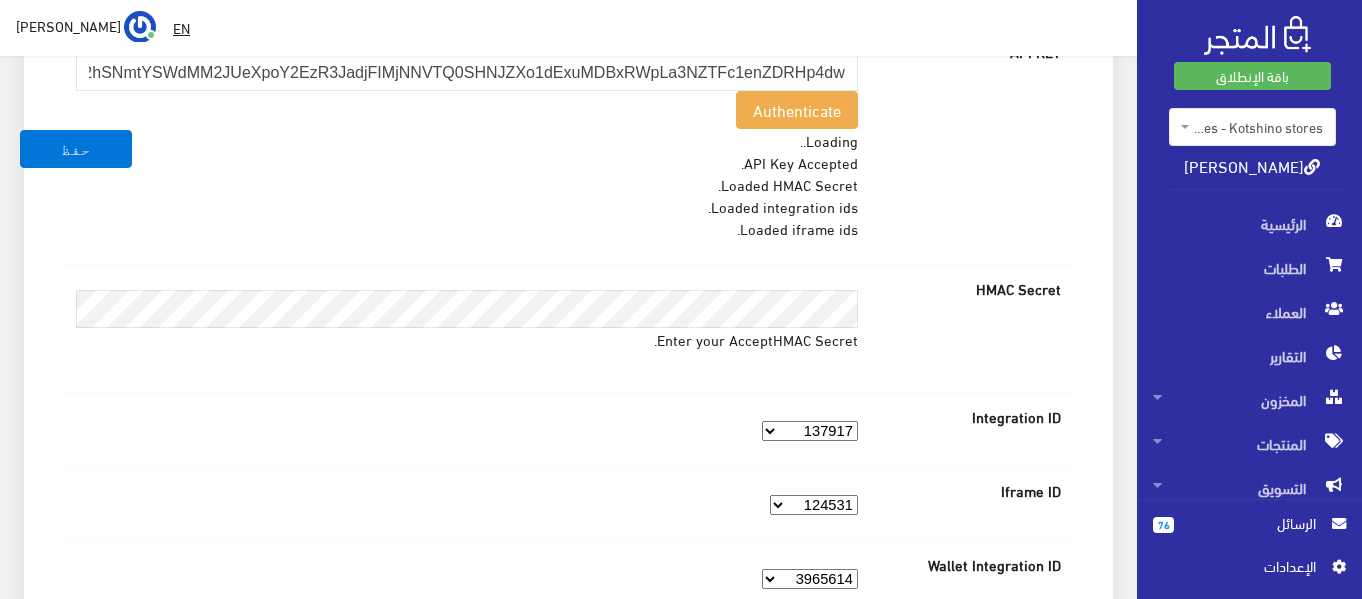 scroll, scrollTop: 1051, scrollLeft: 0, axis: vertical 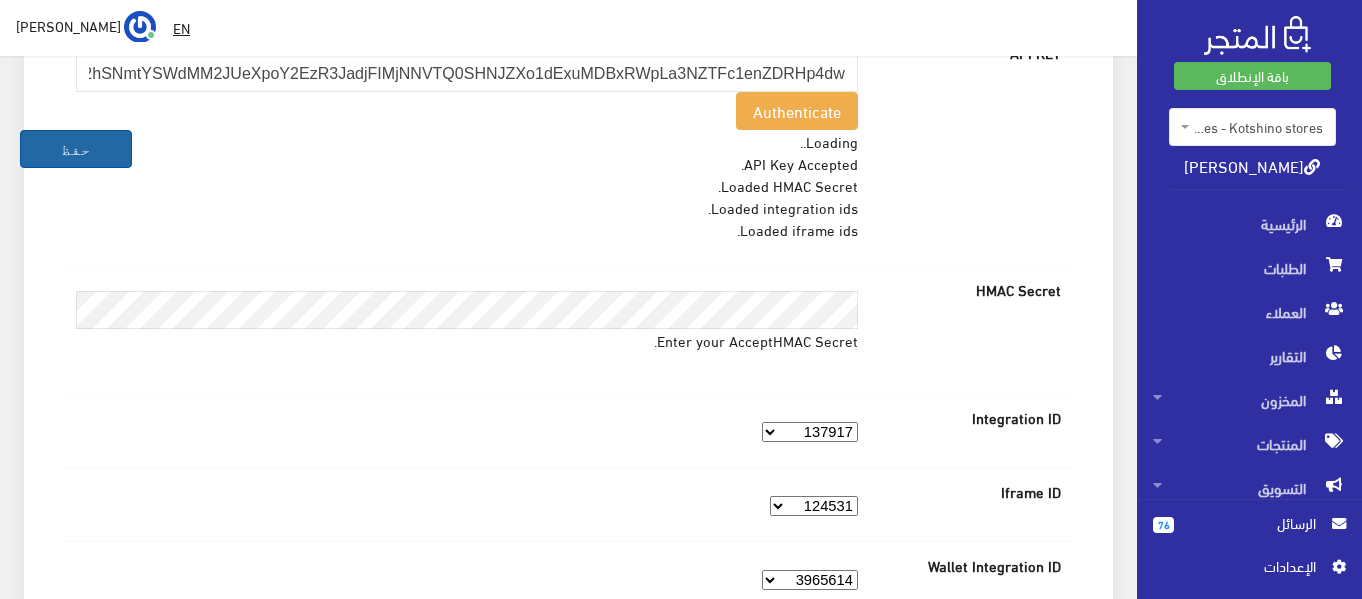 click on "حفظ" at bounding box center (76, 149) 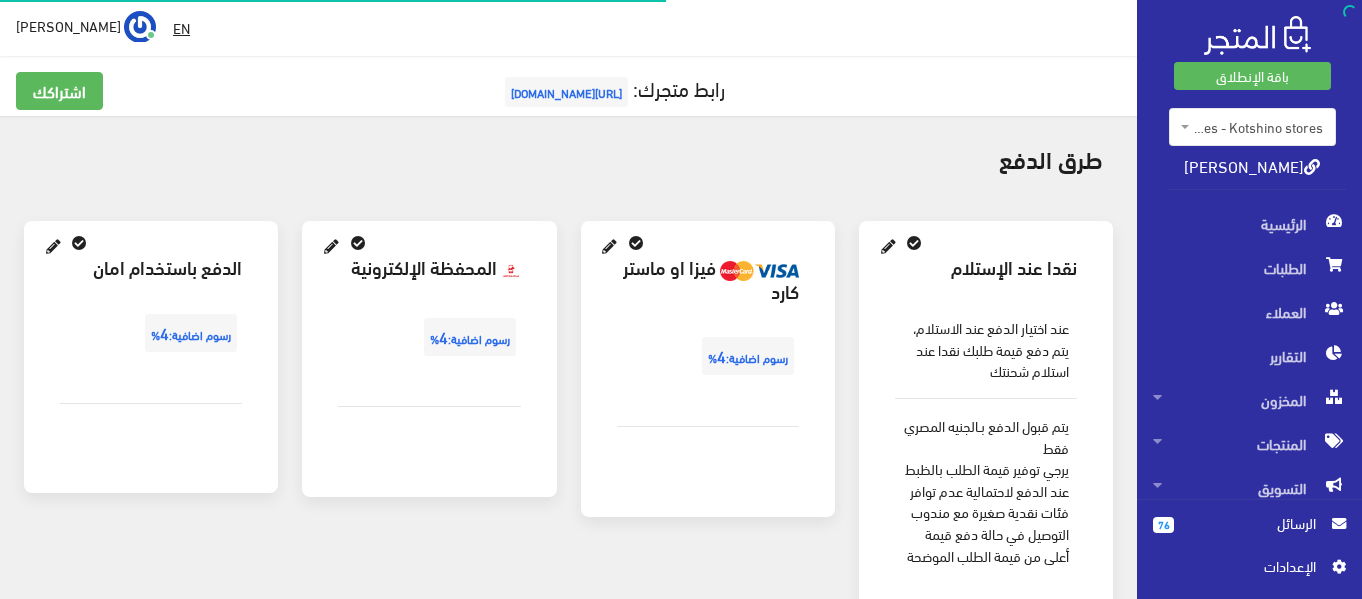 scroll, scrollTop: 0, scrollLeft: 0, axis: both 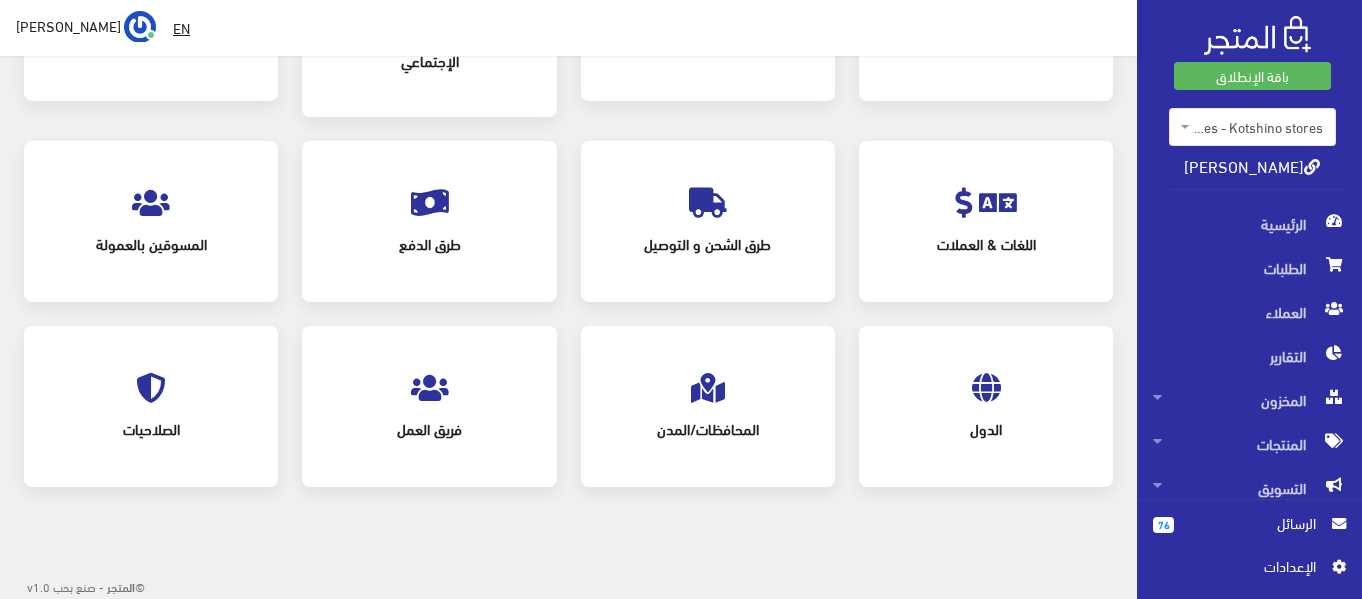 click at bounding box center [708, 203] 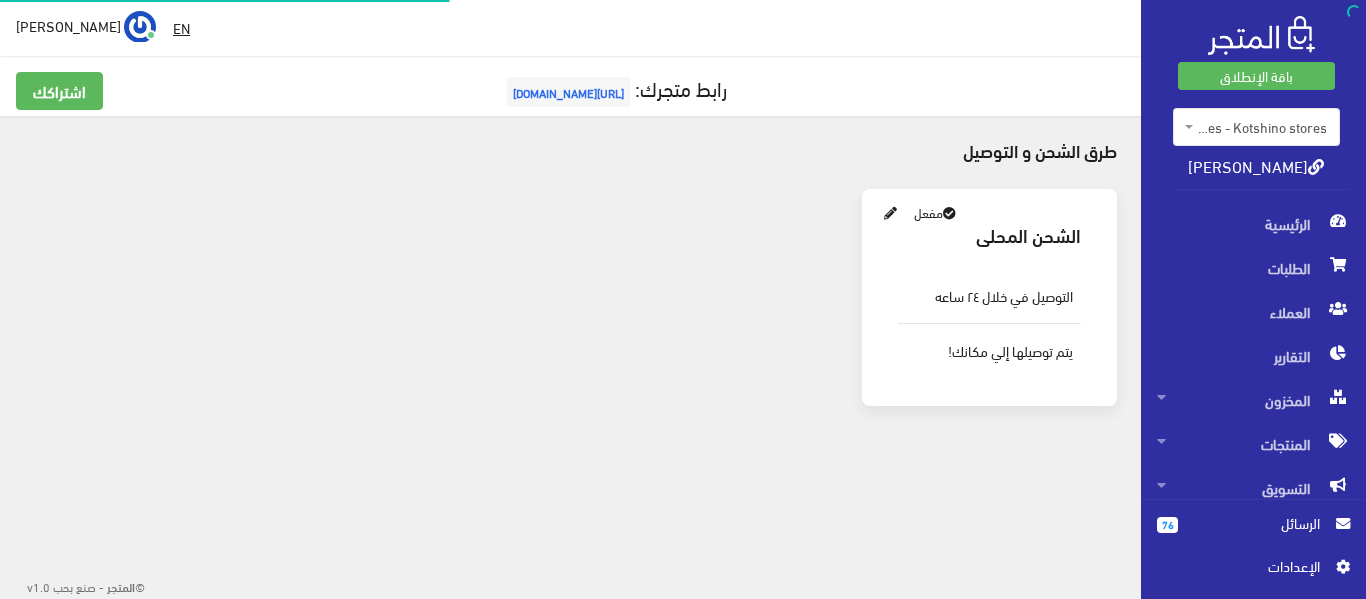scroll, scrollTop: 0, scrollLeft: 0, axis: both 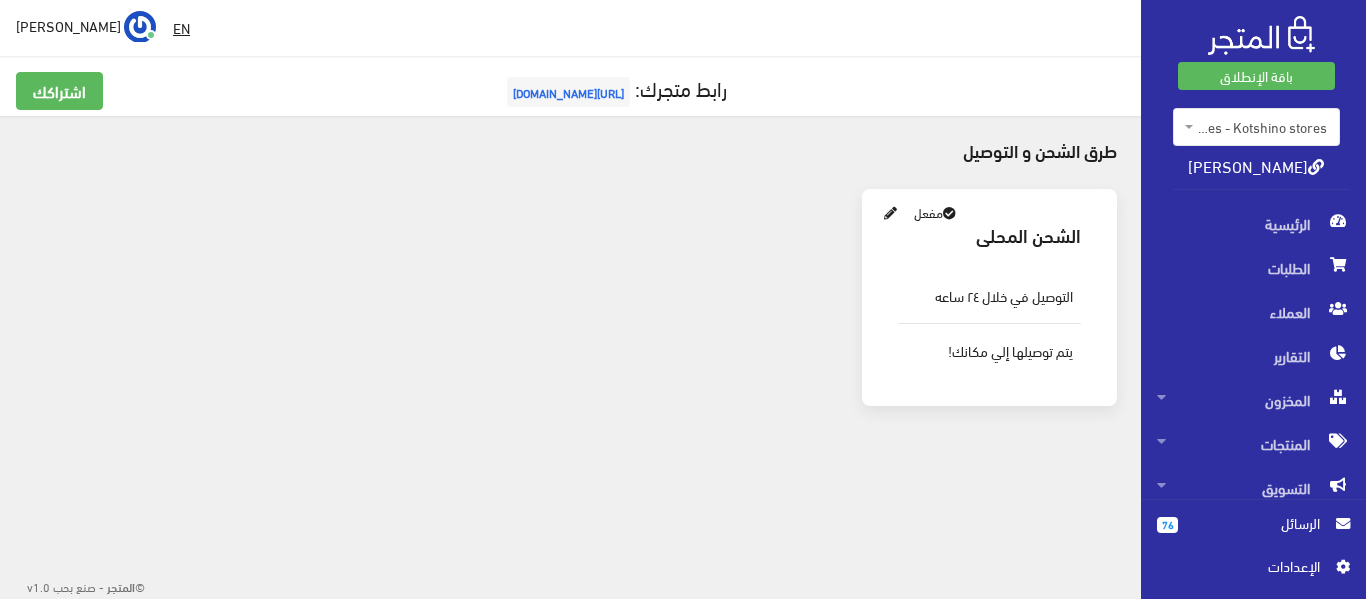 click at bounding box center [890, 214] 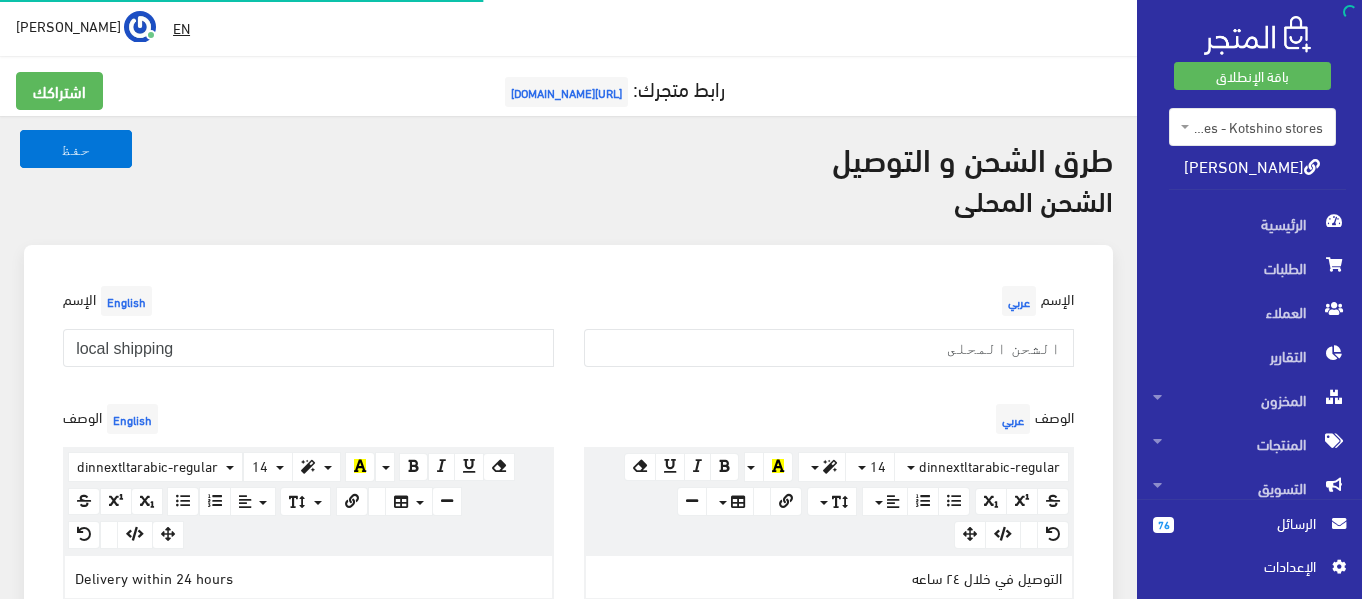 scroll, scrollTop: 0, scrollLeft: 0, axis: both 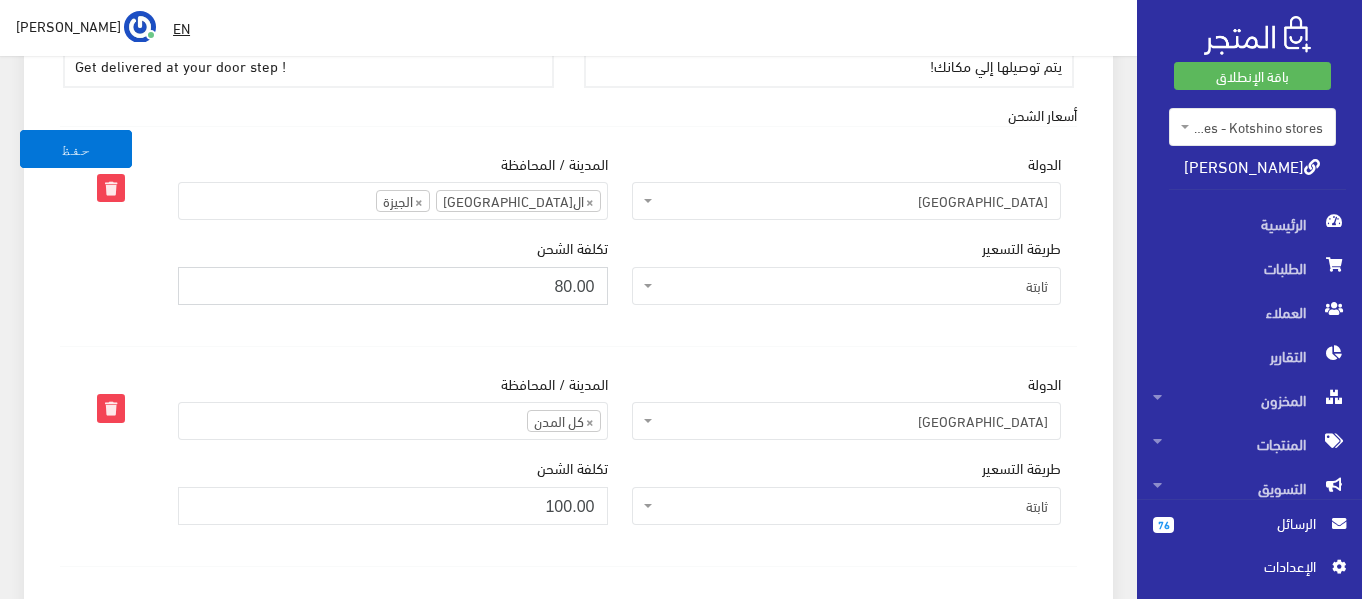 click on "80.00" at bounding box center (393, 286) 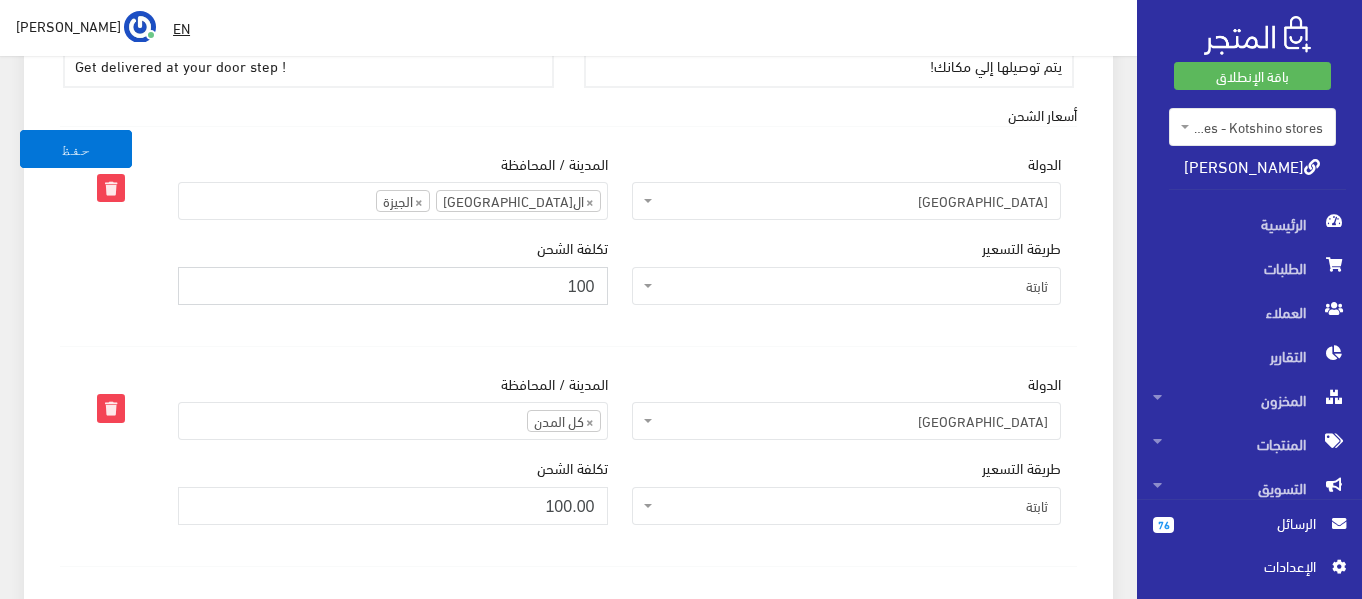 type on "100" 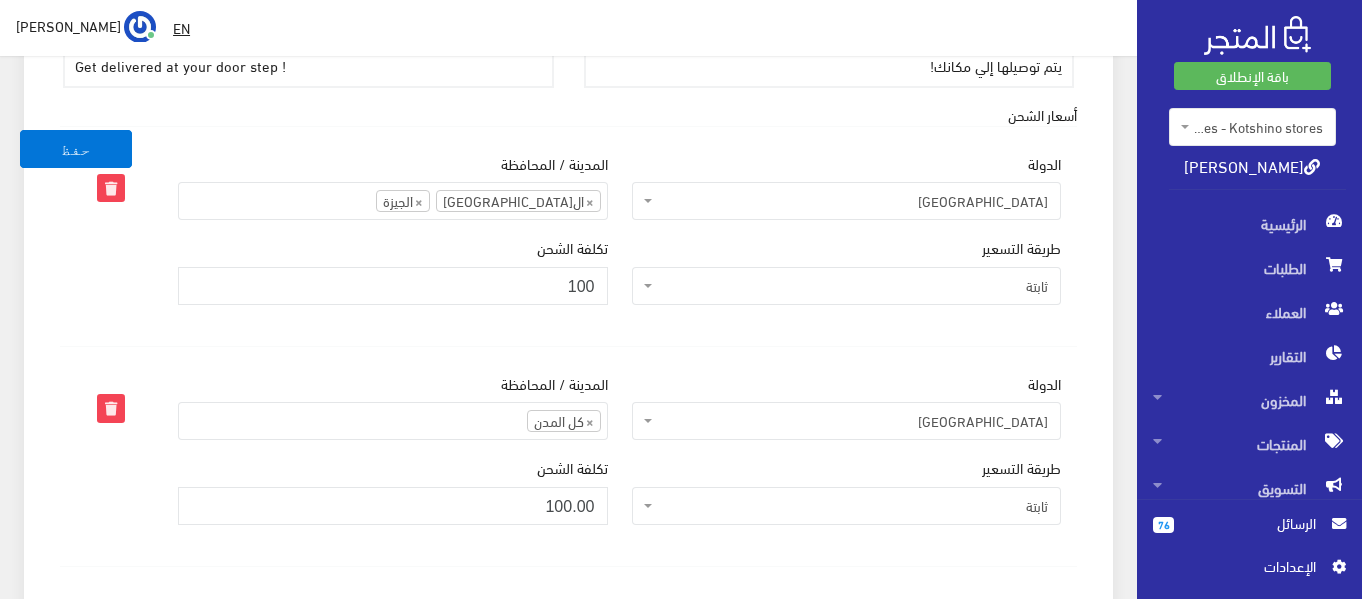 click on "ثابتة" at bounding box center [853, 286] 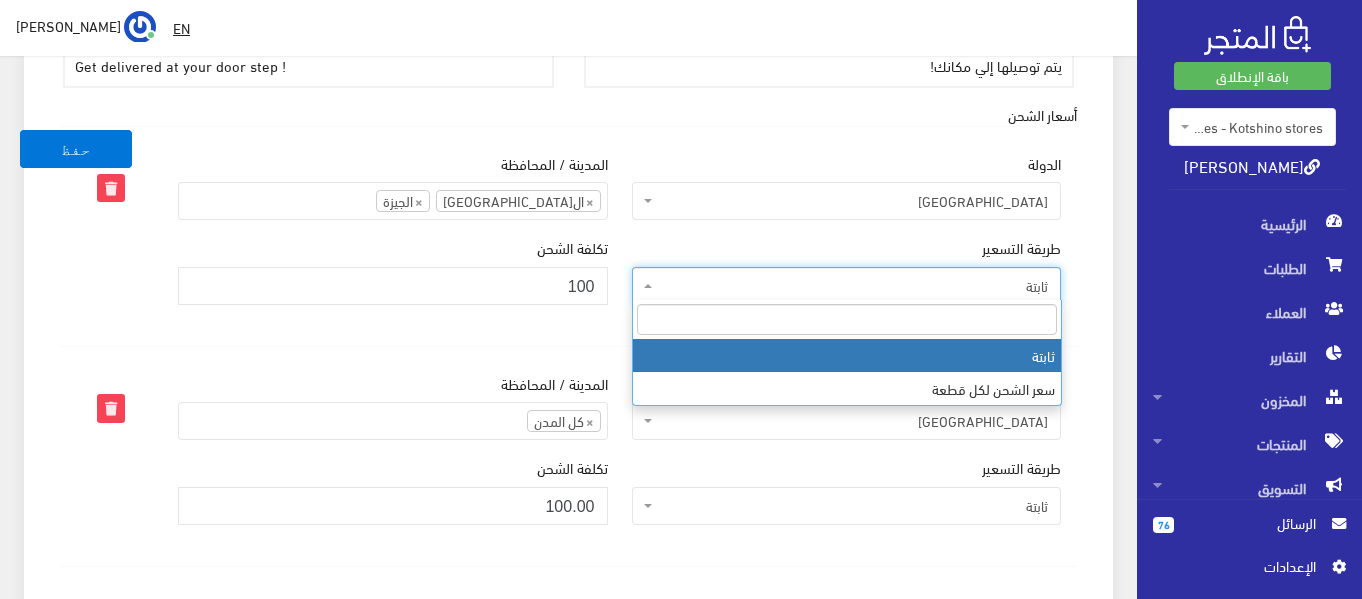 click on "ثابتة" at bounding box center (853, 286) 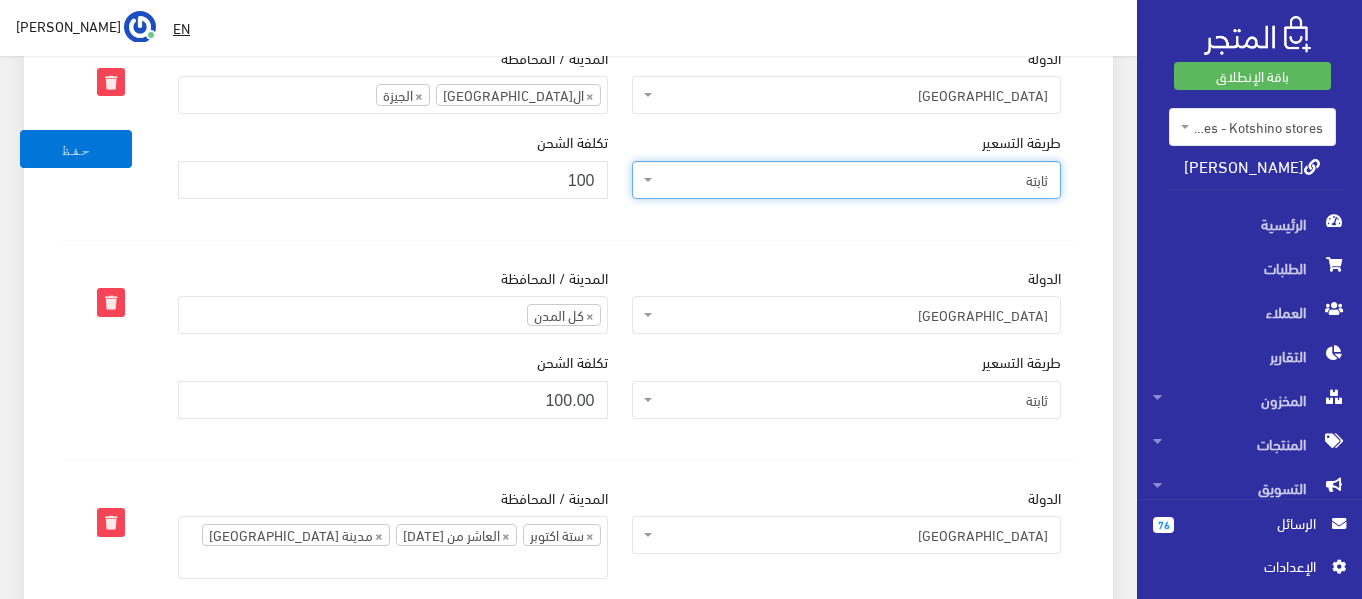 scroll, scrollTop: 837, scrollLeft: 0, axis: vertical 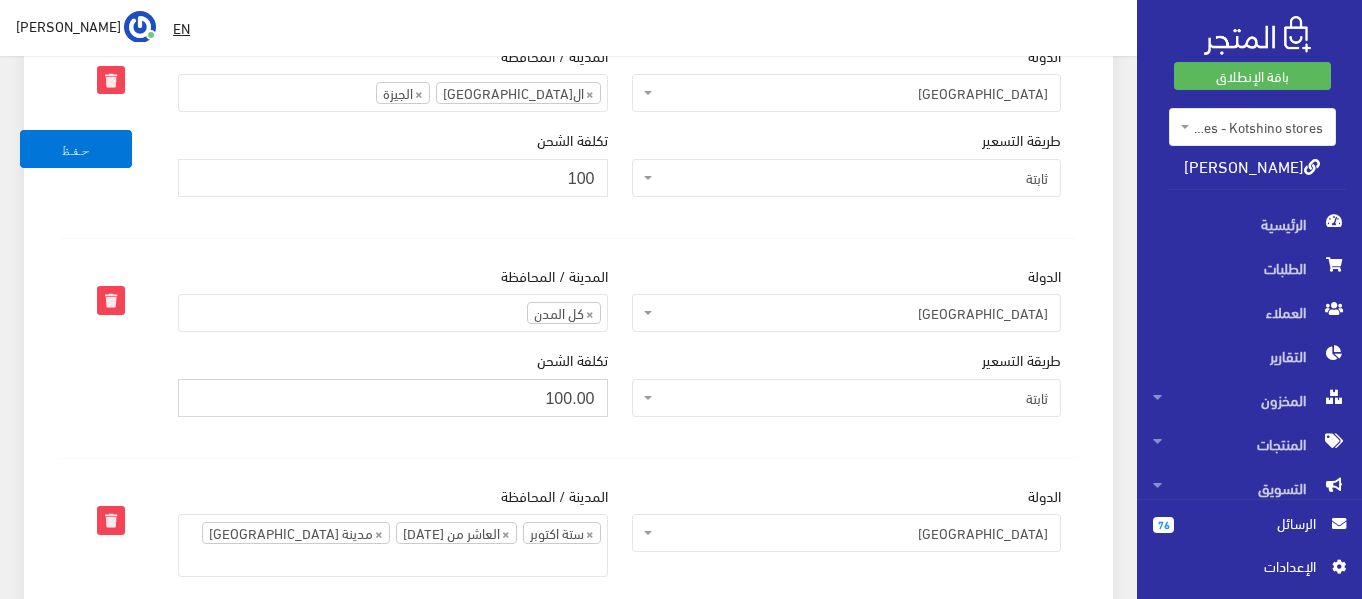 drag, startPoint x: 521, startPoint y: 397, endPoint x: 618, endPoint y: 395, distance: 97.020615 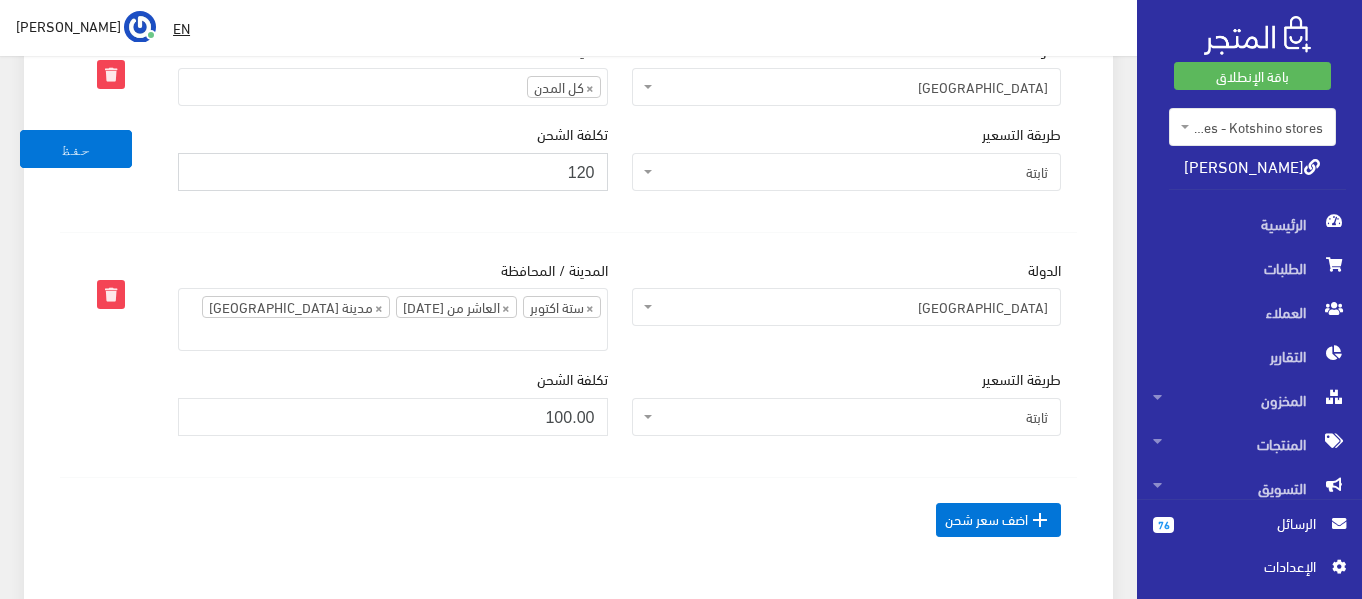 scroll, scrollTop: 1064, scrollLeft: 0, axis: vertical 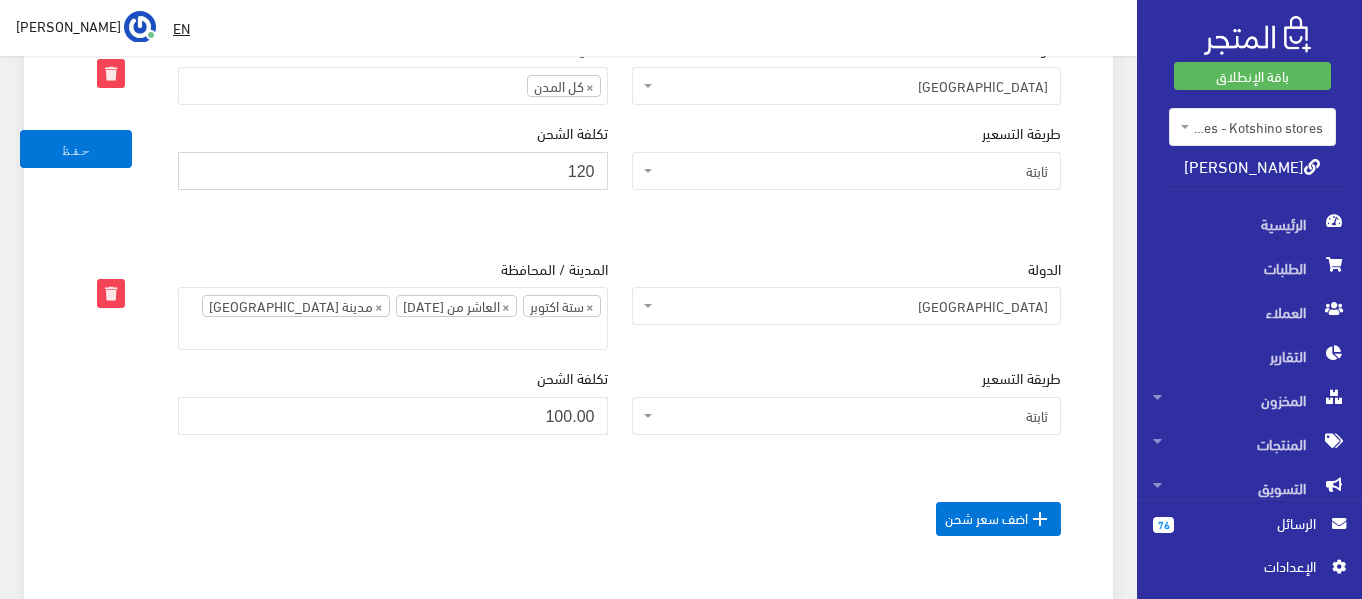 type on "120" 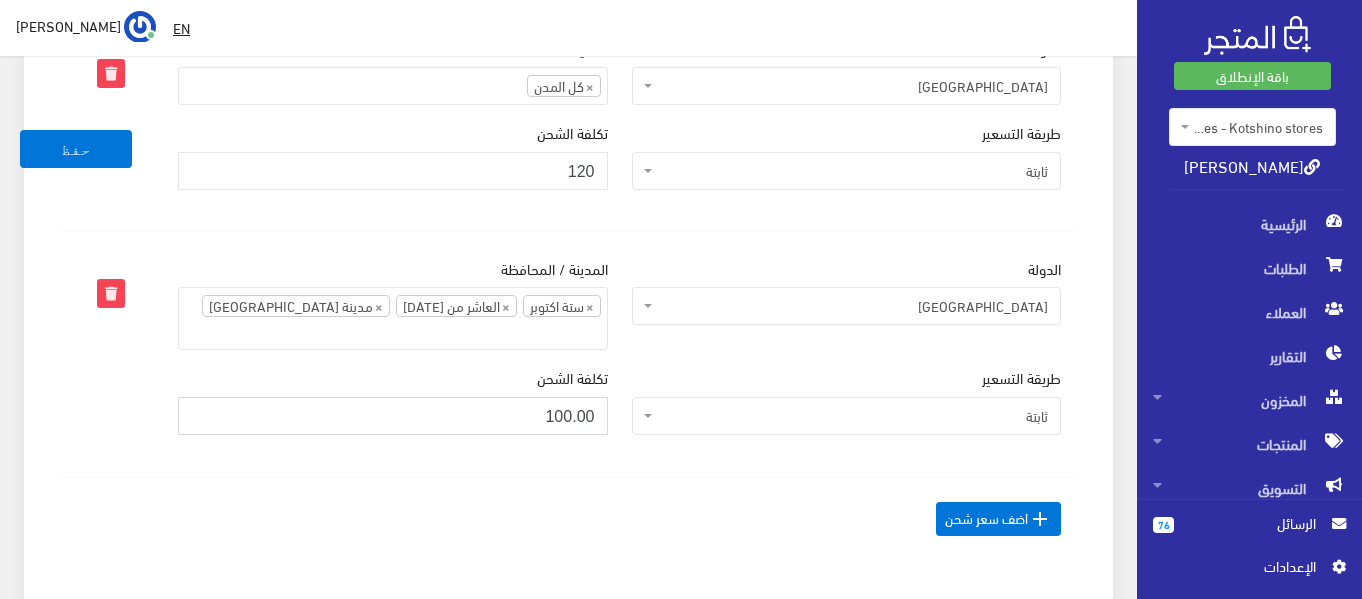 drag, startPoint x: 502, startPoint y: 388, endPoint x: 674, endPoint y: 381, distance: 172.14238 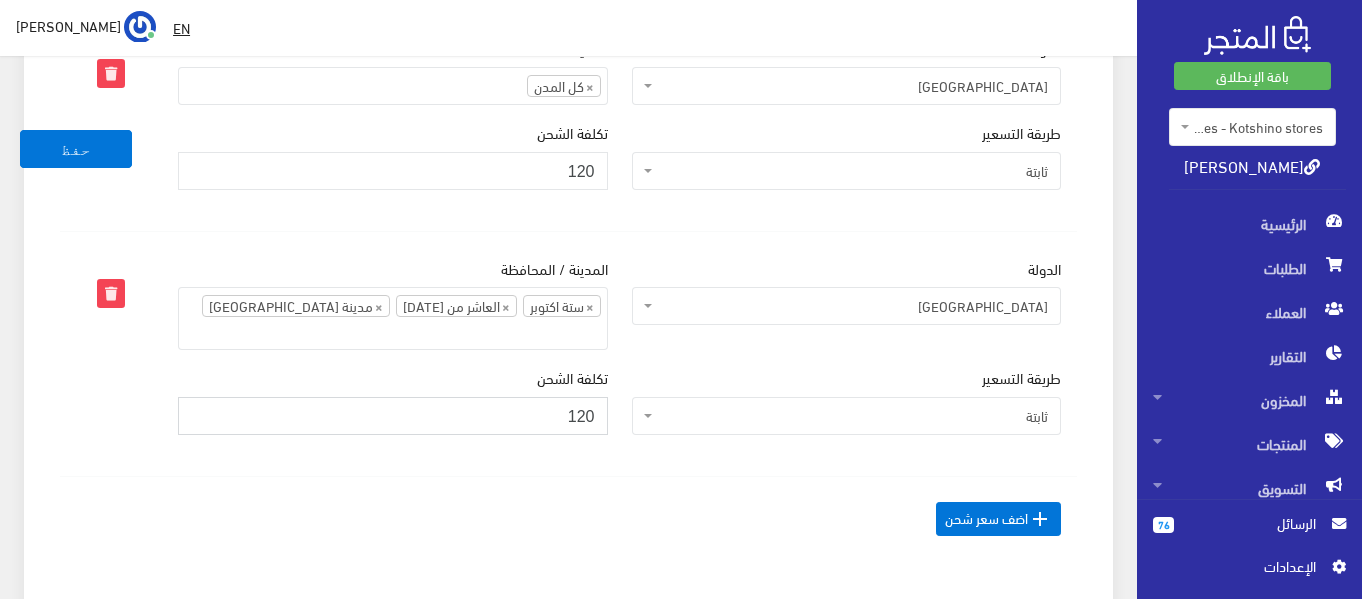 type on "120" 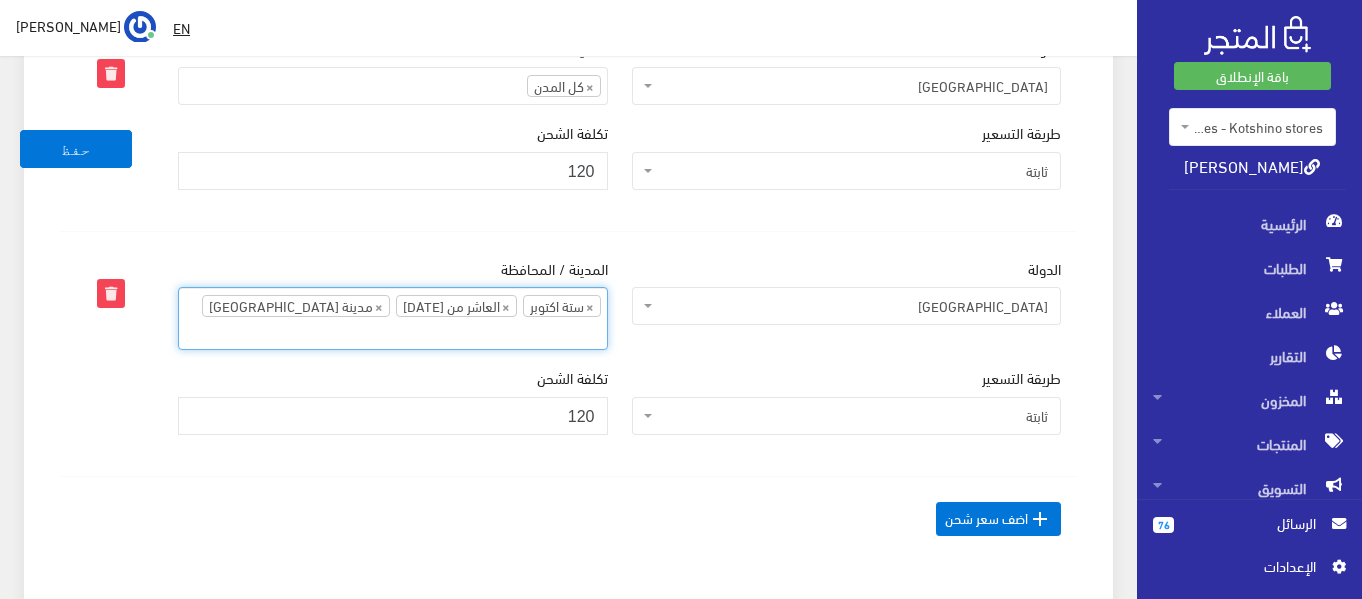 click at bounding box center [214, 333] 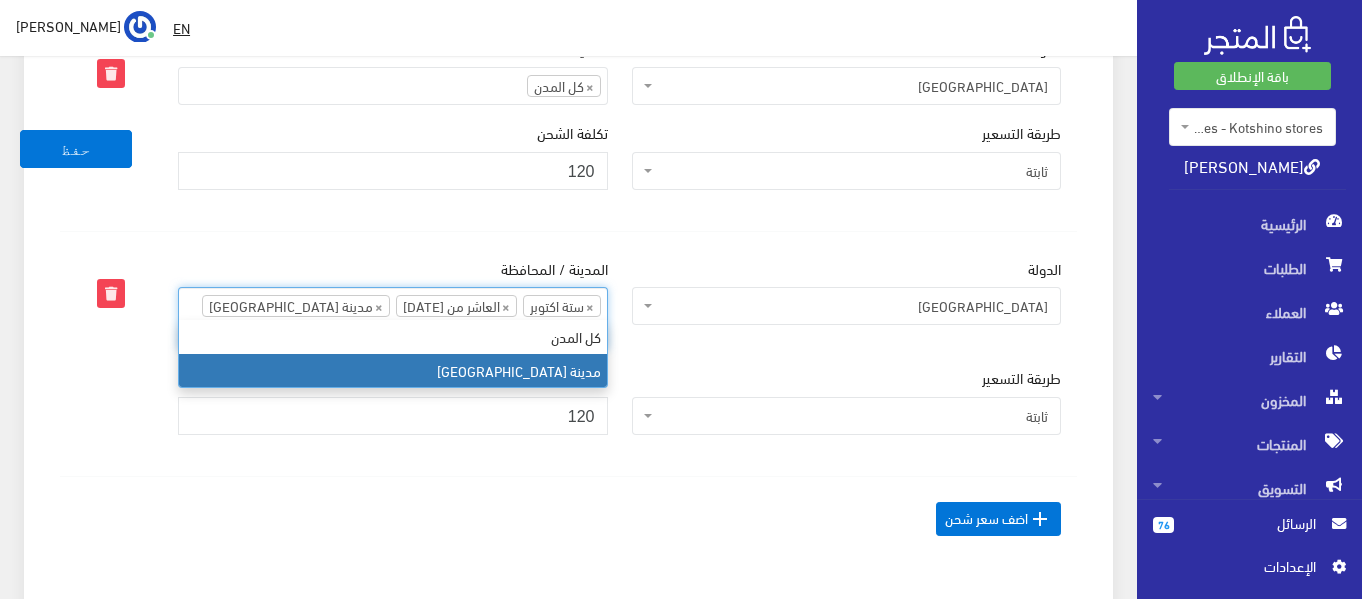 type on "م" 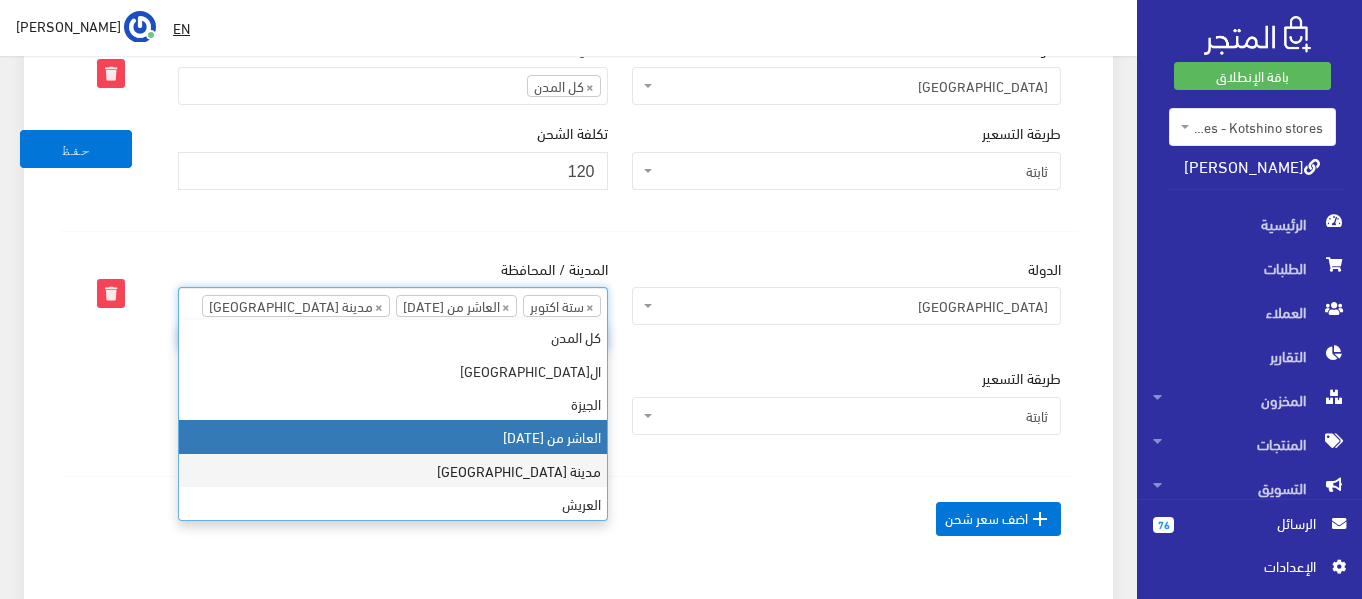 type on "ا" 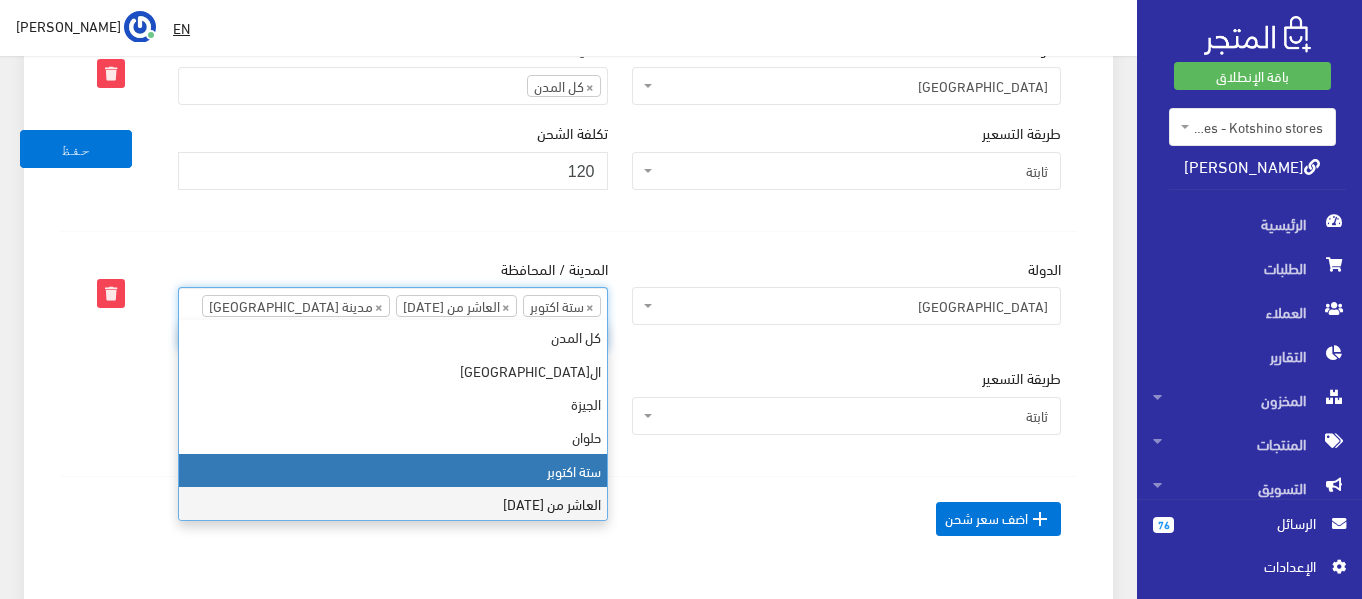 type 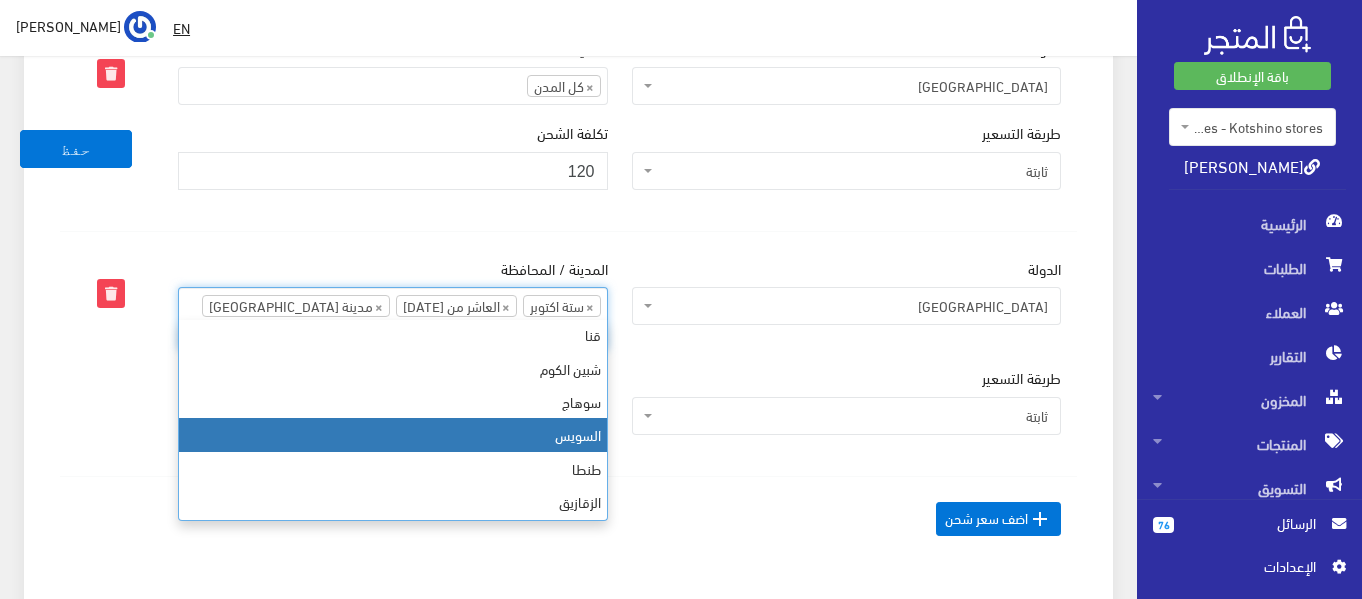 scroll, scrollTop: 935, scrollLeft: 0, axis: vertical 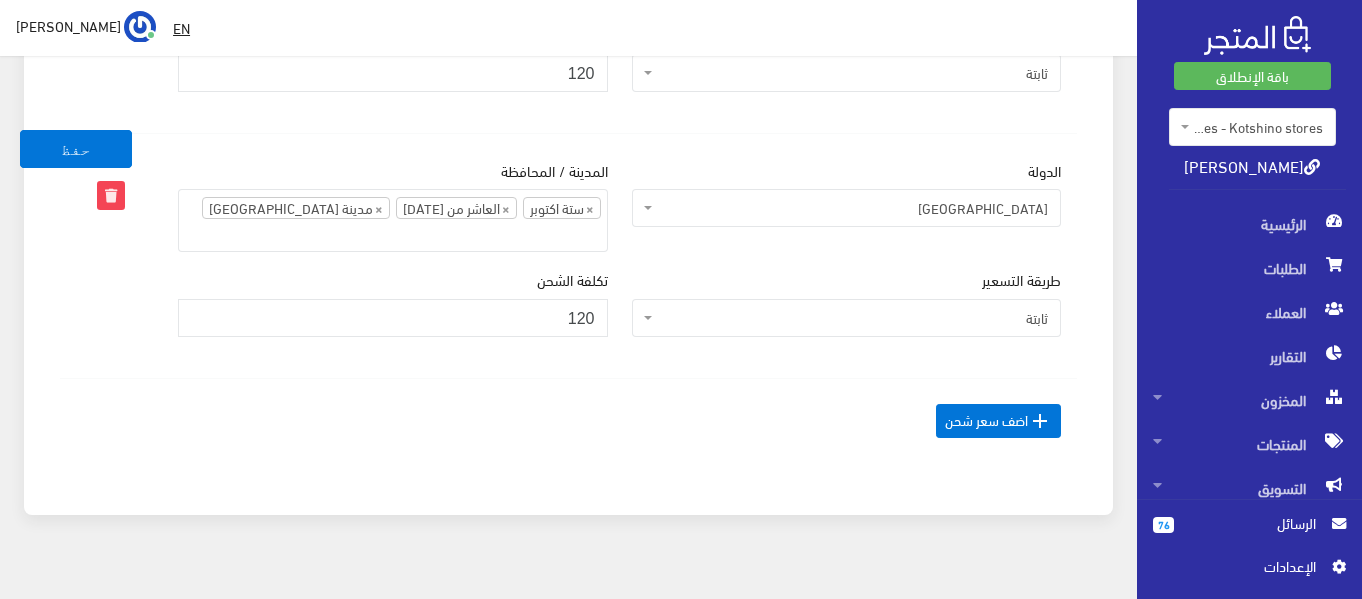 click on " اضف سعر شحن" at bounding box center [568, 420] 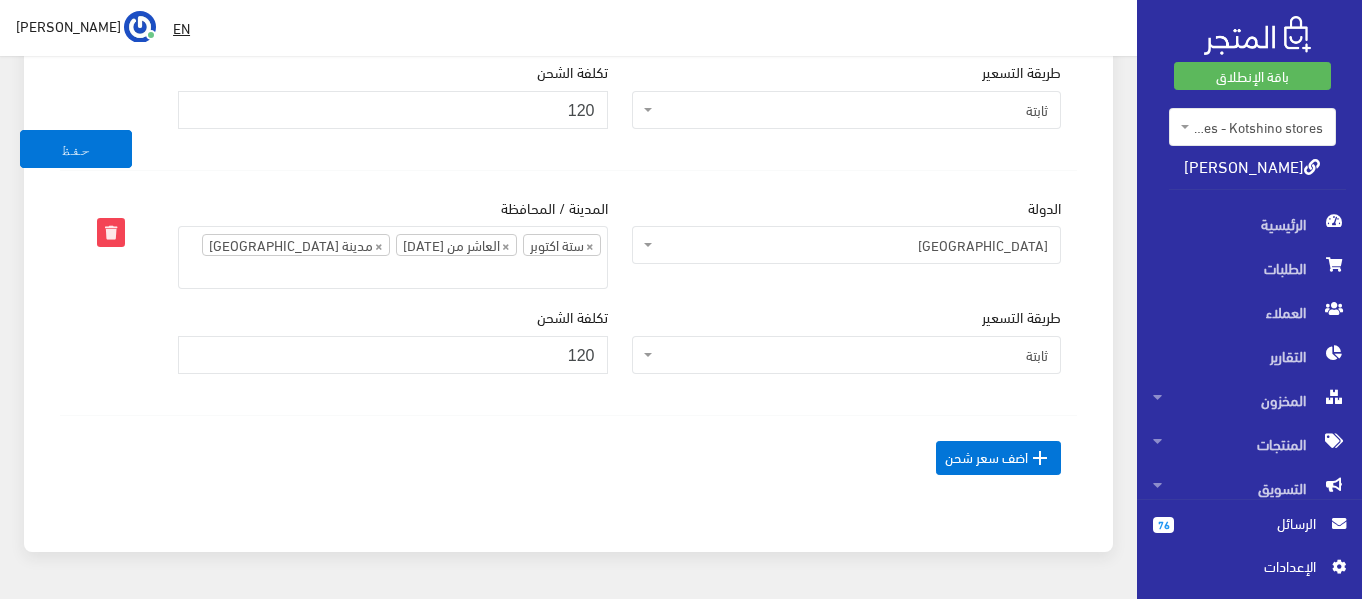 scroll, scrollTop: 1127, scrollLeft: 0, axis: vertical 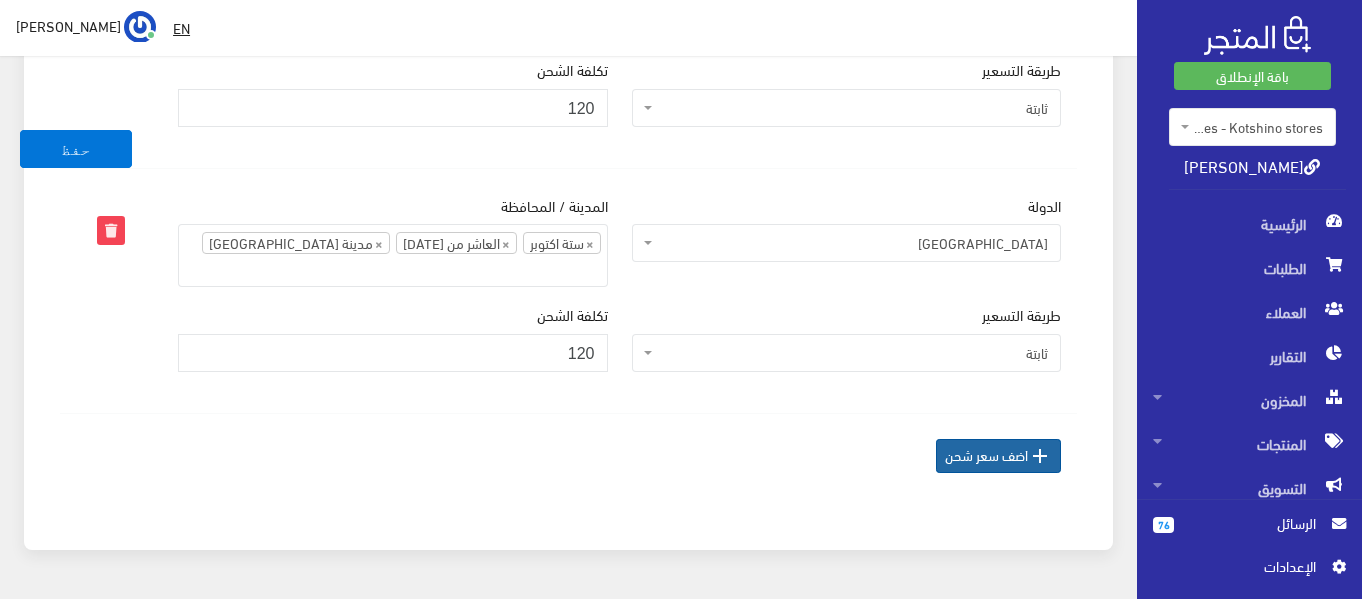 click on " اضف سعر شحن" at bounding box center (998, 456) 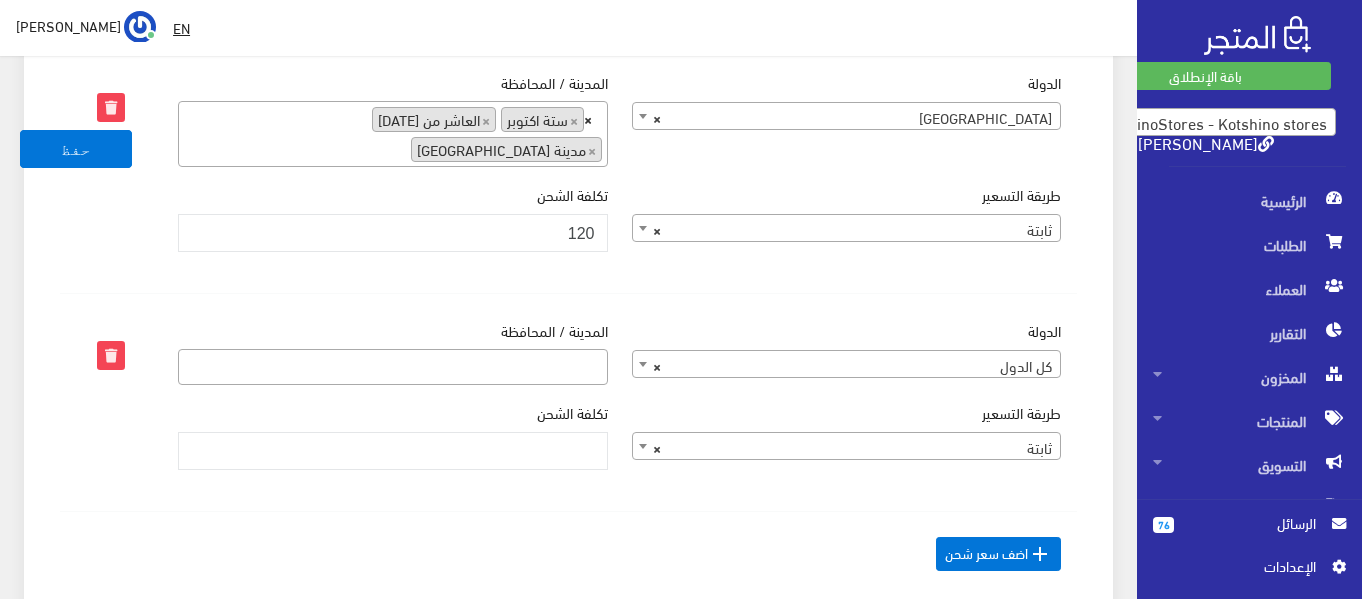 scroll, scrollTop: 1247, scrollLeft: 0, axis: vertical 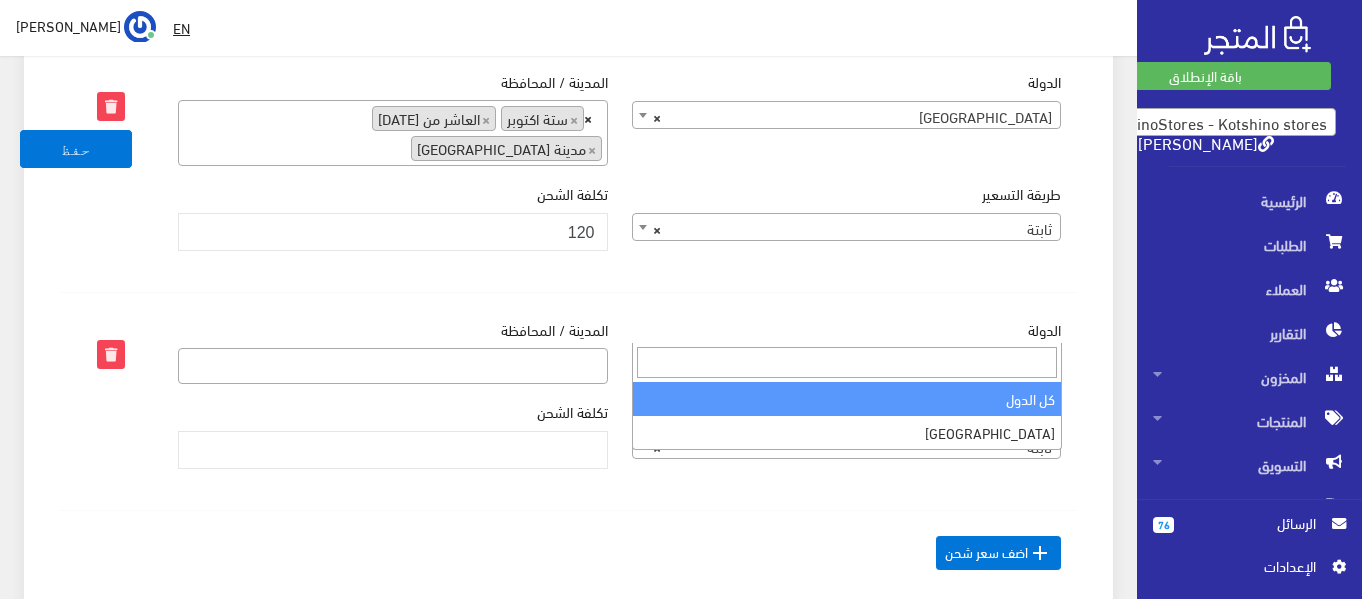 click on "× كل الدول" at bounding box center (847, 364) 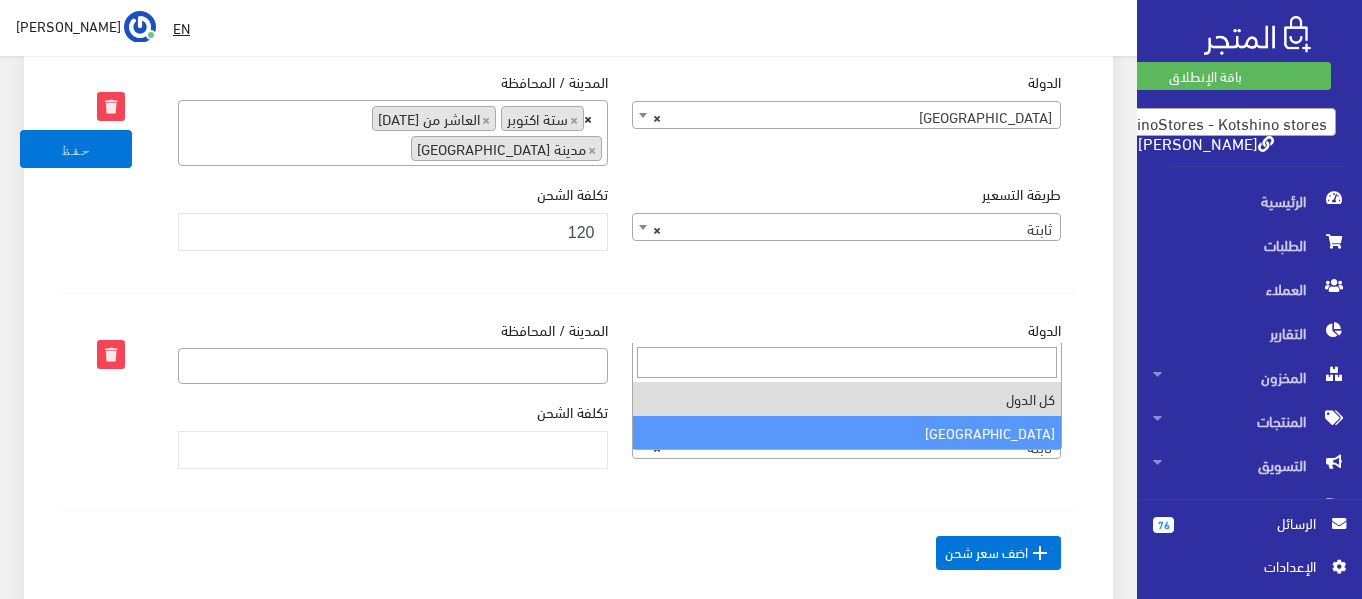select on "66" 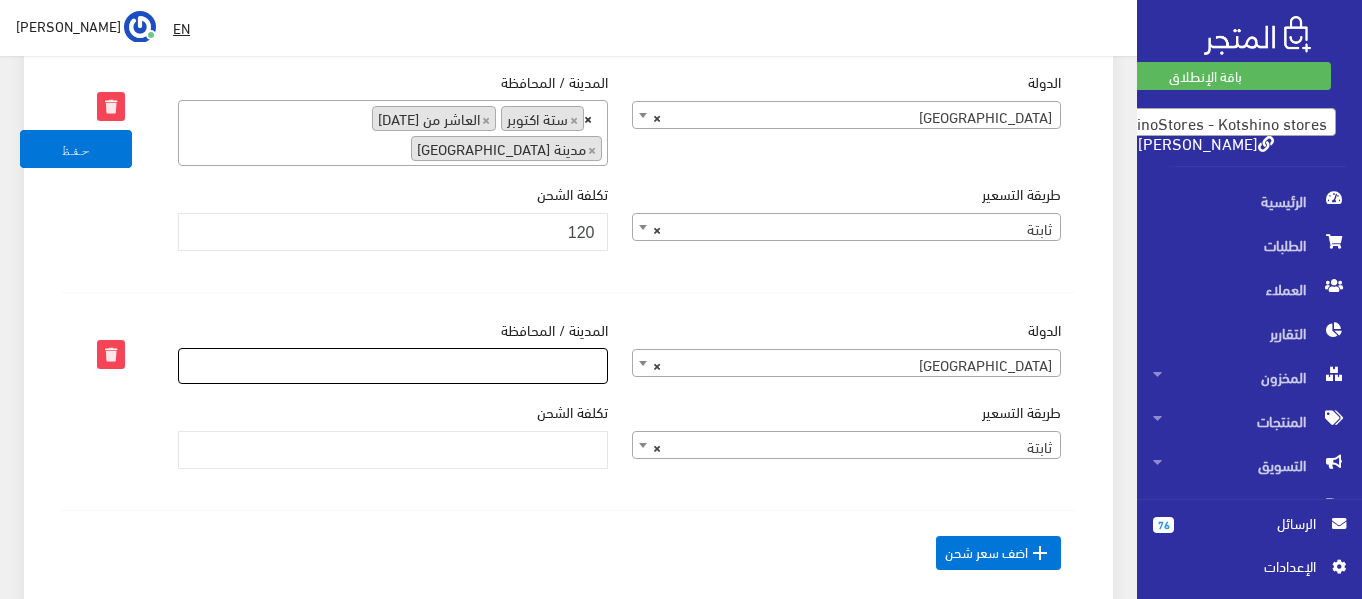 click at bounding box center (393, 364) 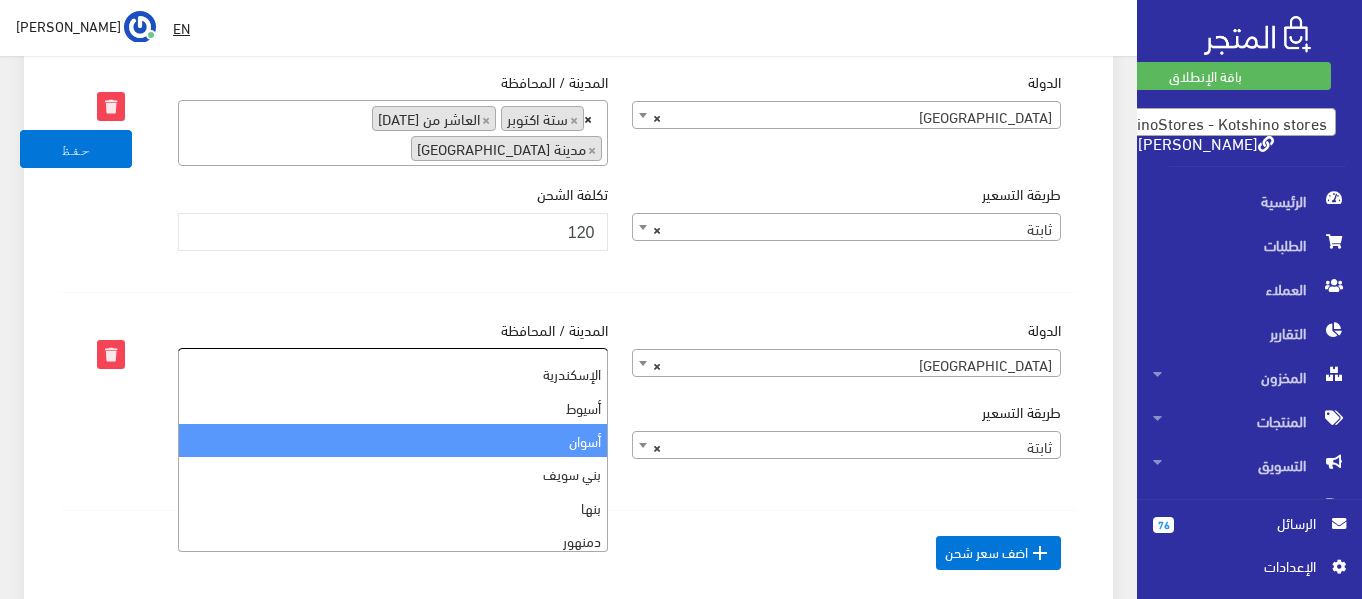 scroll, scrollTop: 326, scrollLeft: 0, axis: vertical 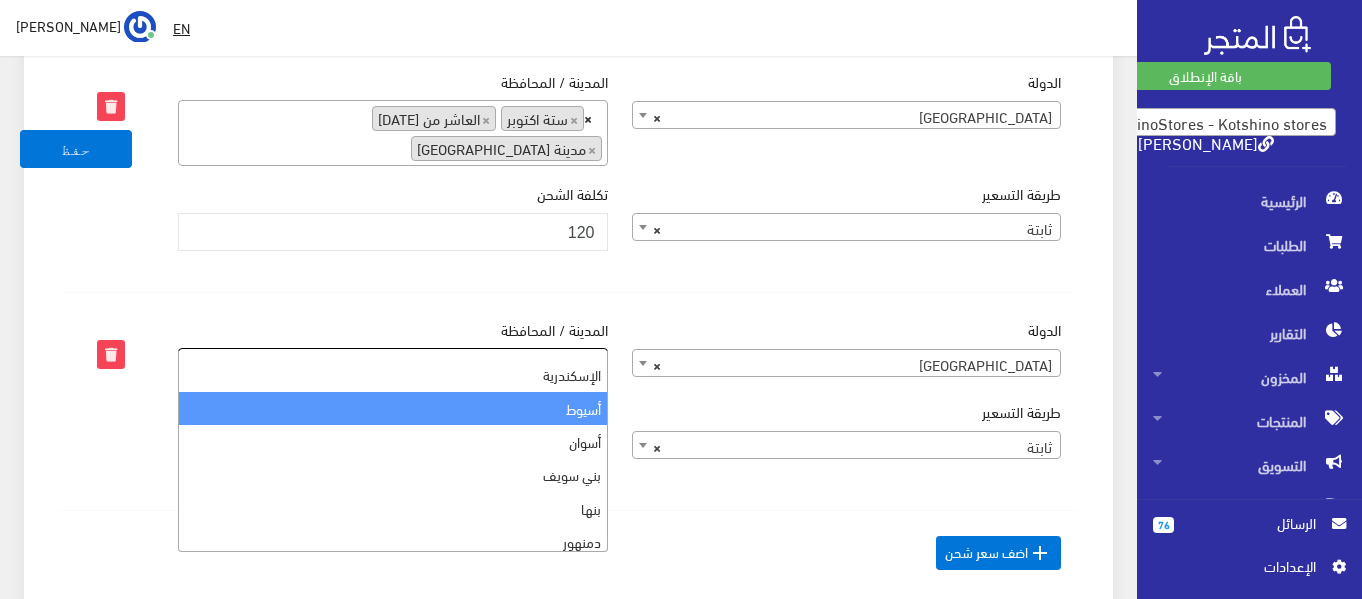 select on "11" 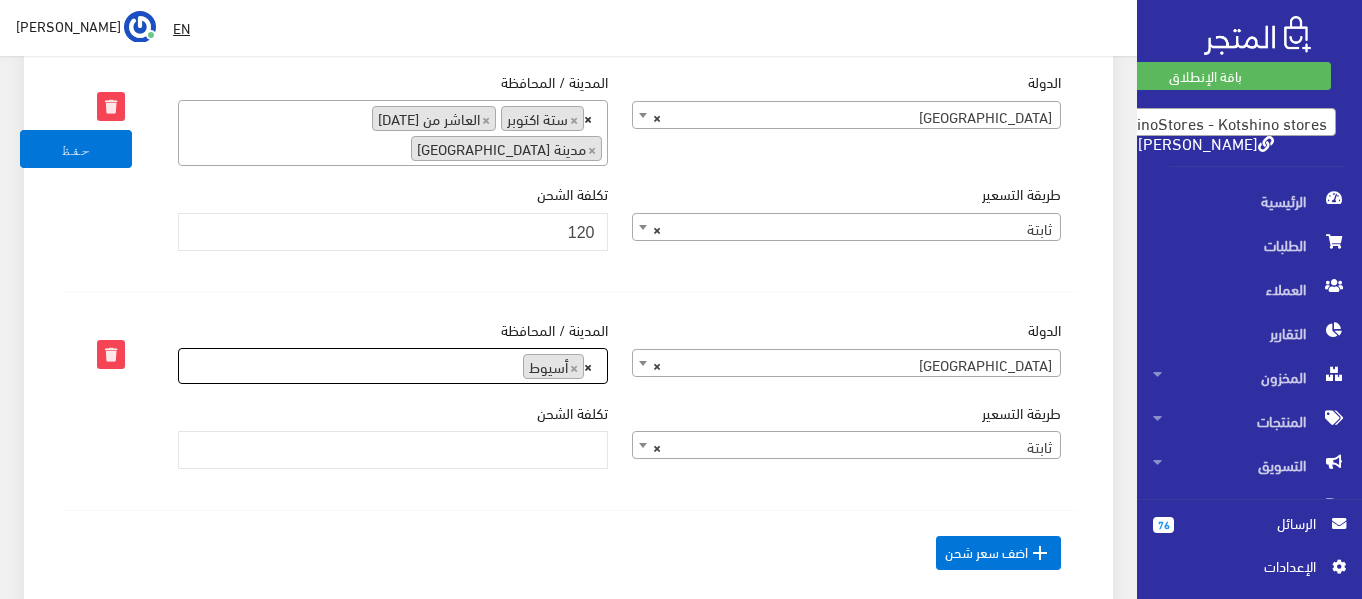 scroll, scrollTop: 264, scrollLeft: 0, axis: vertical 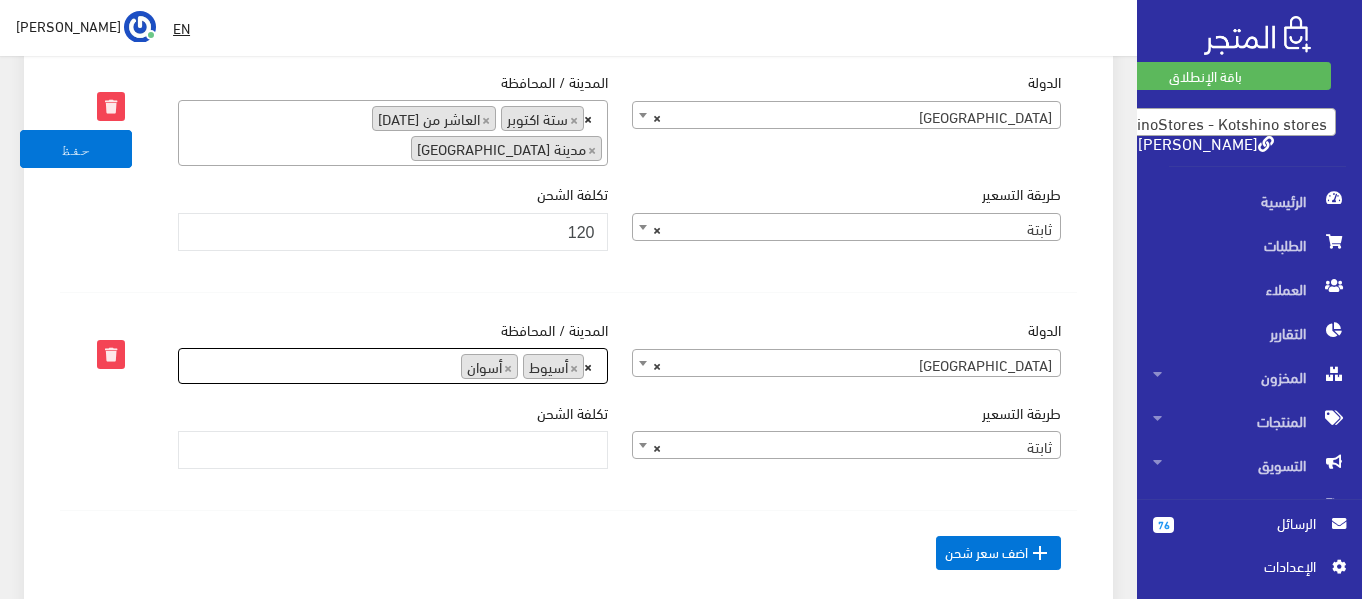click on "× × أسيوط × أسوان" at bounding box center [393, 364] 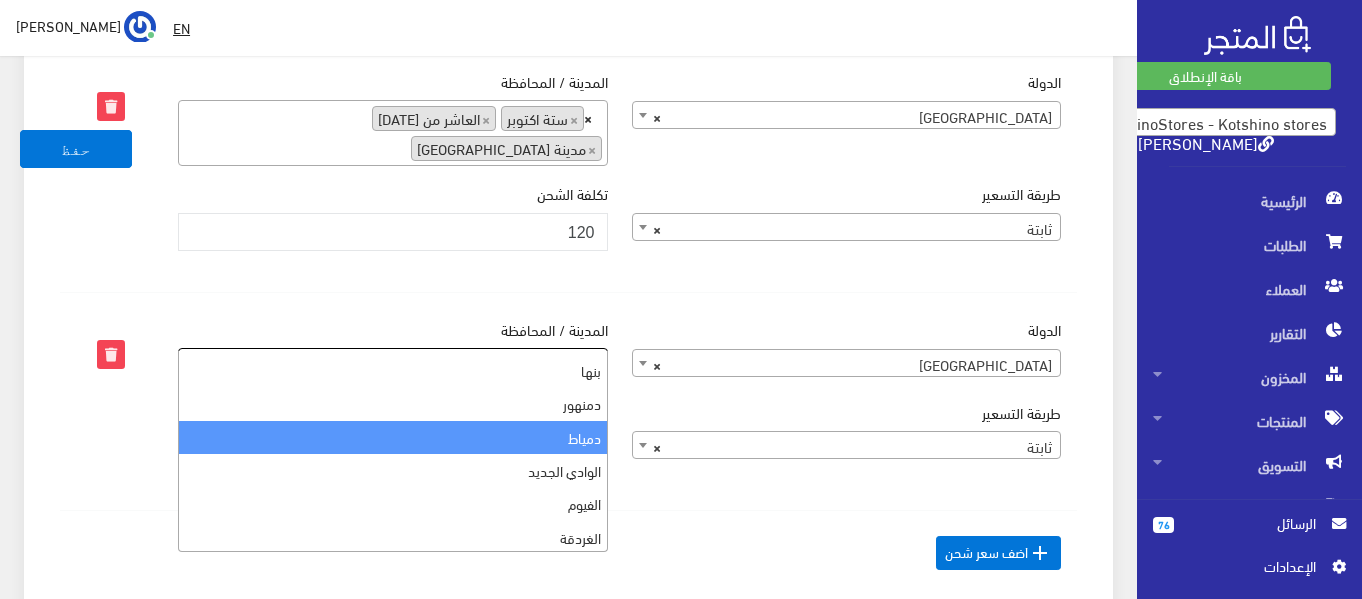 scroll, scrollTop: 465, scrollLeft: 0, axis: vertical 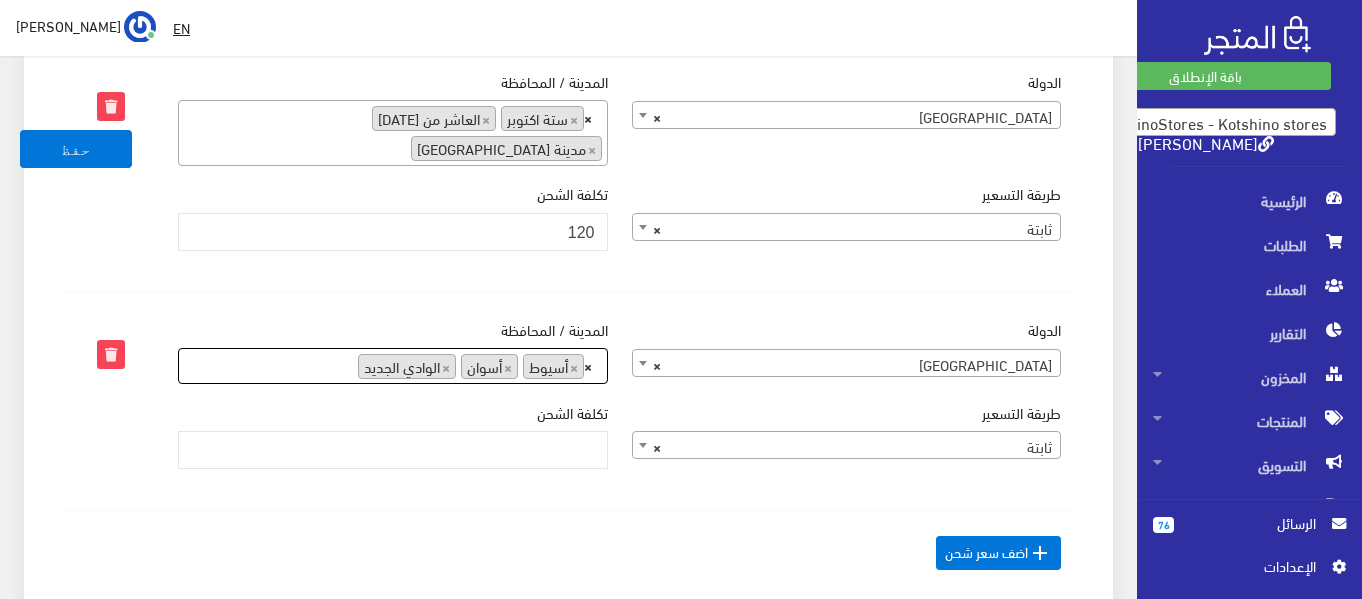 click on "× × أسيوط × أسوان × الوادي الجديد" at bounding box center (393, 364) 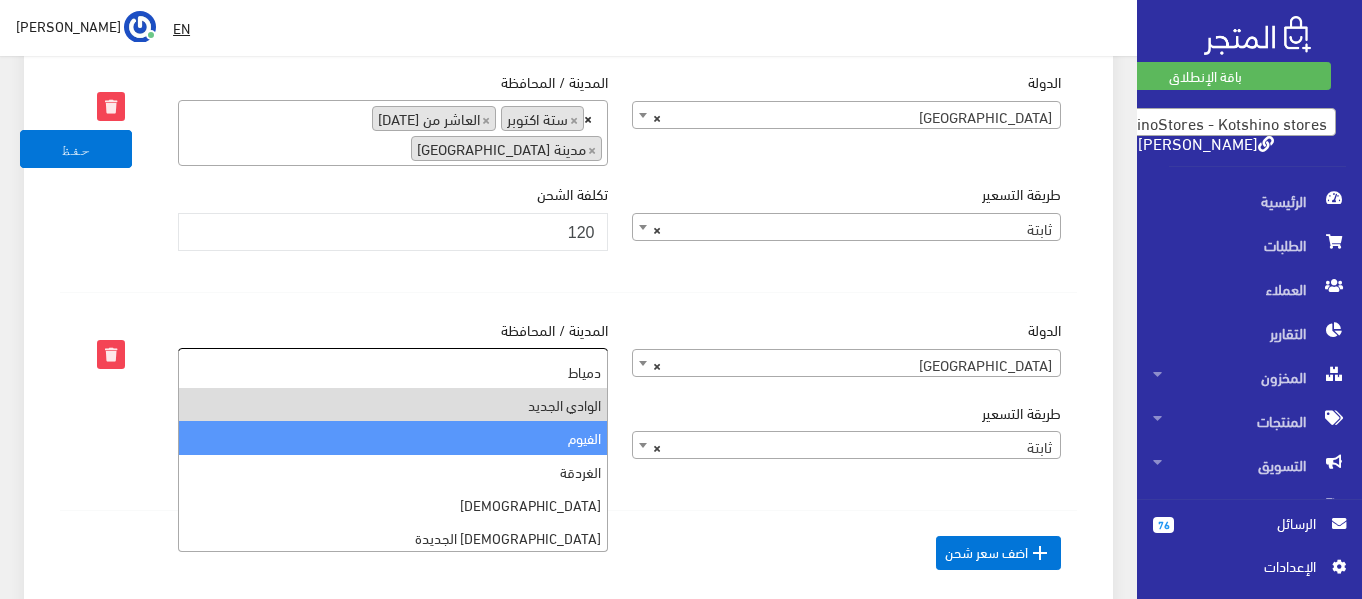 scroll, scrollTop: 531, scrollLeft: 0, axis: vertical 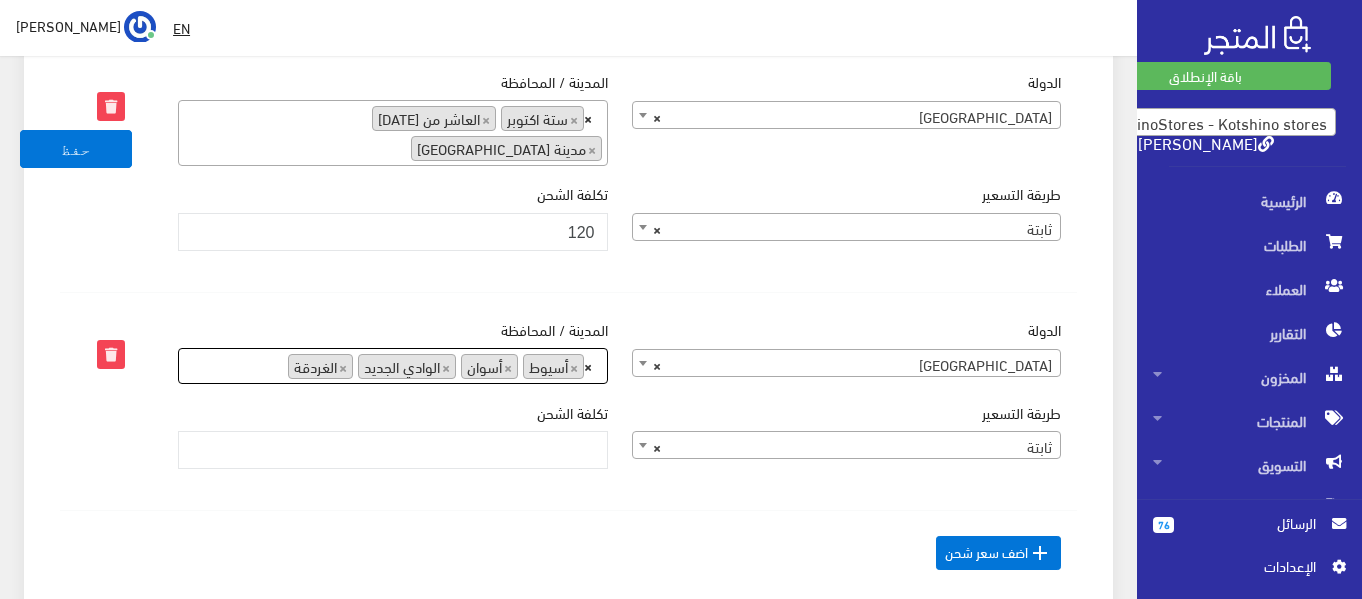click on "× × أسيوط × أسوان × الوادي الجديد × الغردقة" at bounding box center [393, 364] 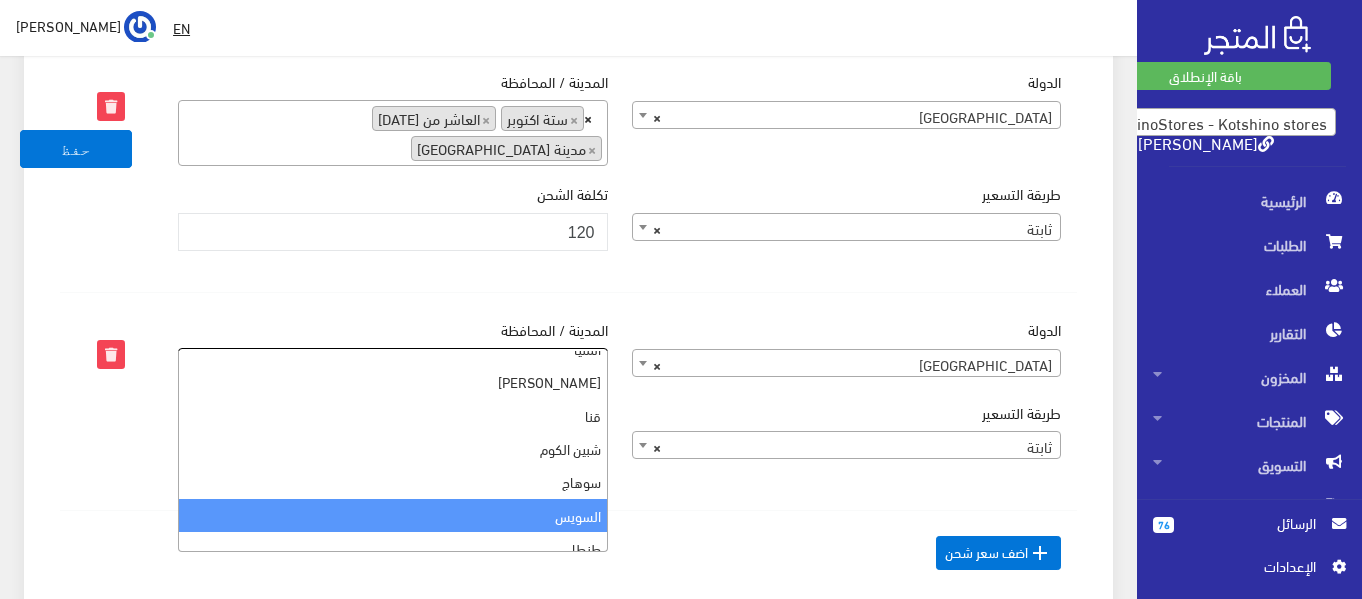 scroll, scrollTop: 854, scrollLeft: 0, axis: vertical 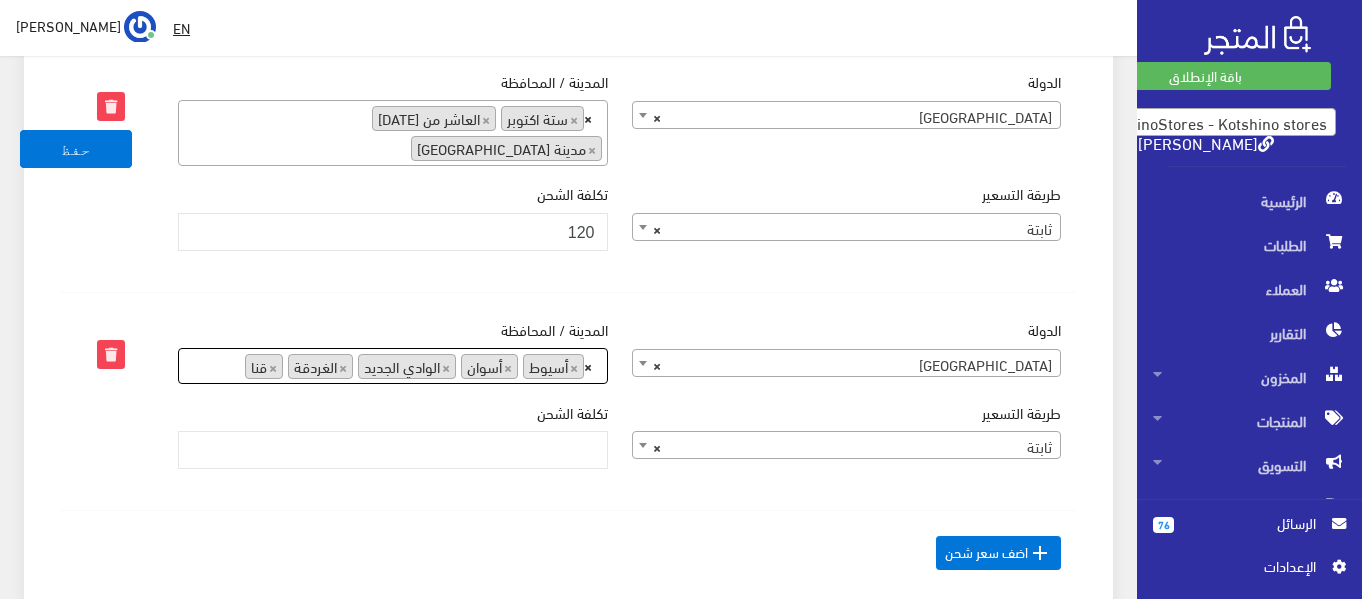 click on "× × أسيوط × أسوان × الوادي الجديد × الغردقة × قنا" at bounding box center (393, 364) 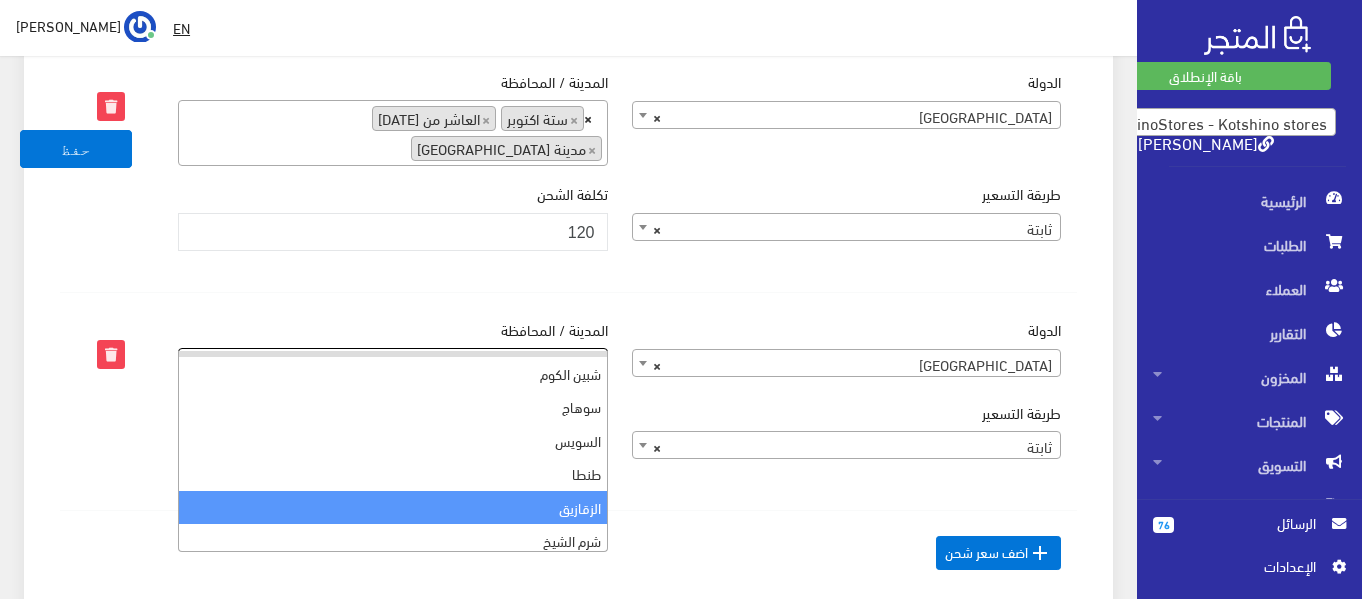 scroll, scrollTop: 934, scrollLeft: 0, axis: vertical 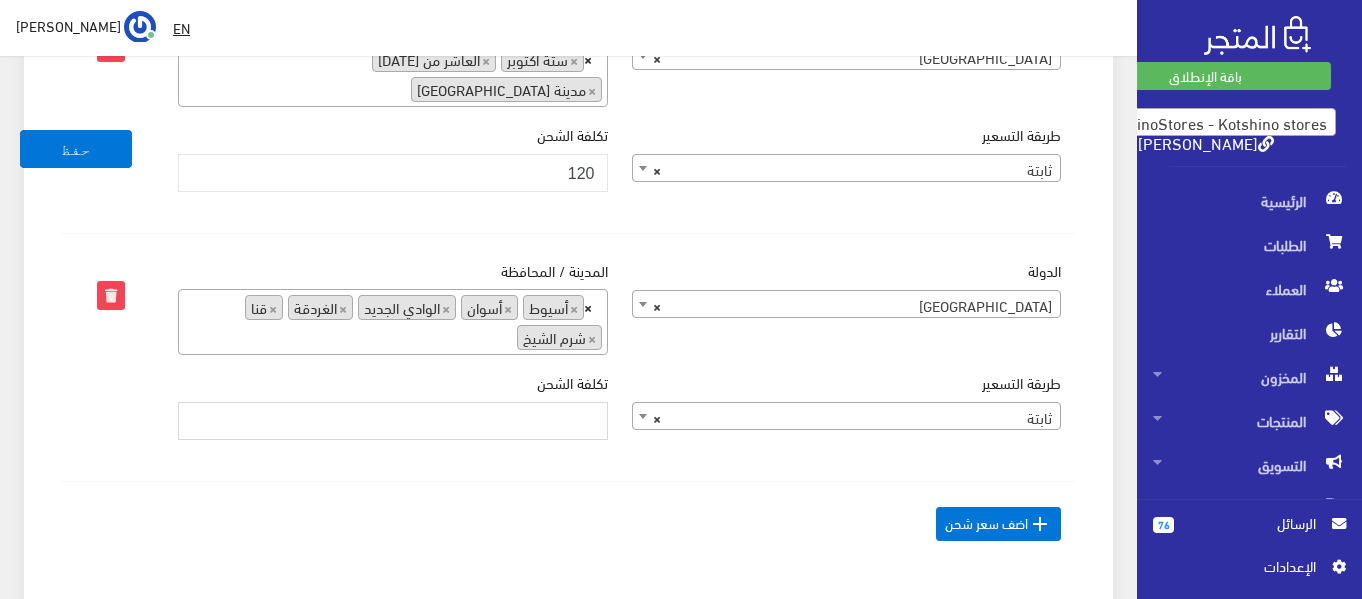 click on "تكلفة الشحن" at bounding box center [393, 421] 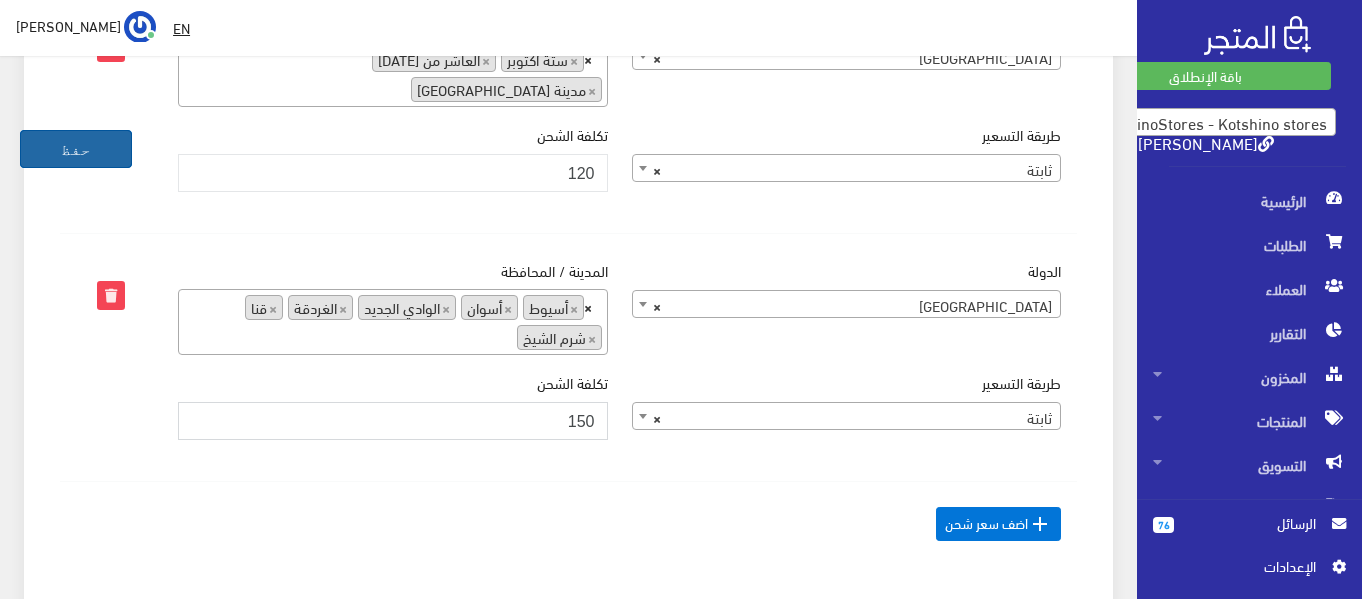 type on "150" 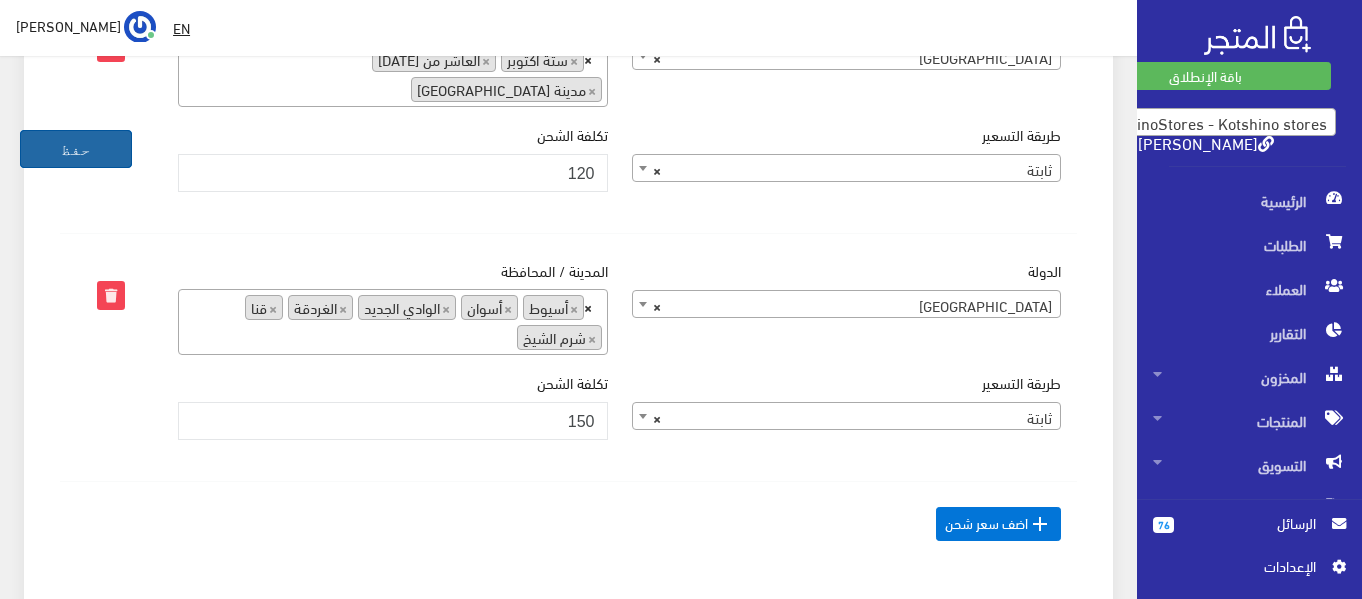 click on "حفظ" at bounding box center (76, 149) 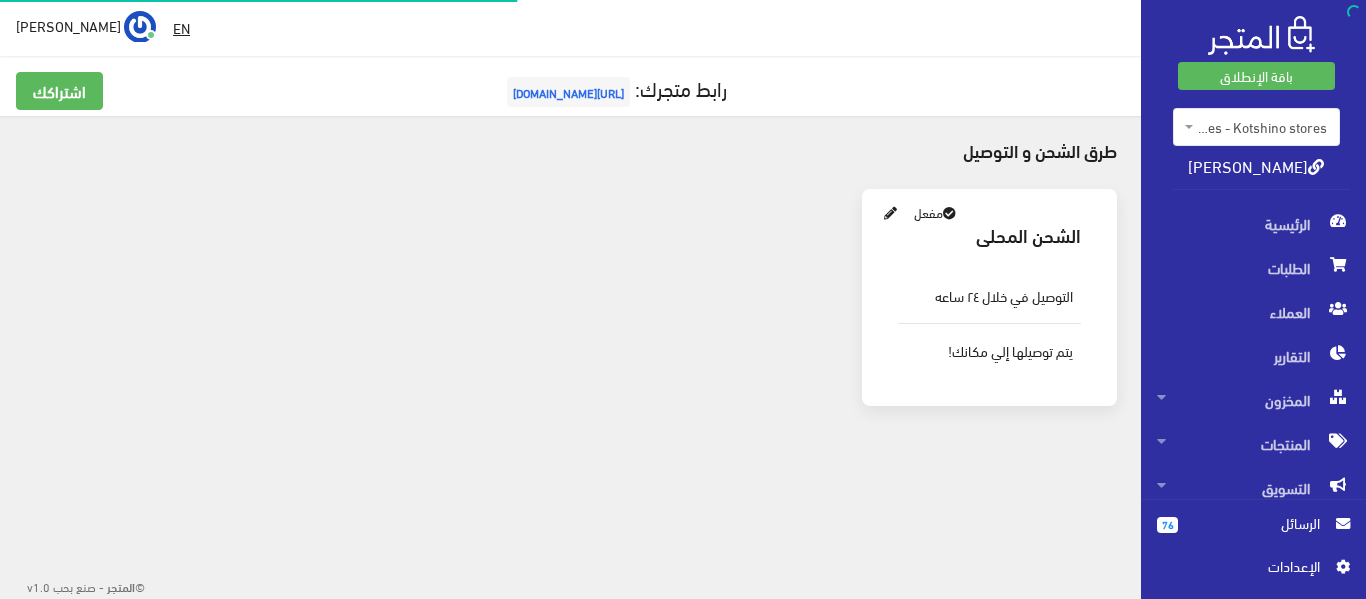 scroll, scrollTop: 0, scrollLeft: 0, axis: both 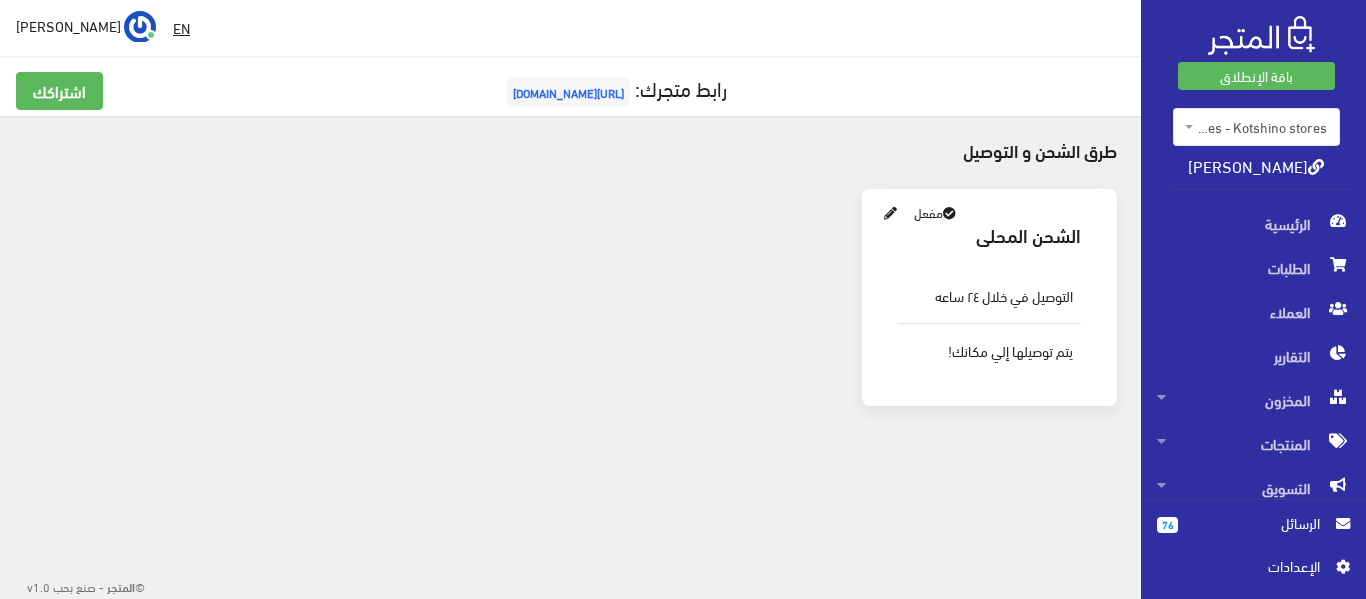 click at bounding box center [890, 214] 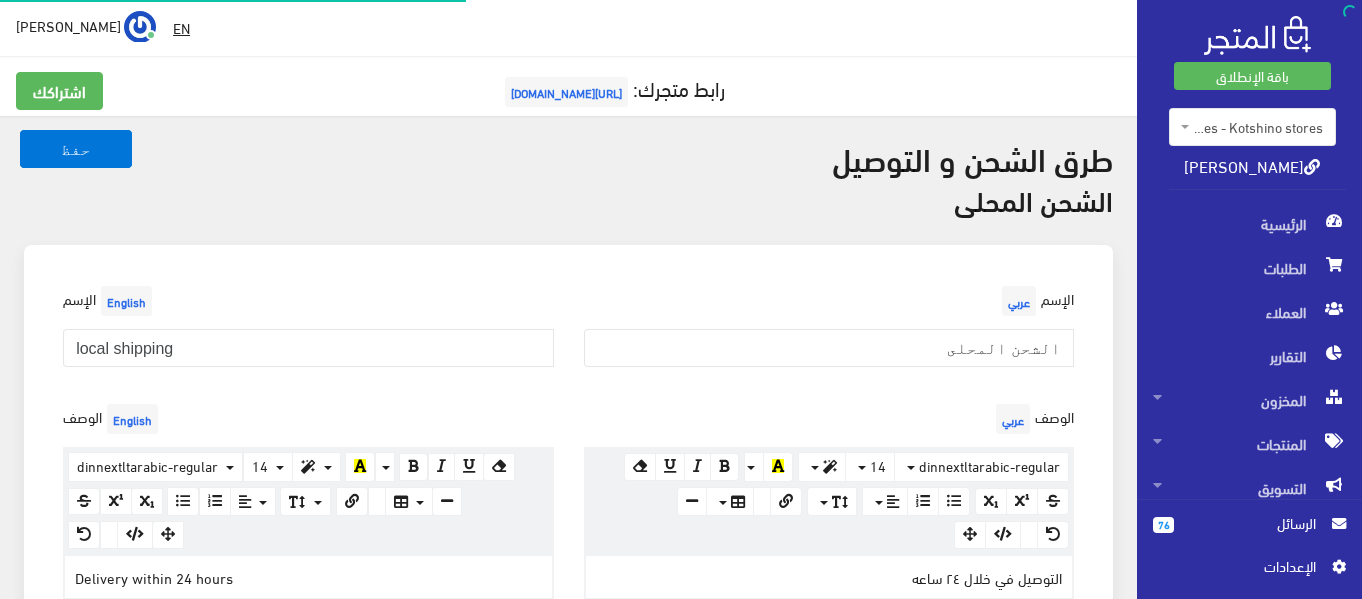 scroll, scrollTop: 0, scrollLeft: 0, axis: both 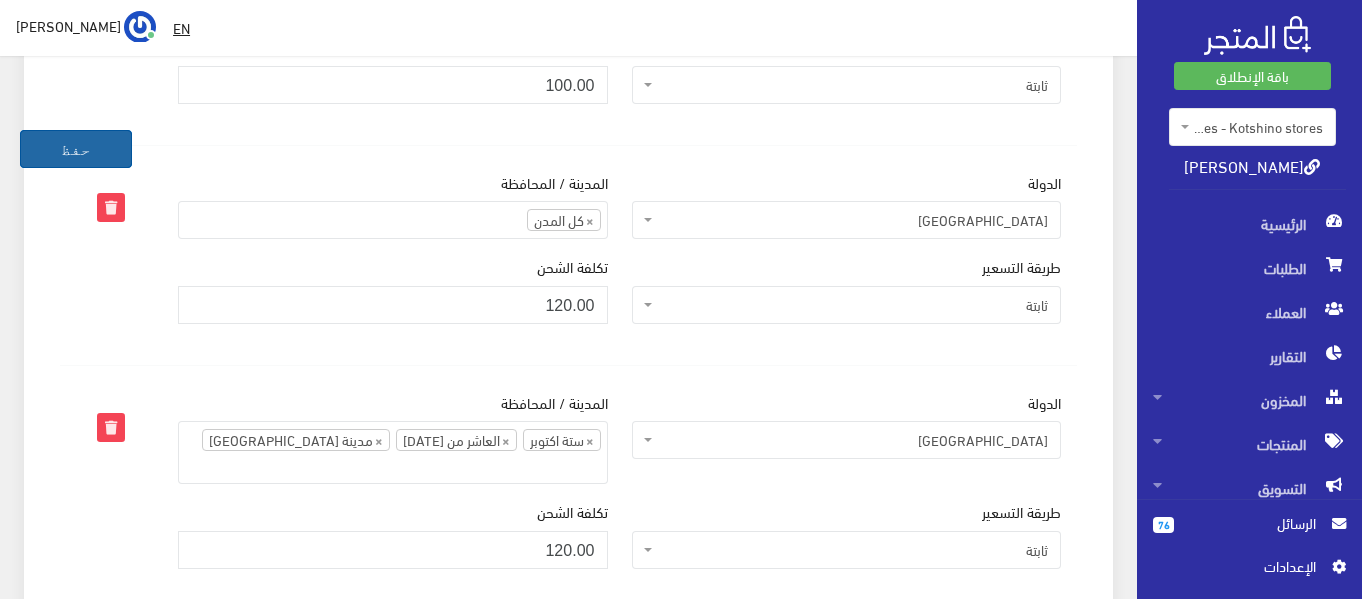 click on "حفظ" at bounding box center (76, 149) 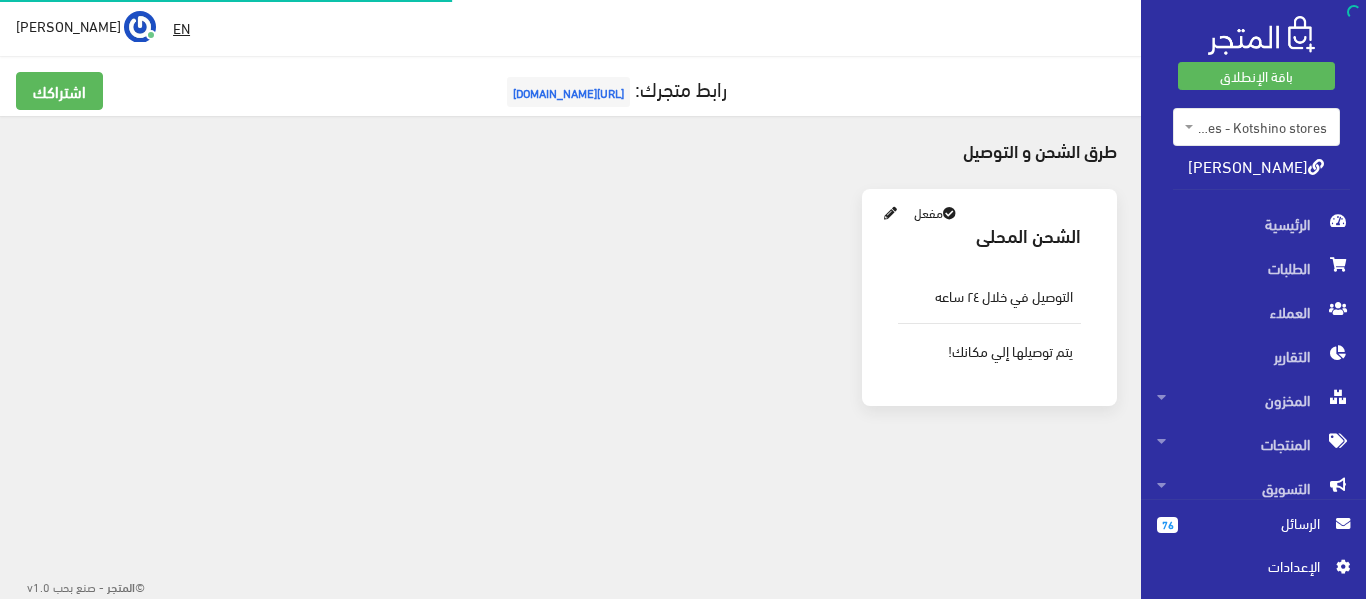 scroll, scrollTop: 0, scrollLeft: 0, axis: both 